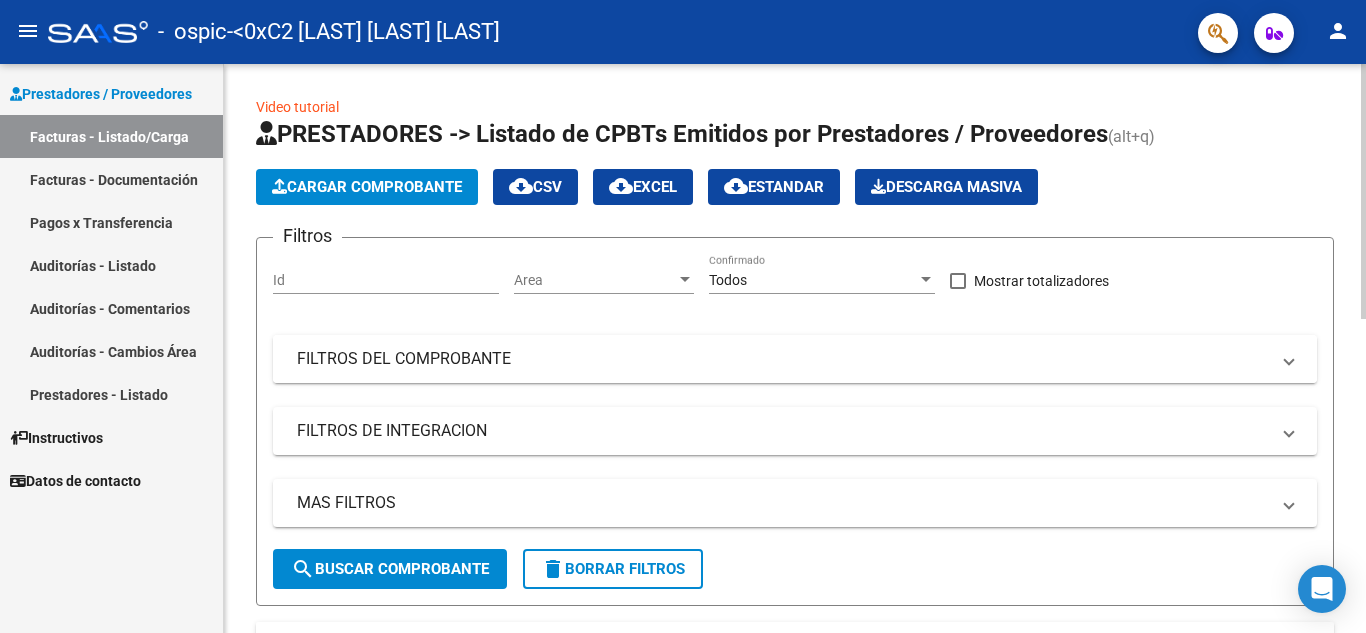scroll, scrollTop: 0, scrollLeft: 0, axis: both 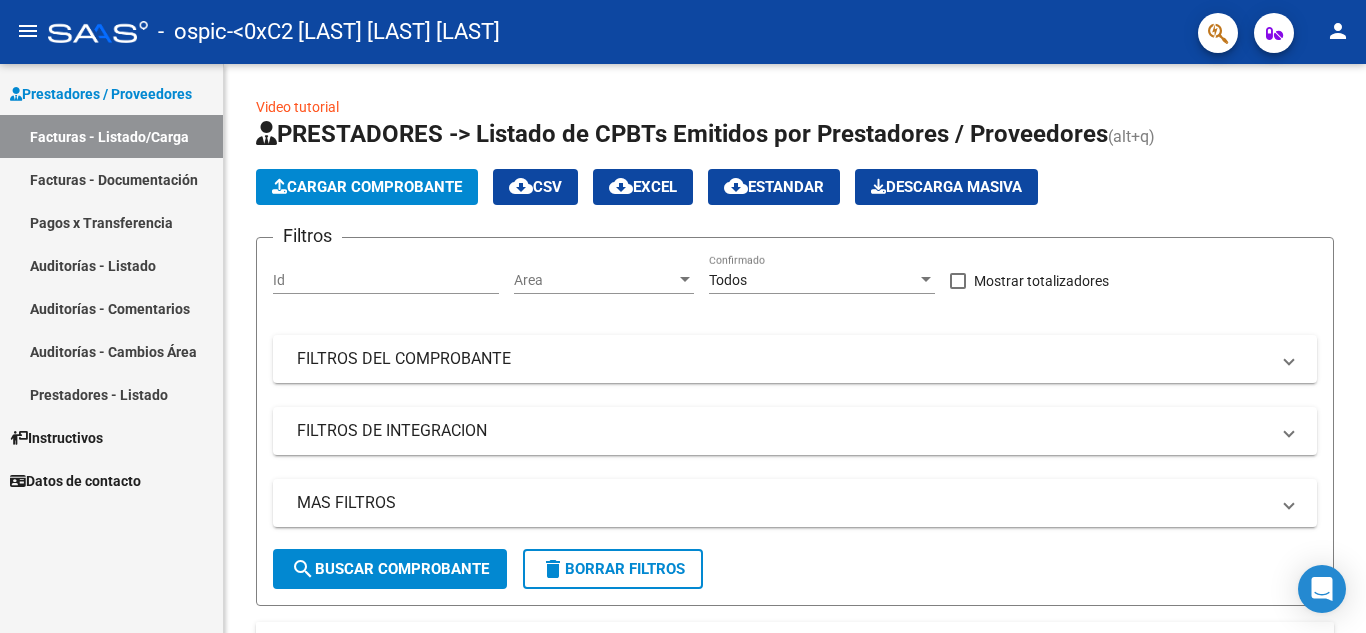 click on "Facturas - Listado/Carga" at bounding box center [111, 136] 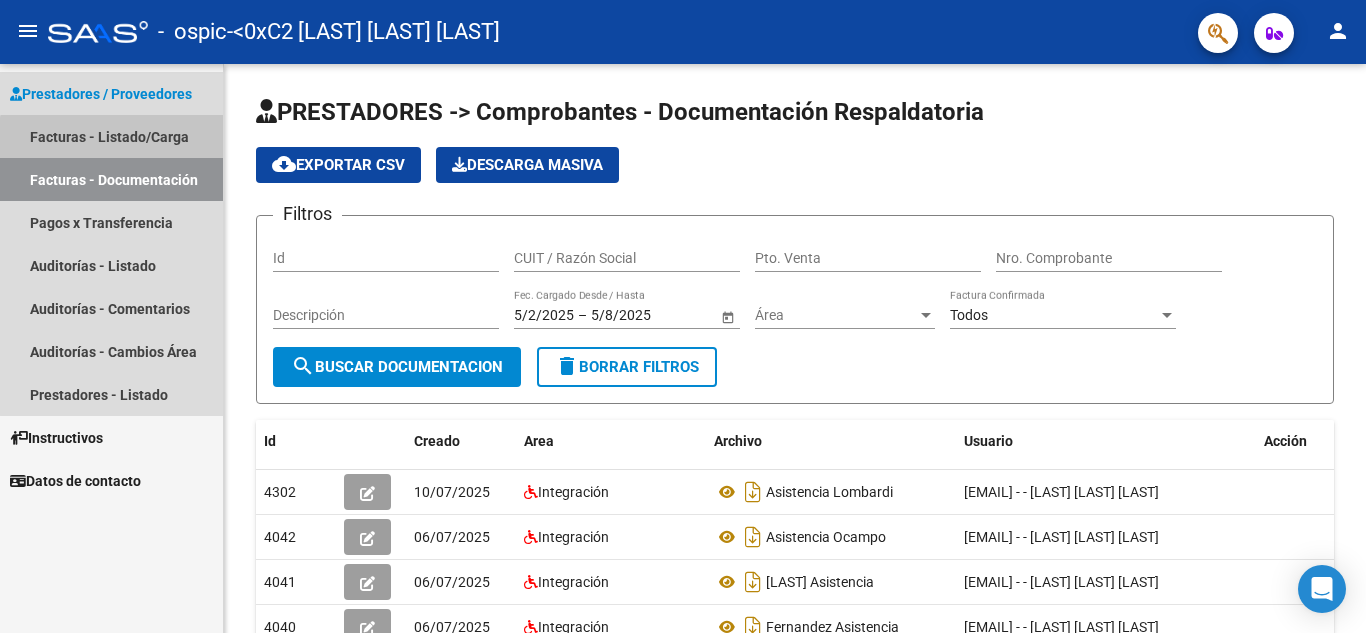 click on "Facturas - Listado/Carga" at bounding box center (111, 136) 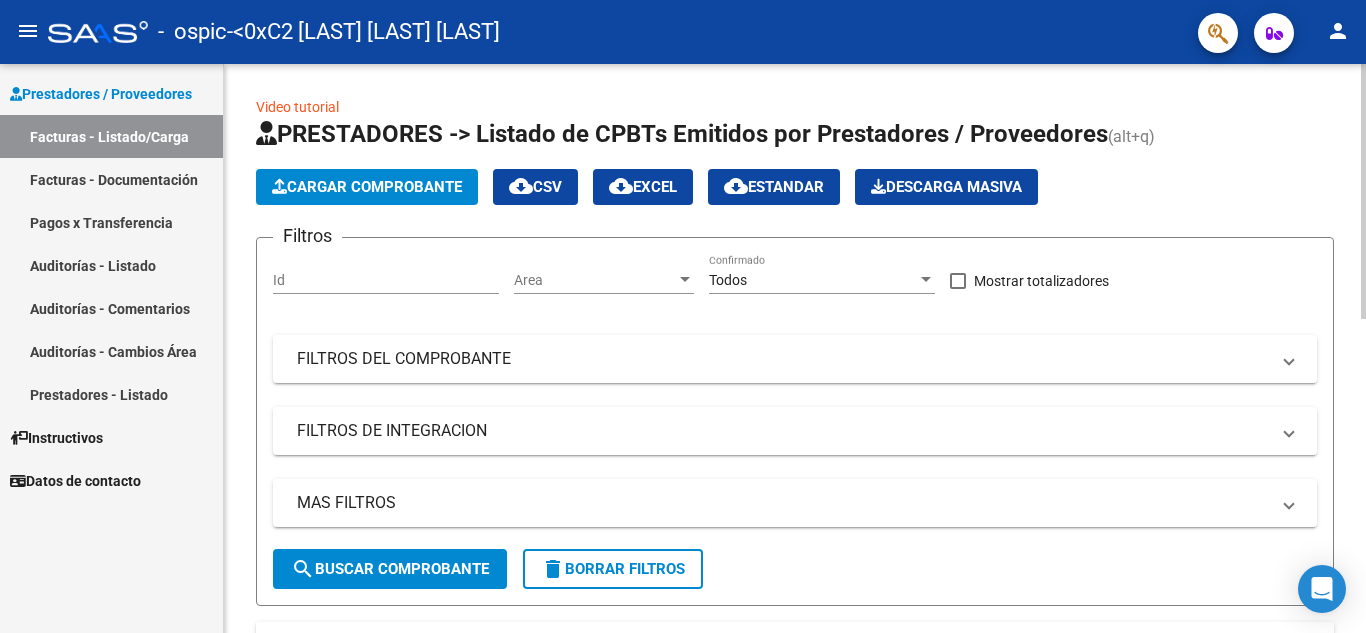 click on "Cargar Comprobante" 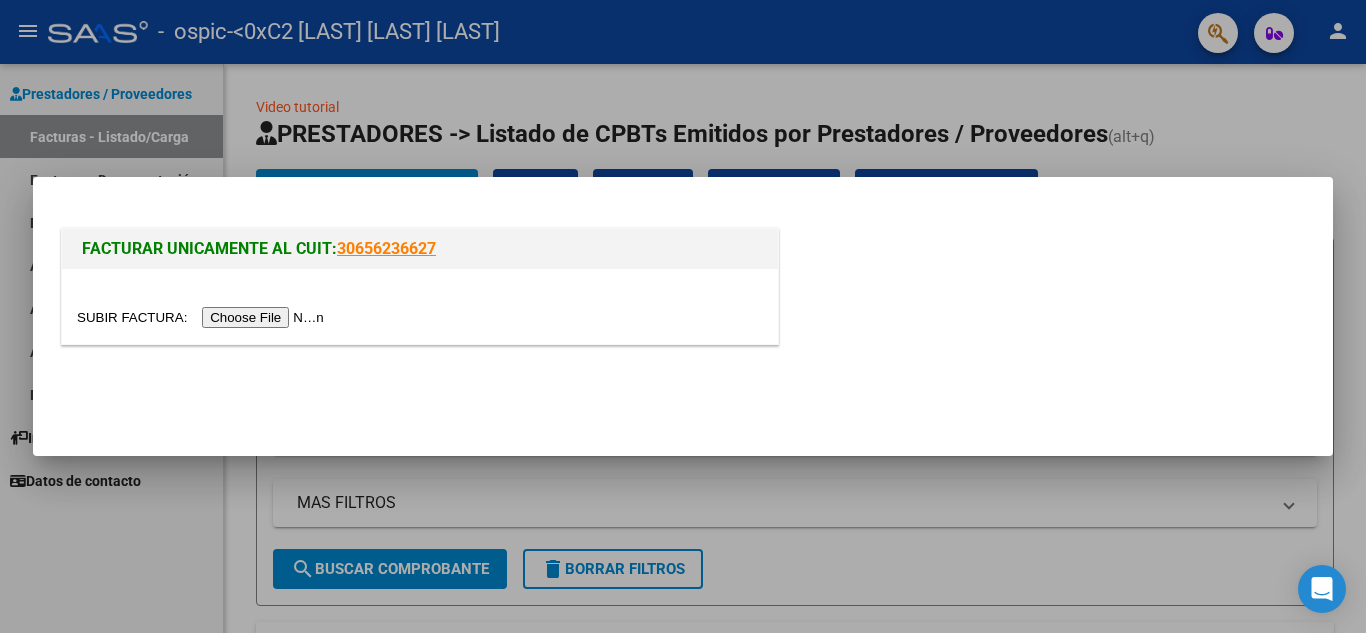 click at bounding box center (420, 306) 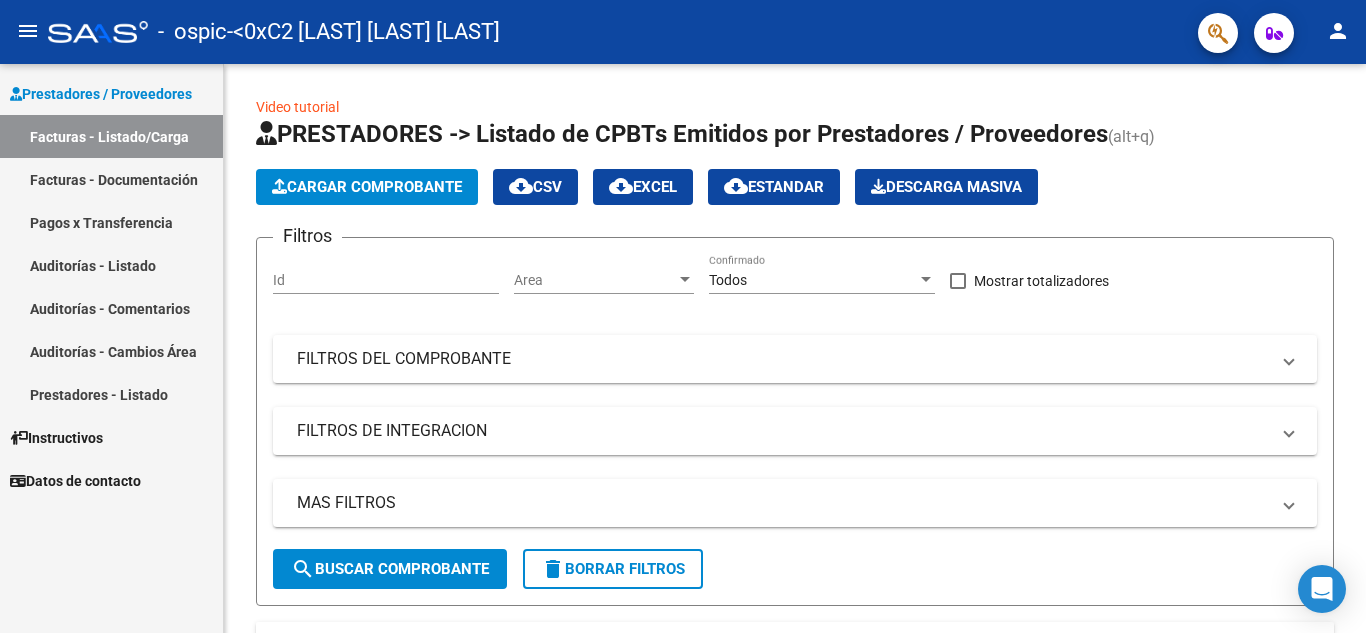 click on "Facturas - Listado/Carga" at bounding box center (111, 136) 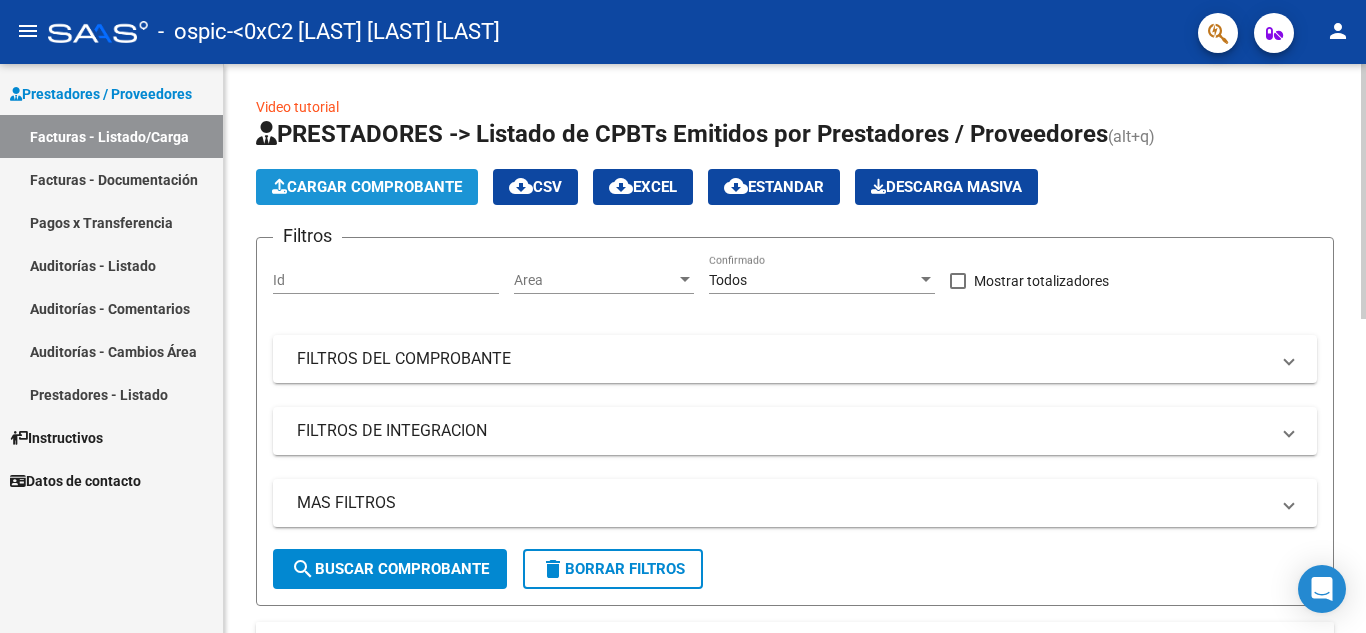 click on "Cargar Comprobante" 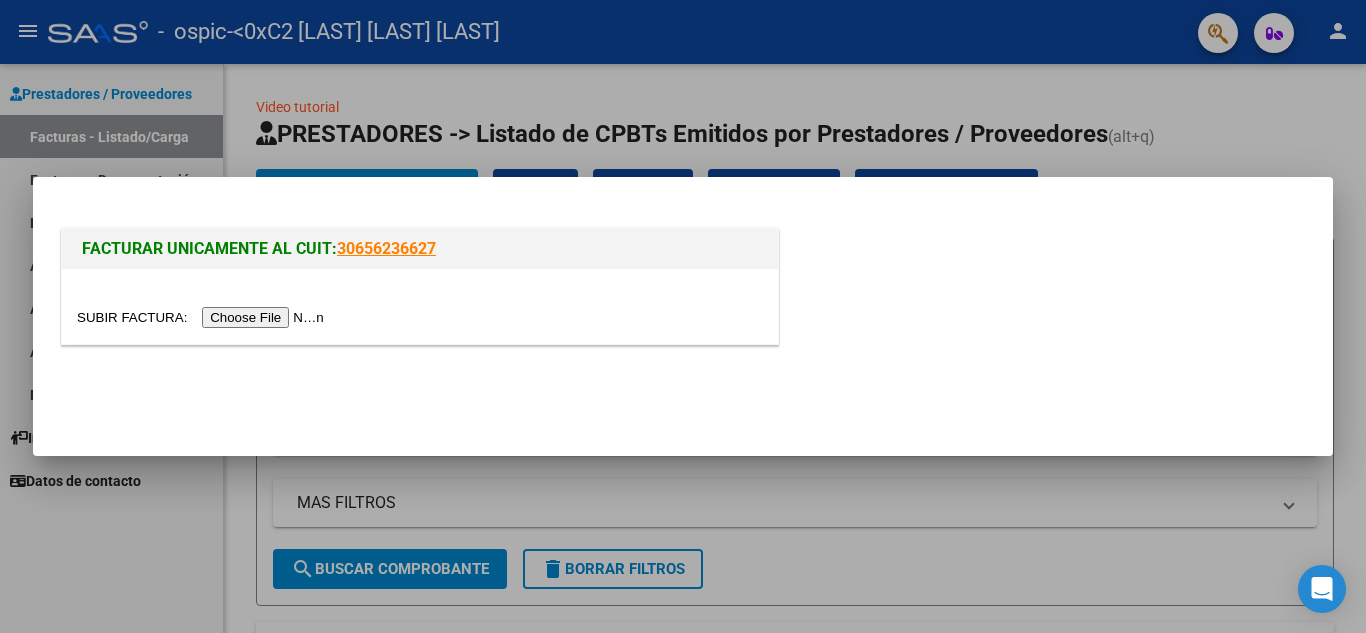 click at bounding box center [203, 317] 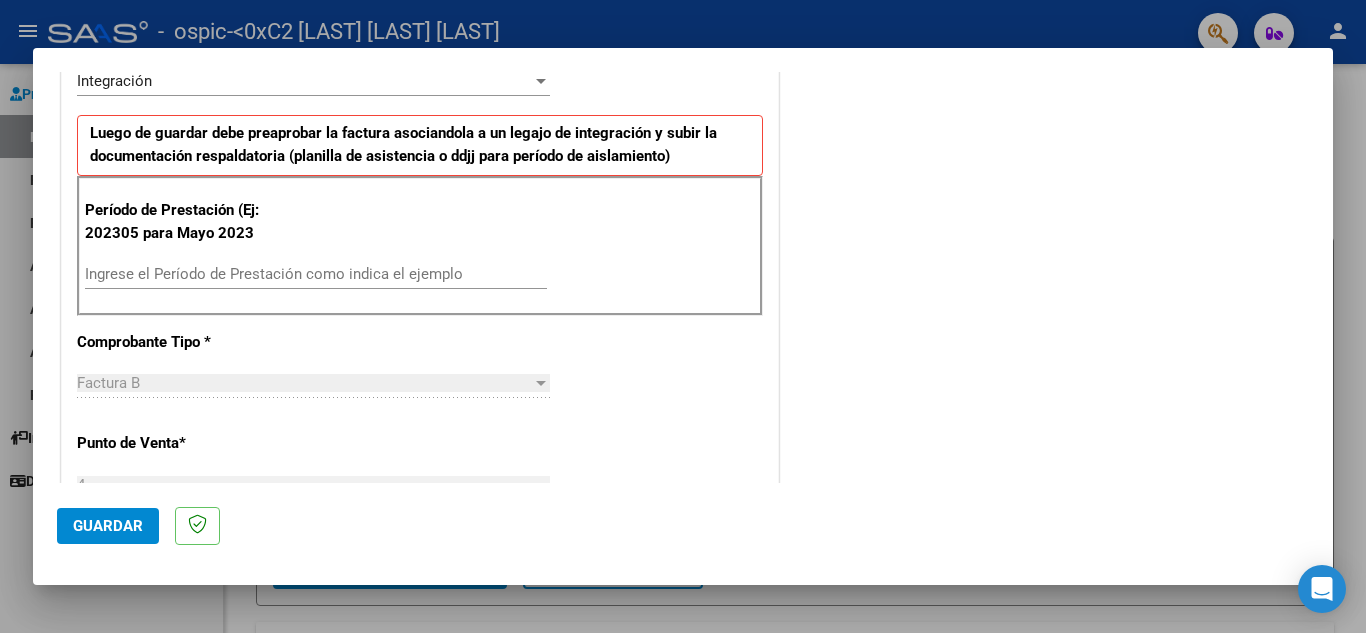 scroll, scrollTop: 495, scrollLeft: 0, axis: vertical 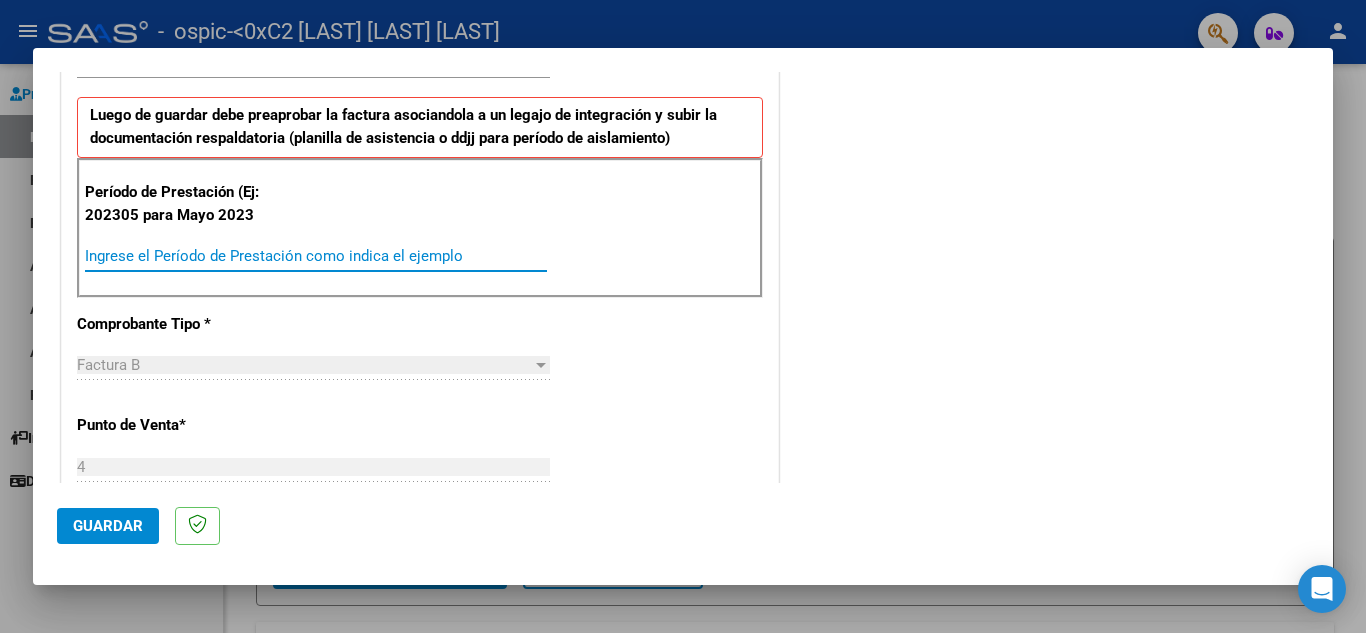 click on "Ingrese el Período de Prestación como indica el ejemplo" at bounding box center [316, 256] 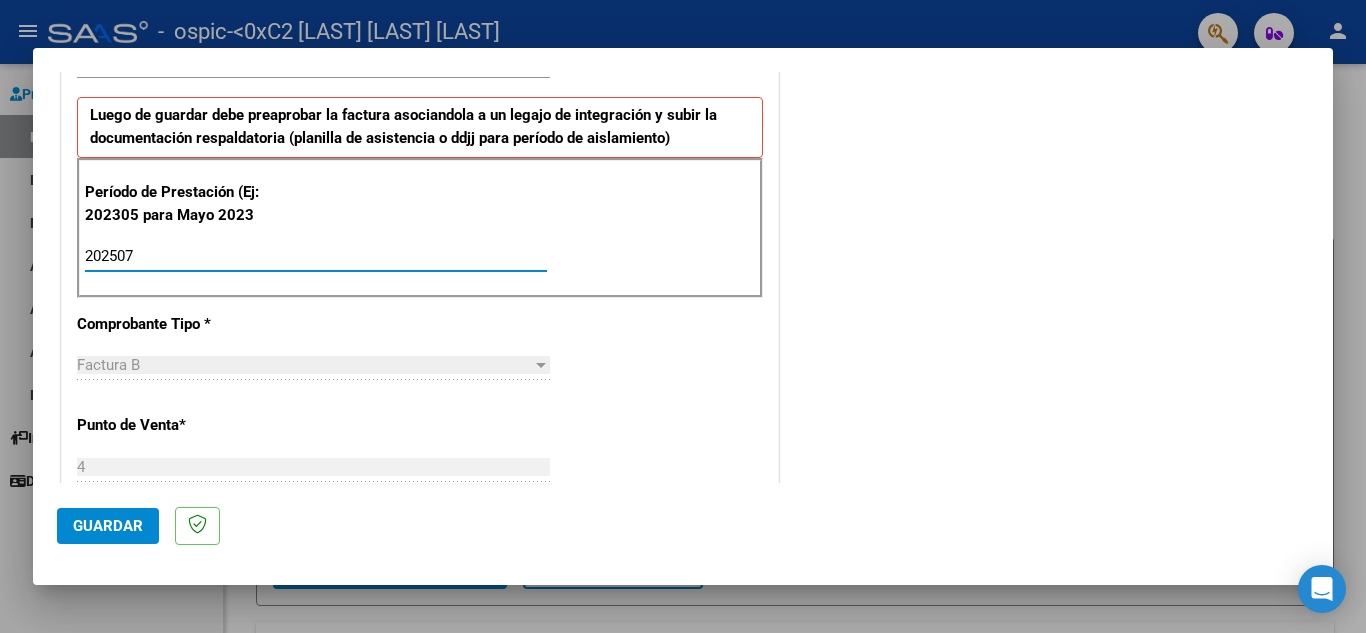 type on "202507" 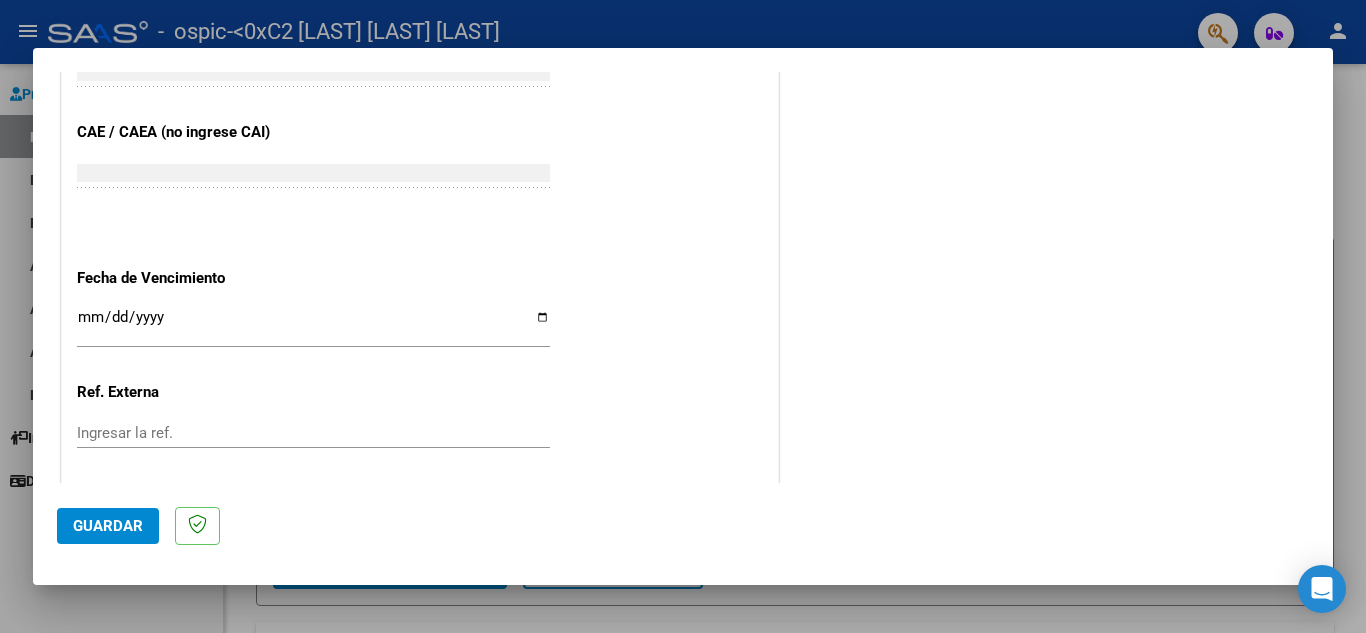 scroll, scrollTop: 1311, scrollLeft: 0, axis: vertical 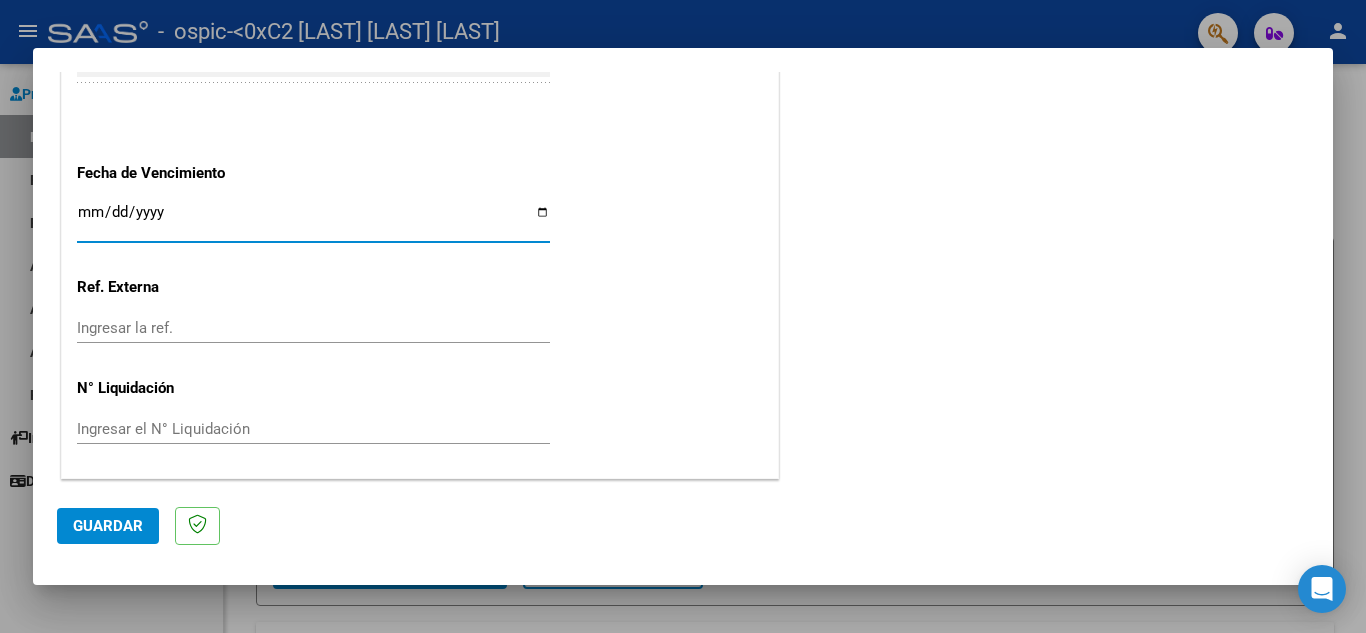 click on "Ingresar la fecha" at bounding box center [313, 220] 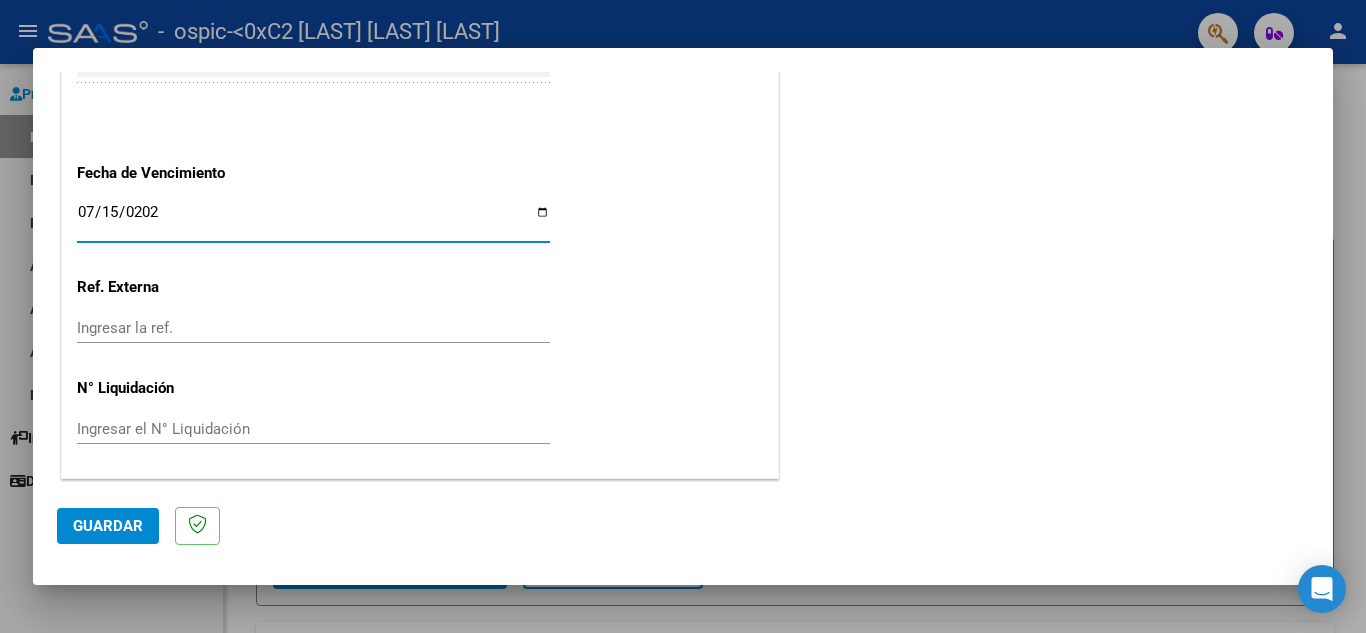 type on "2025-07-15" 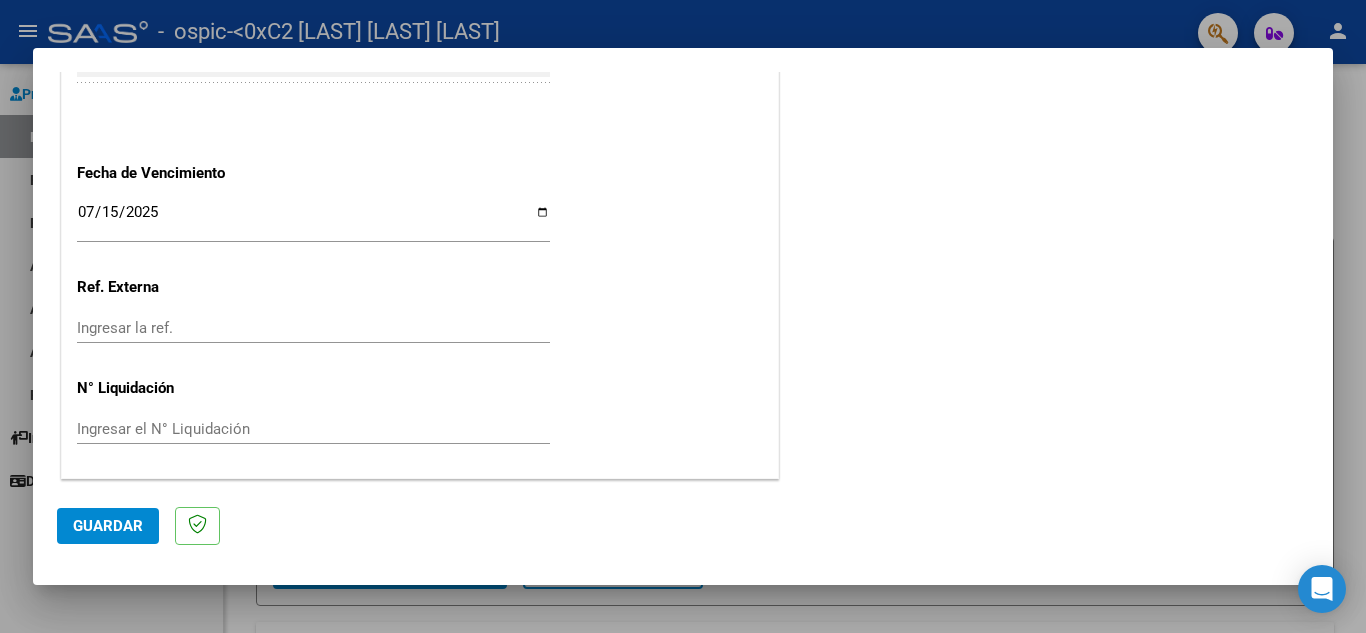 click on "[DATE] Ingresar la fecha" 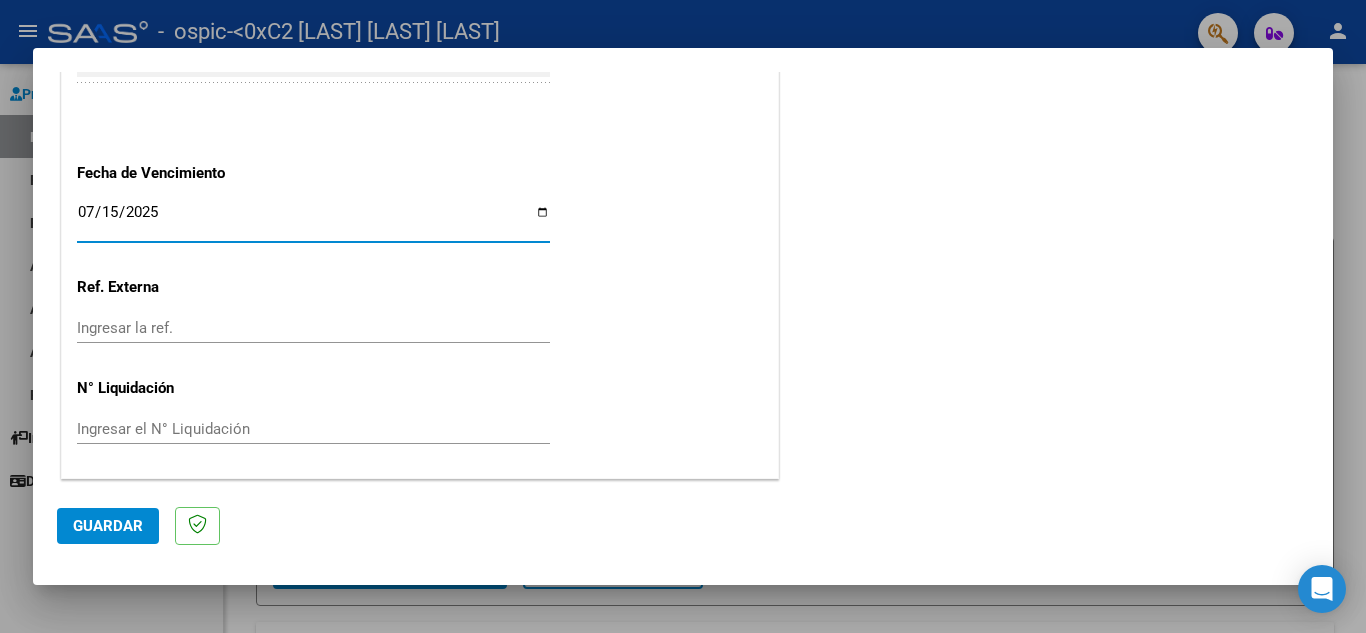 click on "2025-07-15" at bounding box center [313, 220] 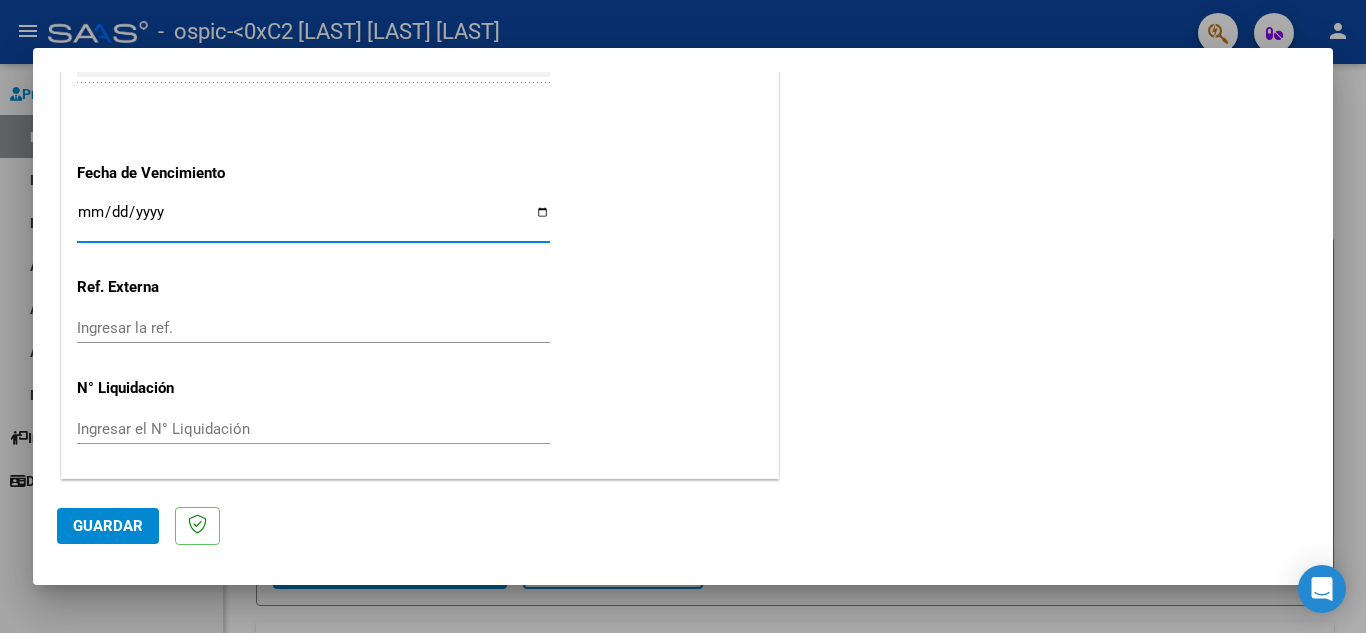 type on "2025-08-15" 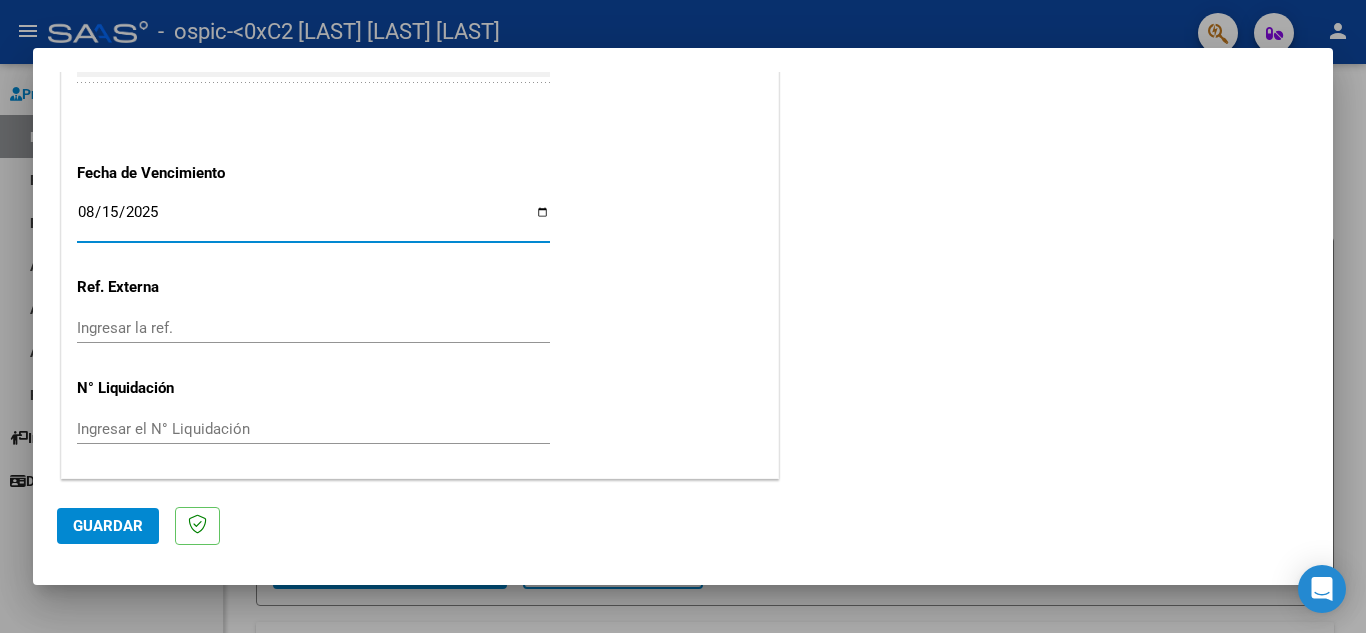 click on "Guardar" 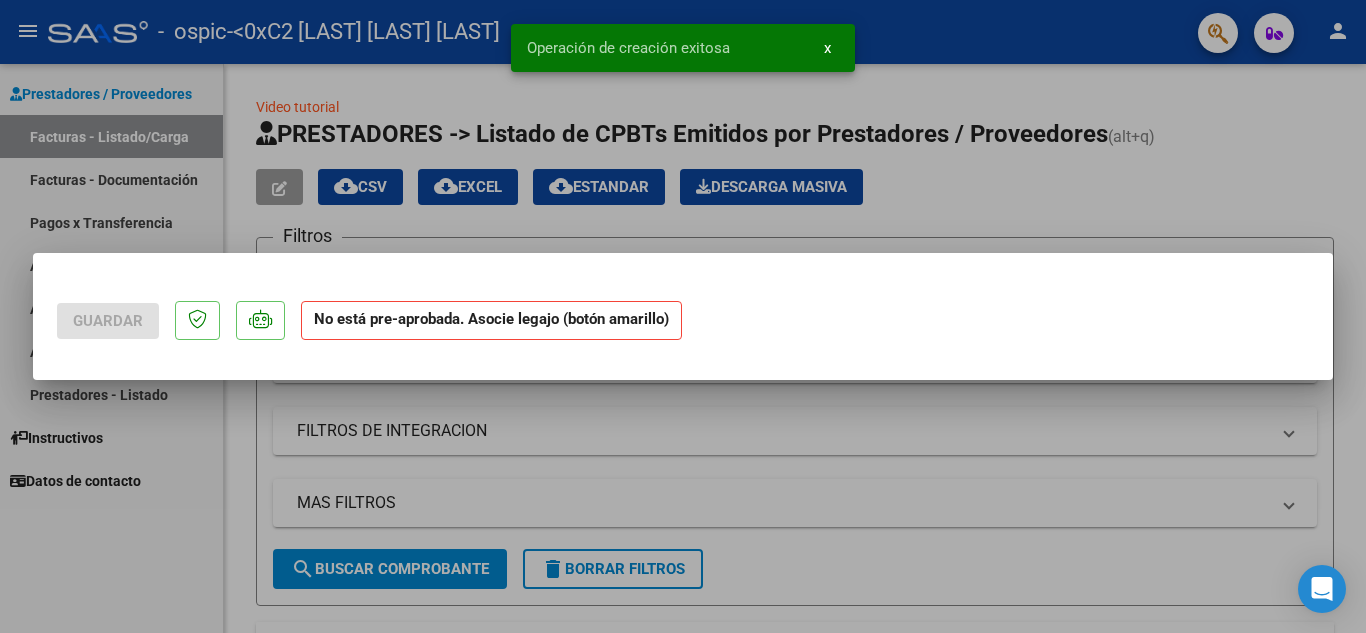 scroll, scrollTop: 0, scrollLeft: 0, axis: both 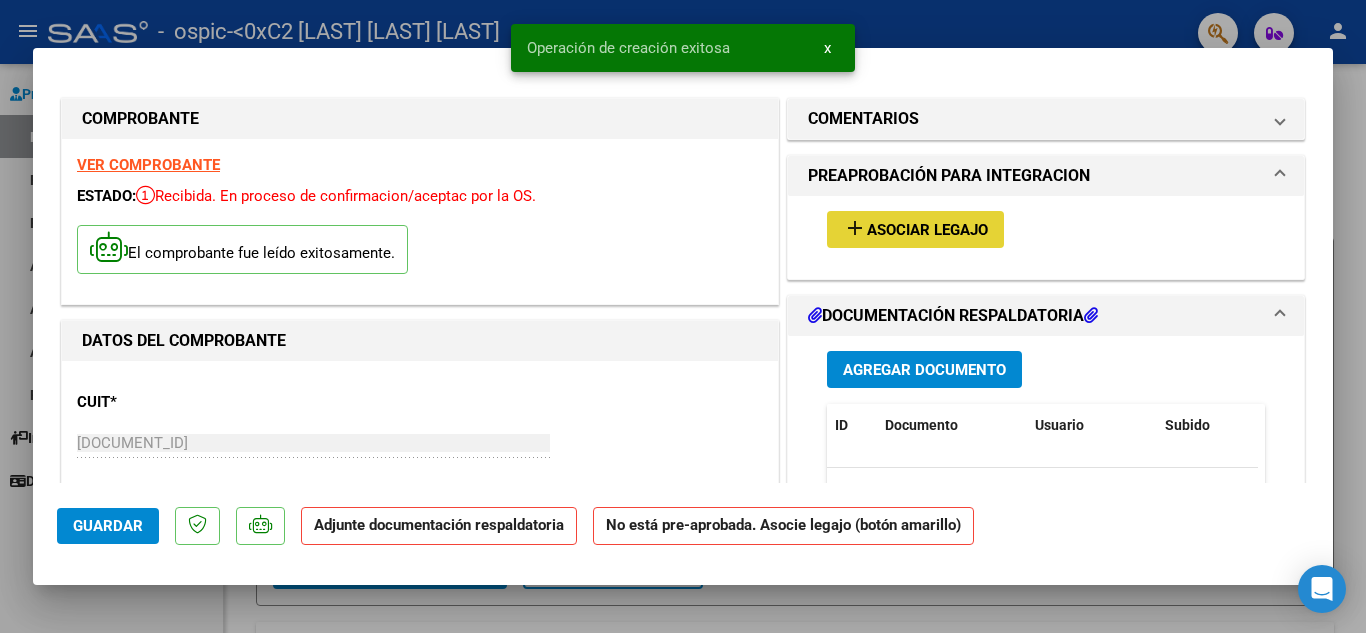 click on "Asociar Legajo" at bounding box center [927, 230] 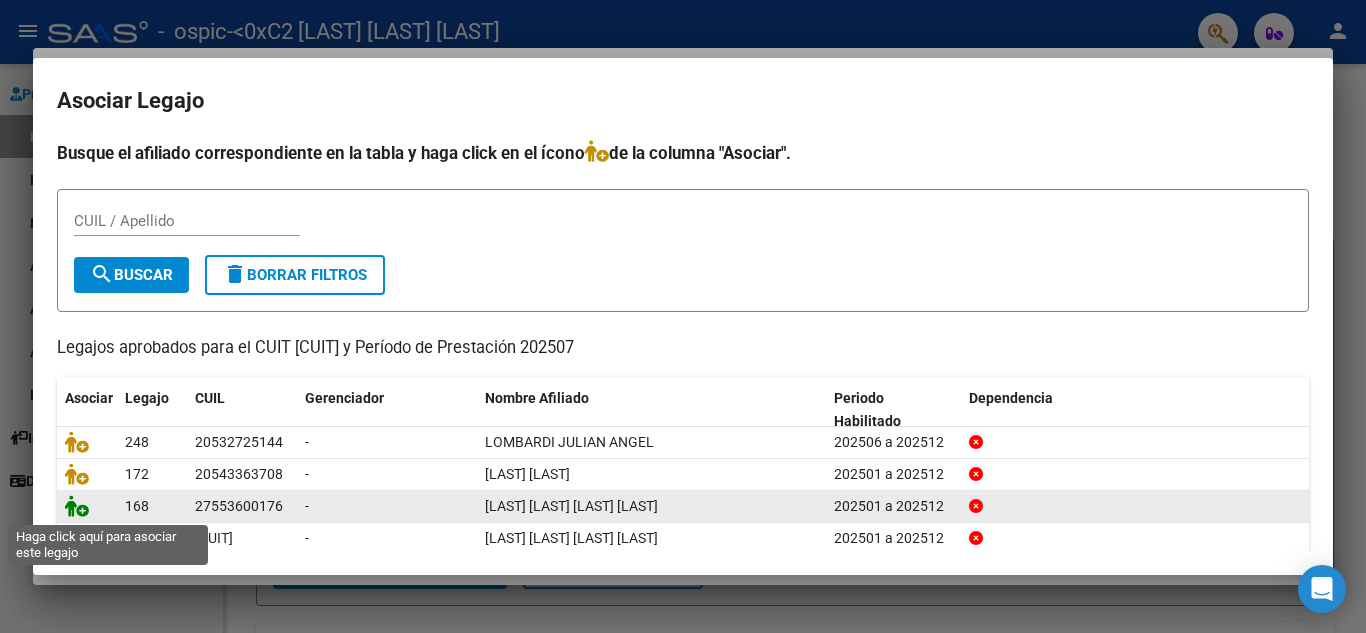 click 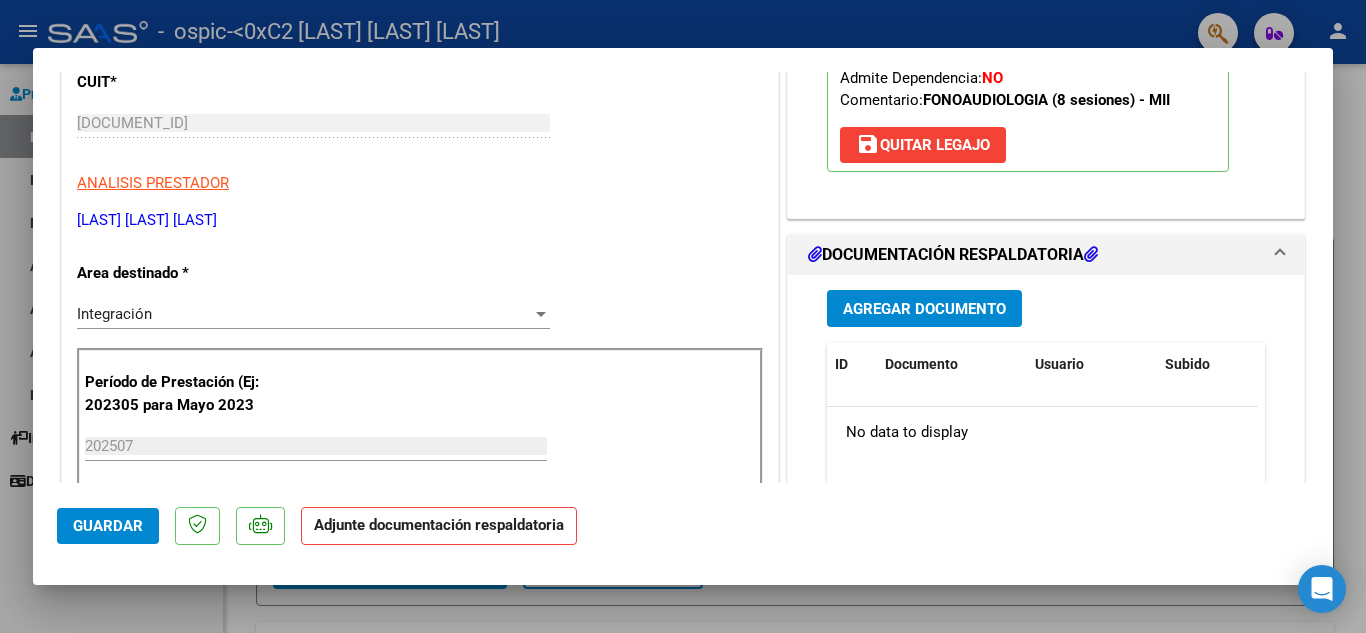 scroll, scrollTop: 324, scrollLeft: 0, axis: vertical 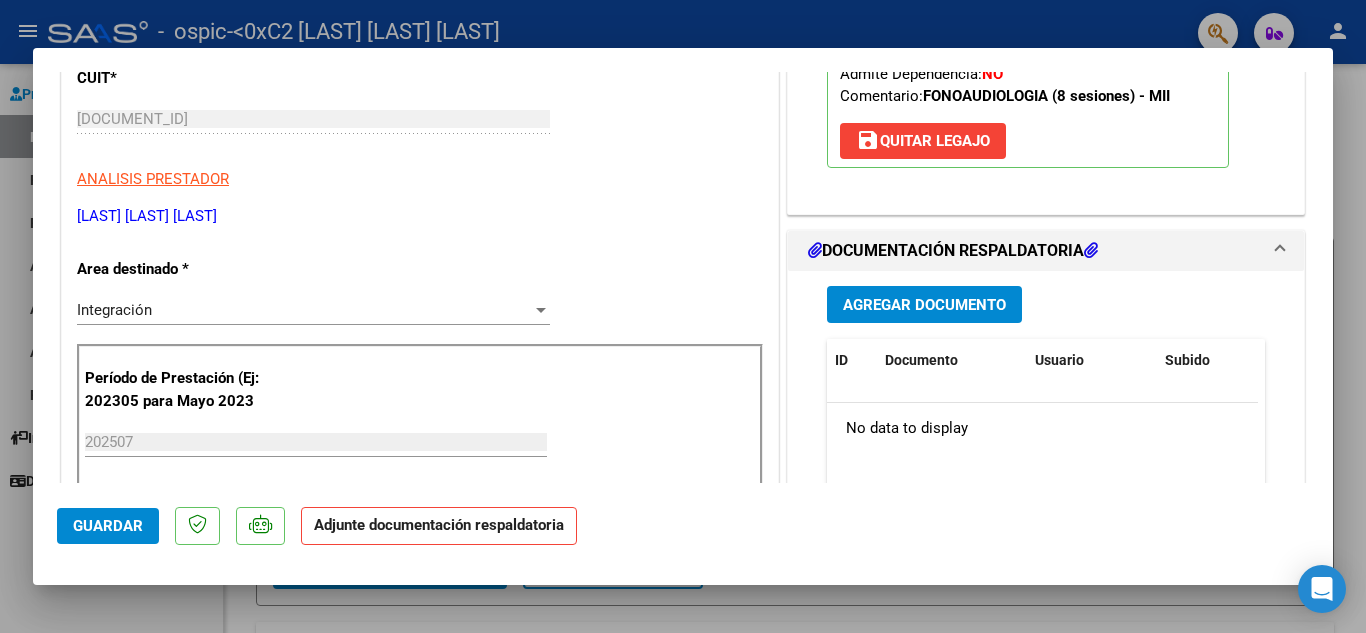 click on "Agregar Documento" at bounding box center (924, 305) 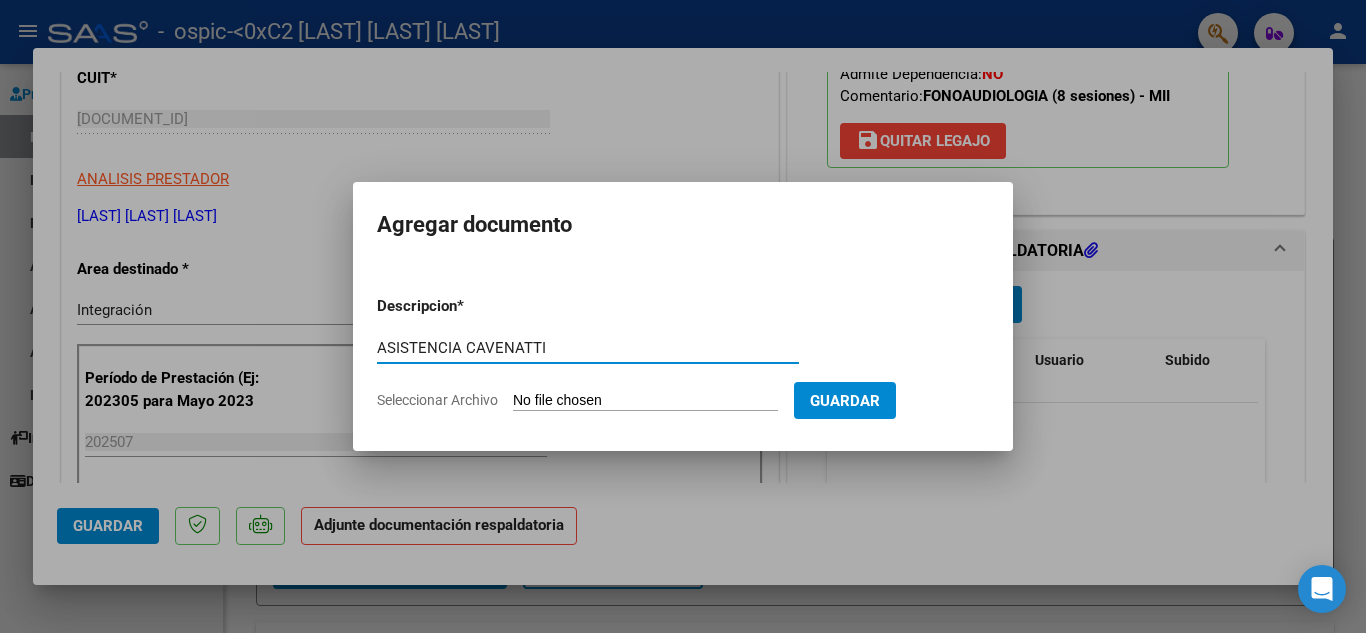 type on "ASISTENCIA CAVENATTI" 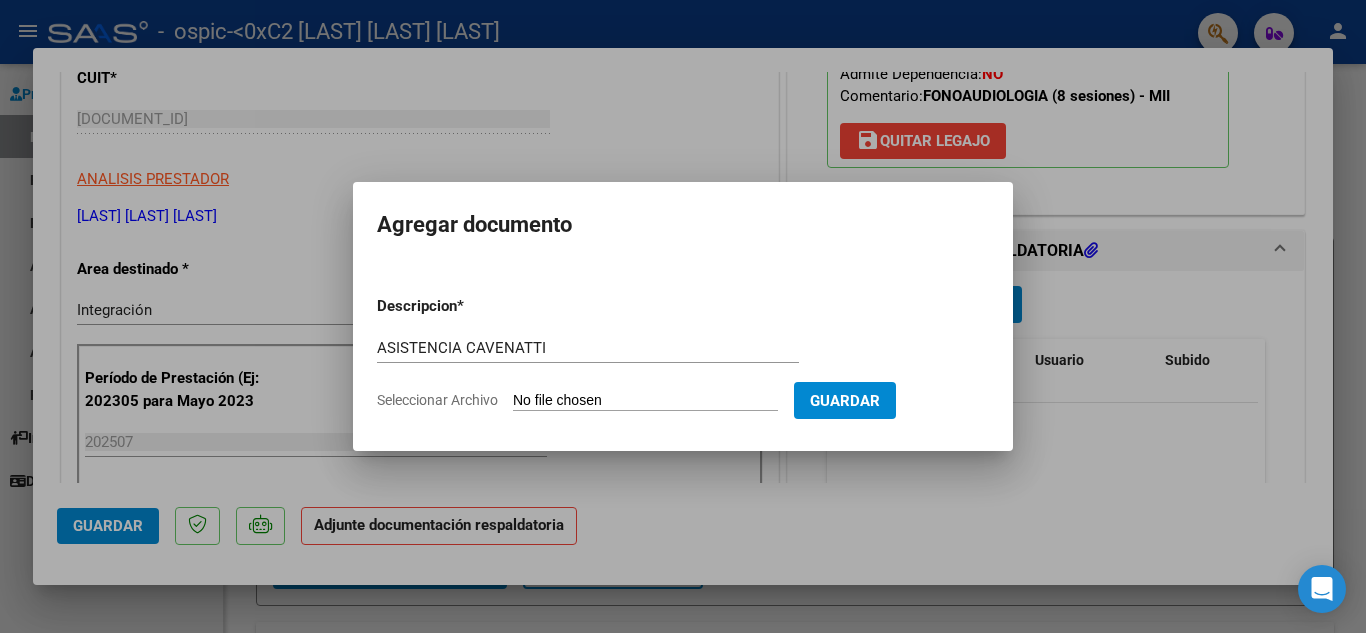click on "Seleccionar Archivo" at bounding box center (645, 401) 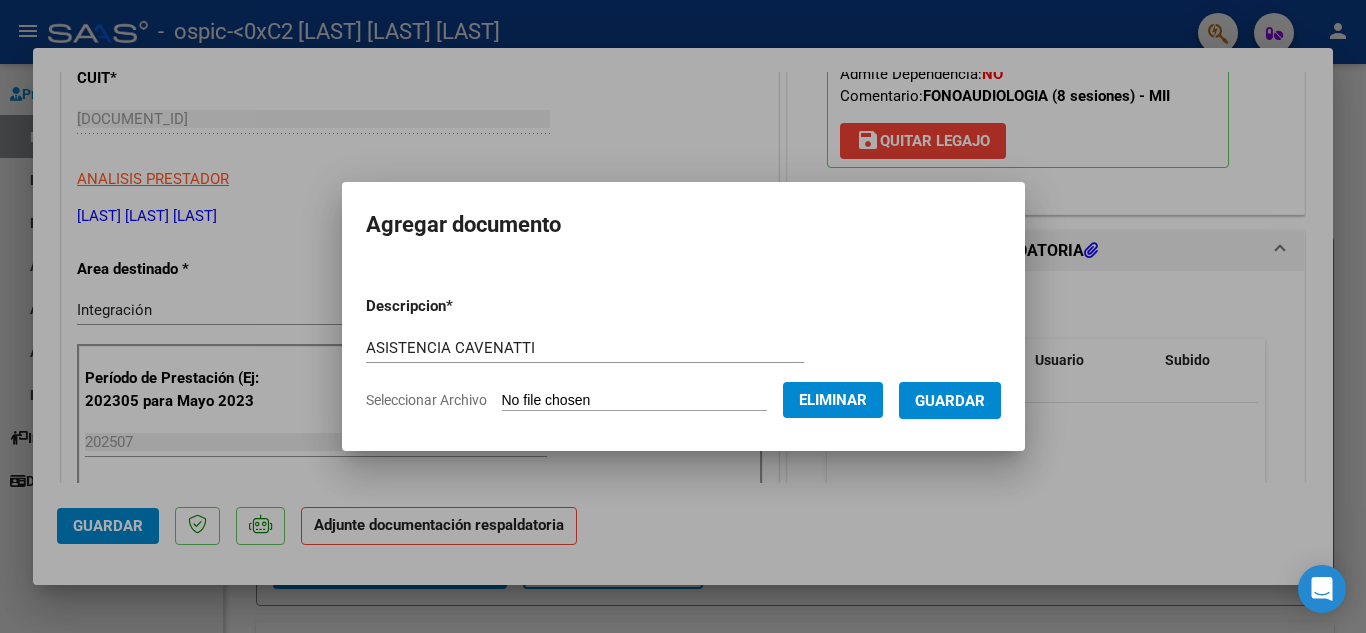 click on "Guardar" at bounding box center [950, 401] 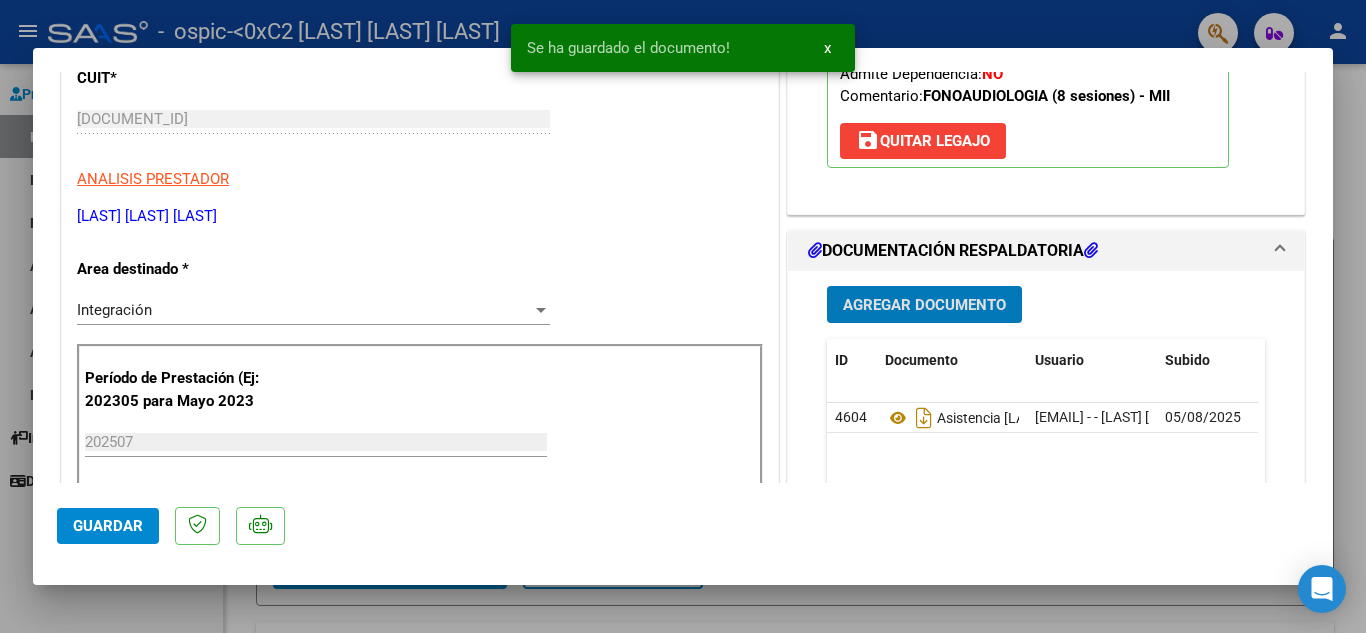 click on "Guardar" 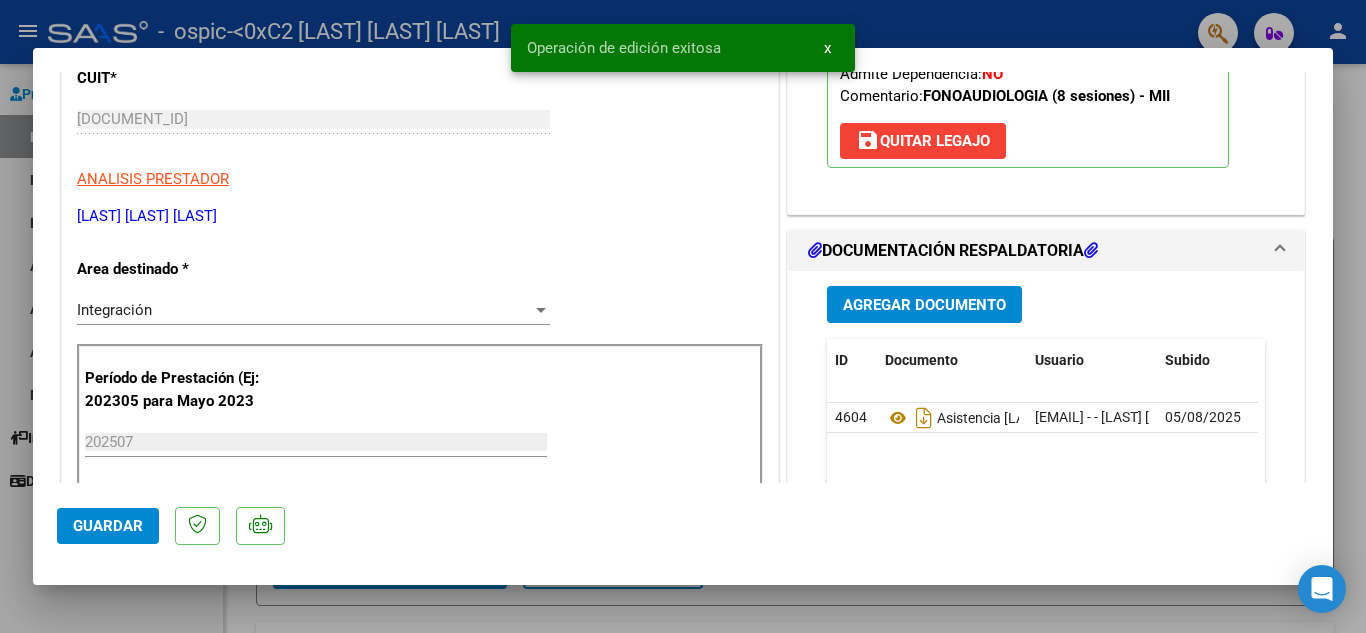 click at bounding box center (683, 316) 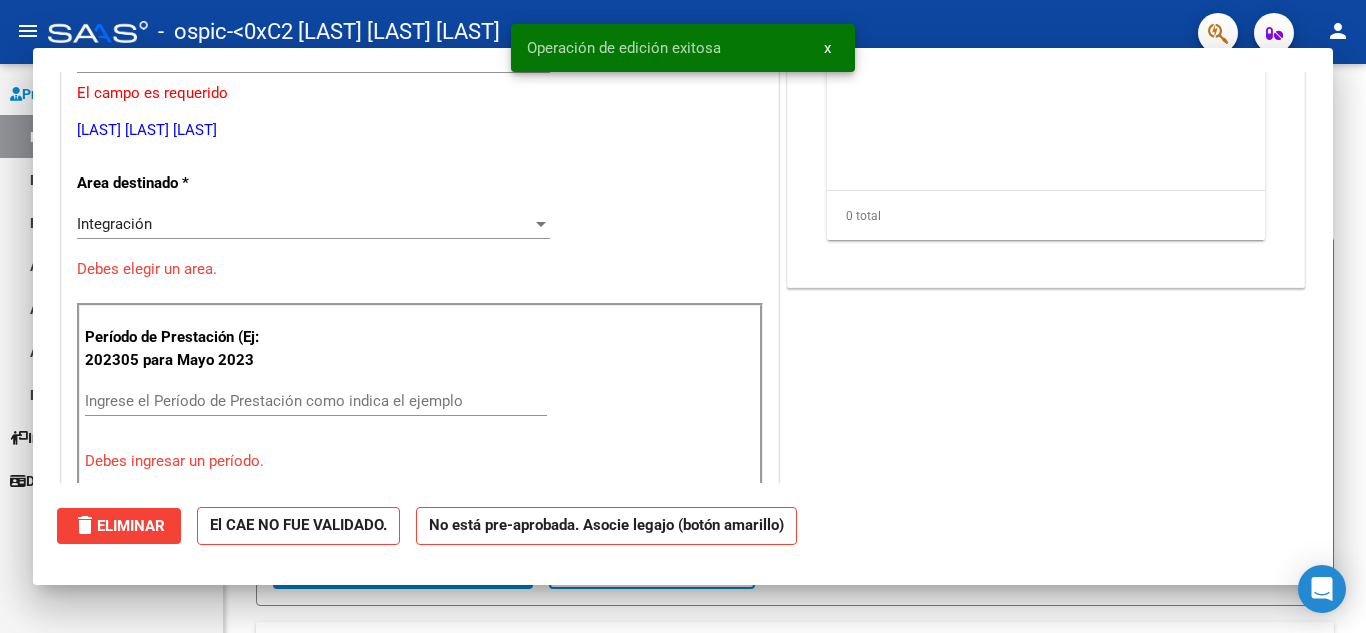scroll, scrollTop: 263, scrollLeft: 0, axis: vertical 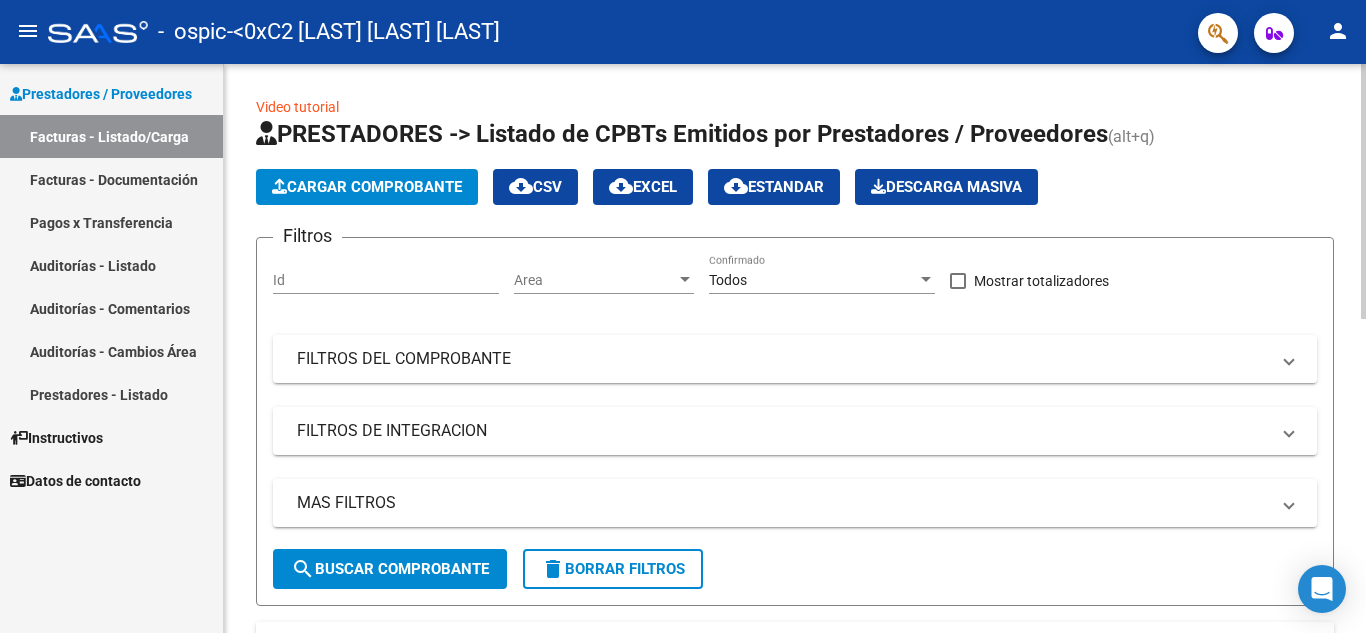 click on "Cargar Comprobante" 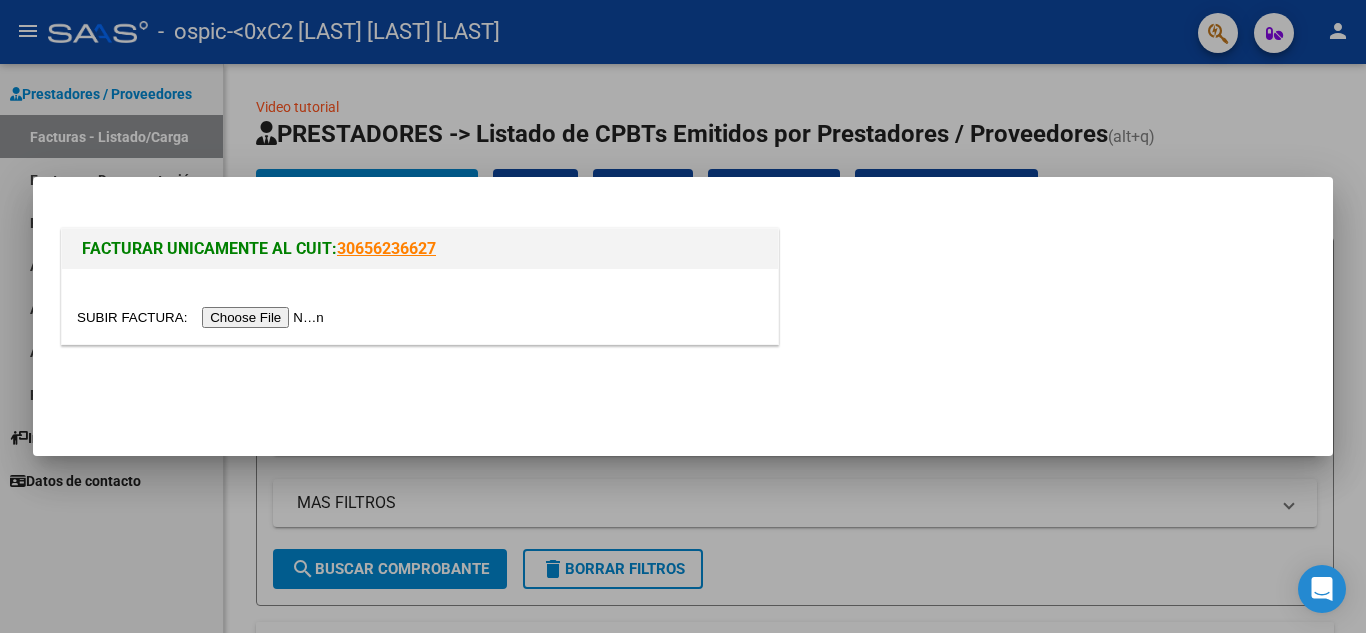 click at bounding box center [203, 317] 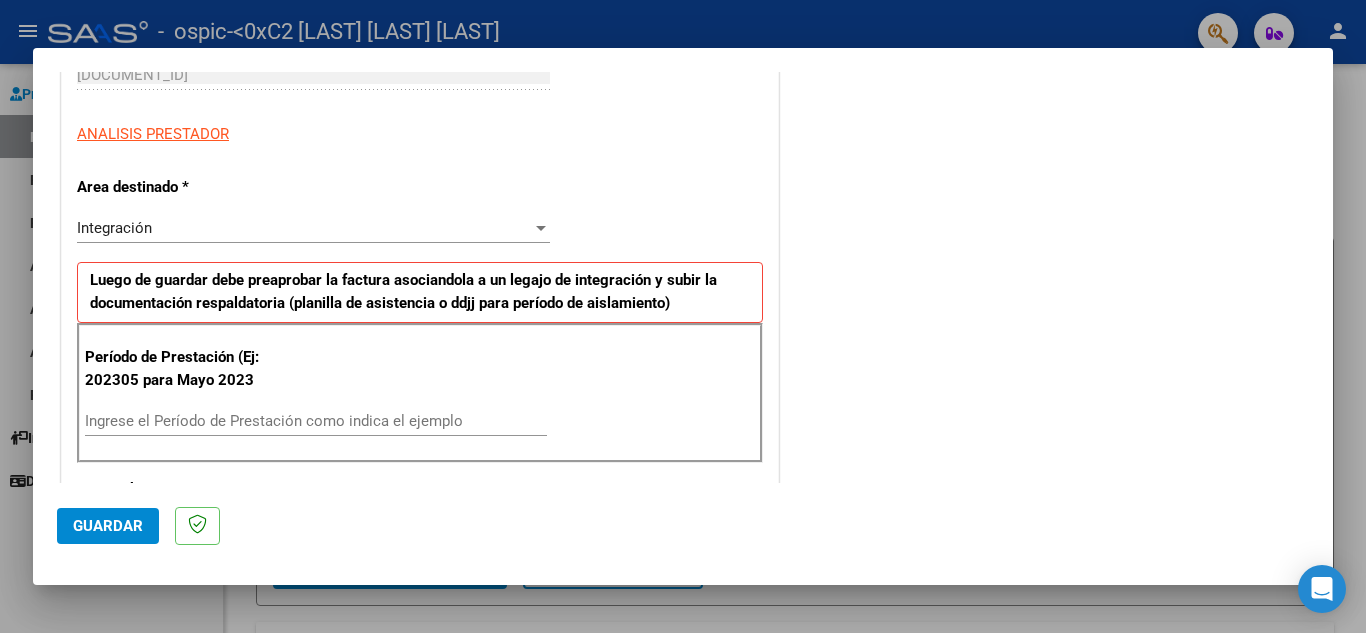 scroll, scrollTop: 339, scrollLeft: 0, axis: vertical 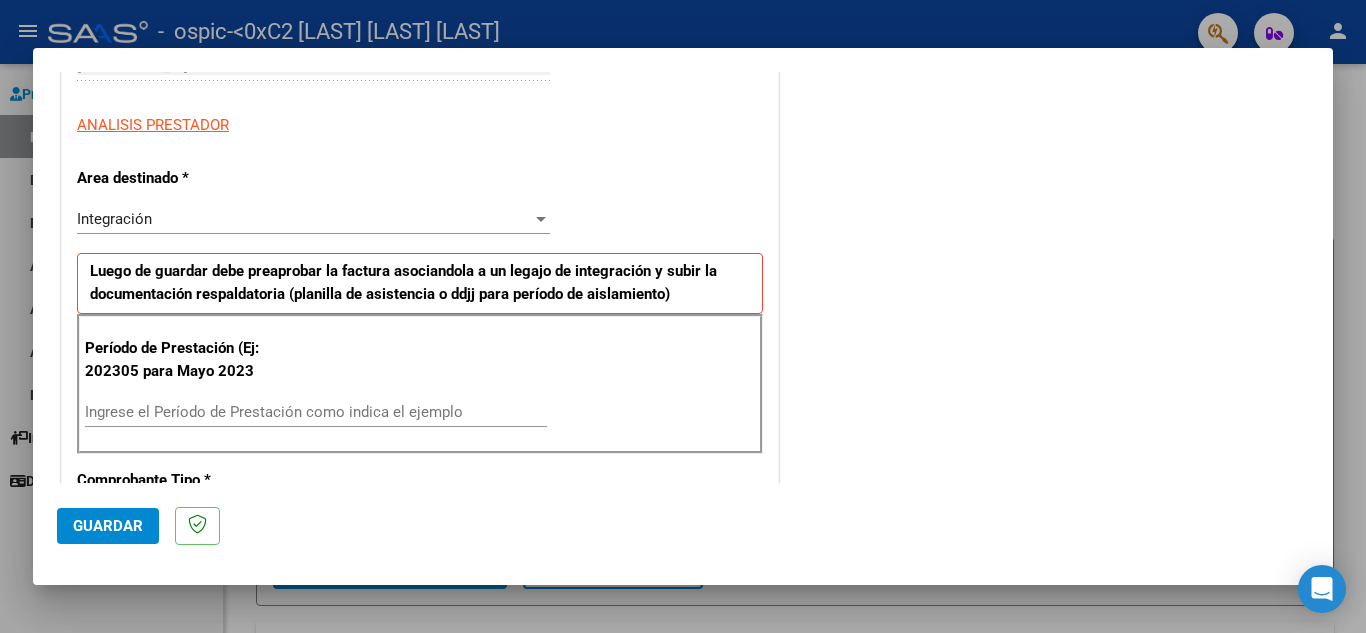 click on "Ingrese el Período de Prestación como indica el ejemplo" at bounding box center [316, 412] 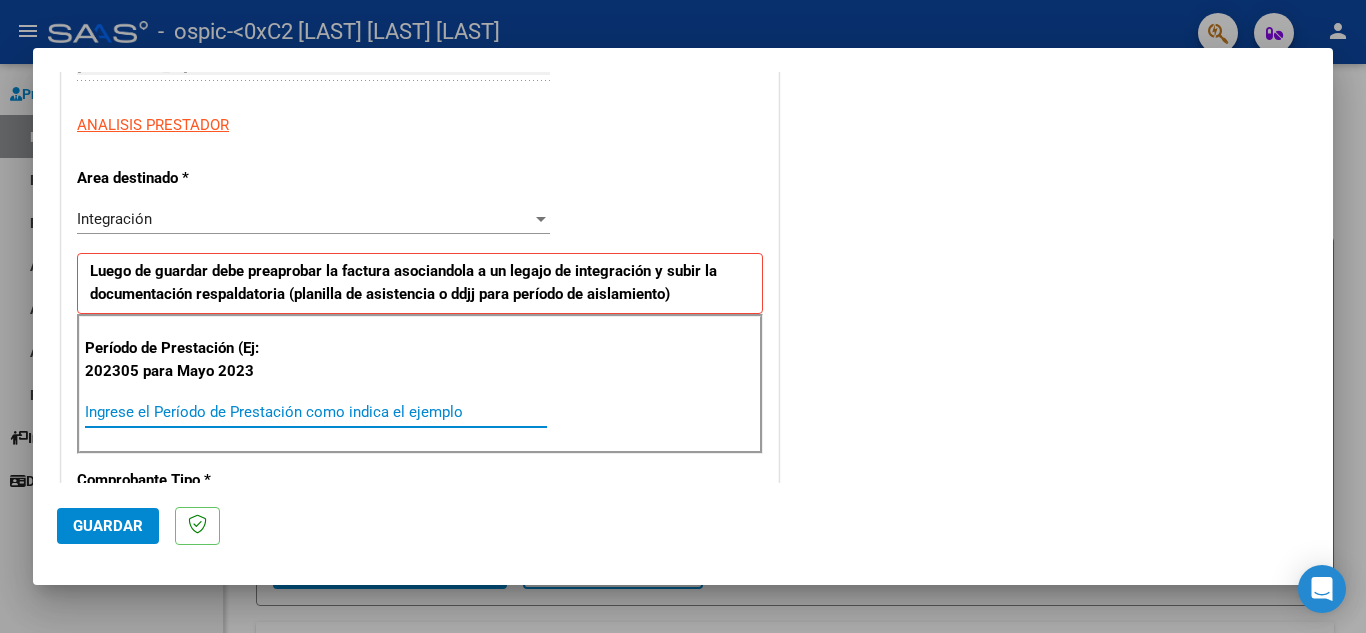 click on "Ingrese el Período de Prestación como indica el ejemplo" at bounding box center [316, 412] 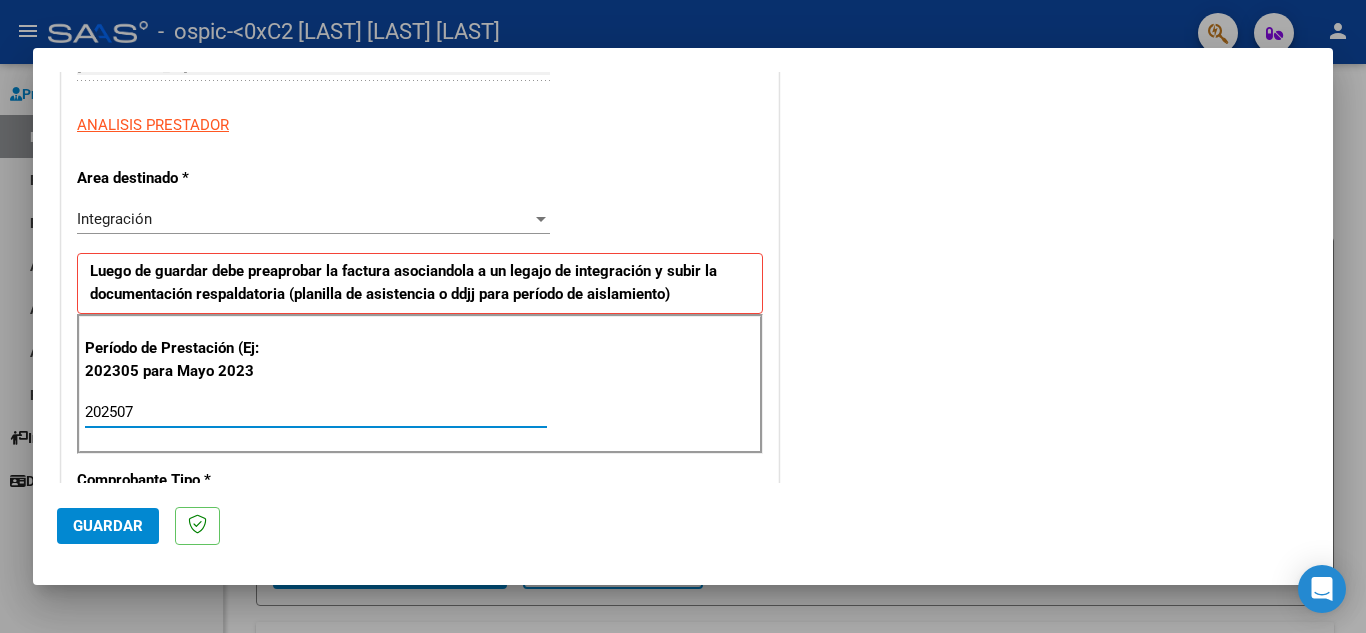 type on "202507" 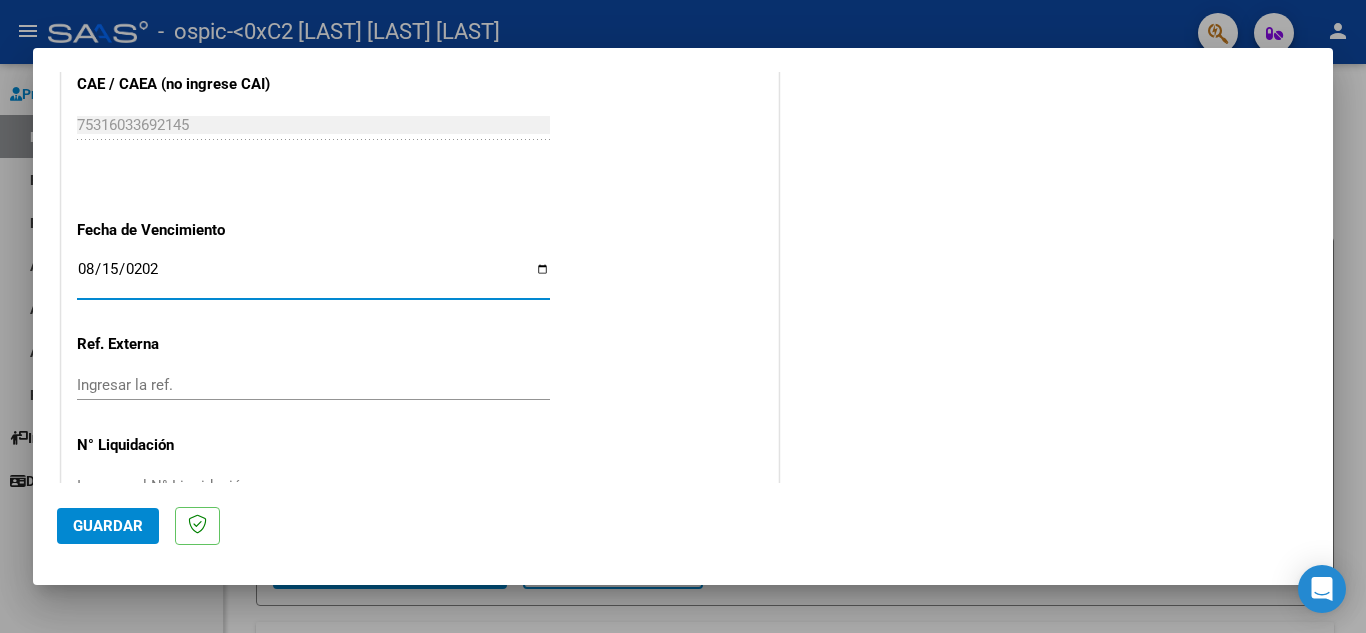 type on "2025-08-15" 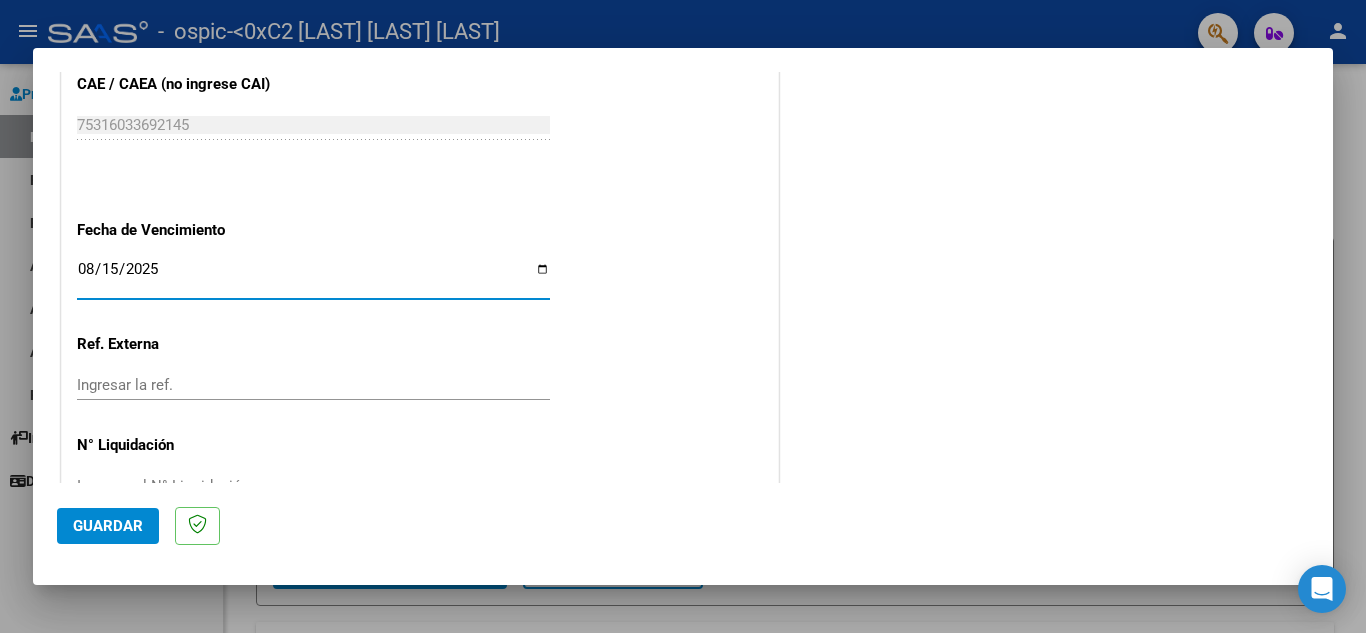 click on "Guardar" 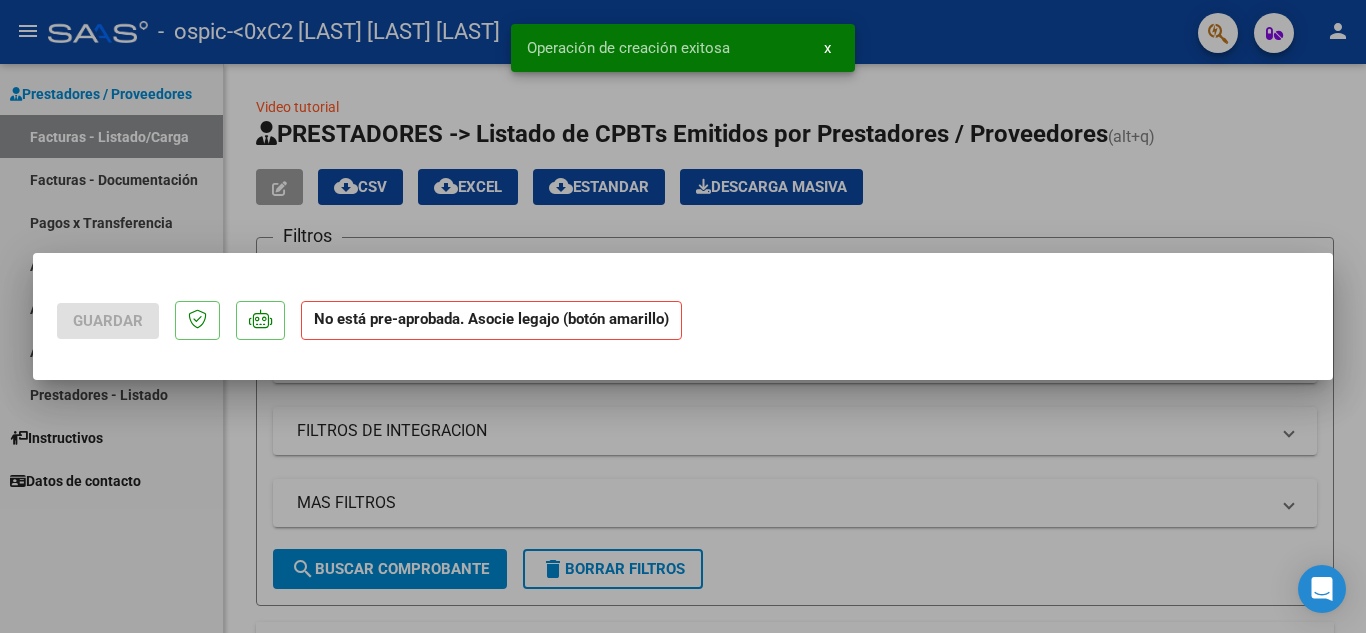 scroll, scrollTop: 0, scrollLeft: 0, axis: both 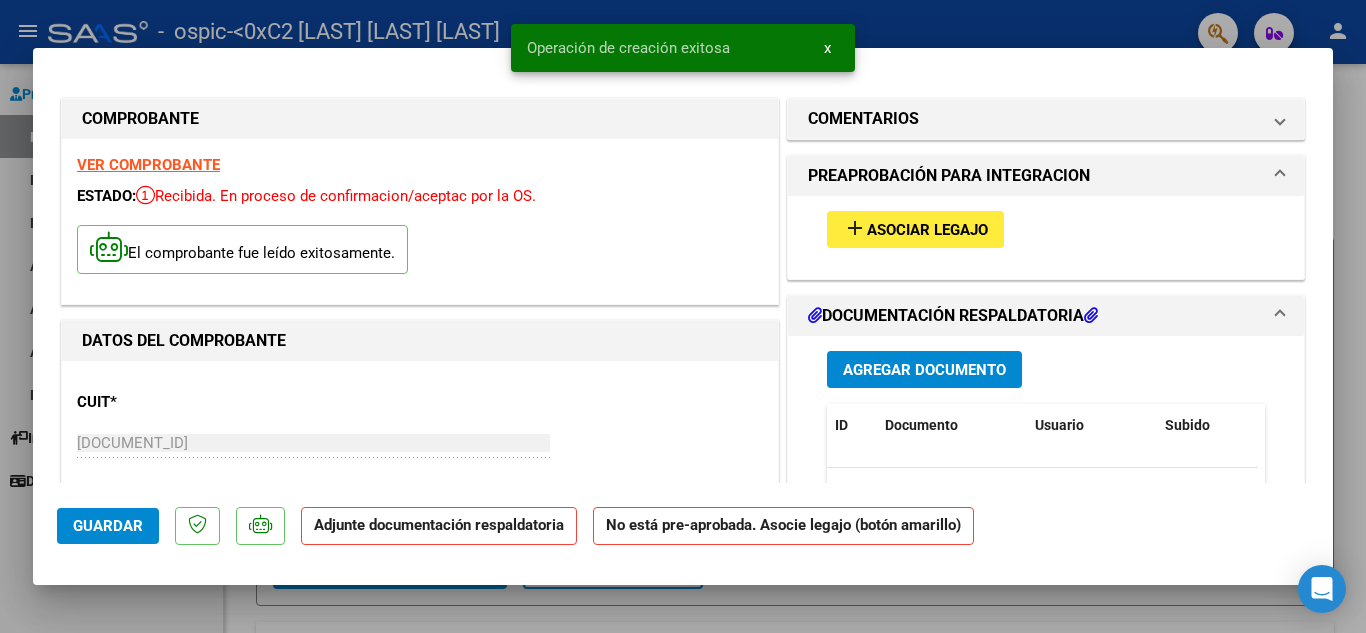 click on "Asociar Legajo" at bounding box center [927, 230] 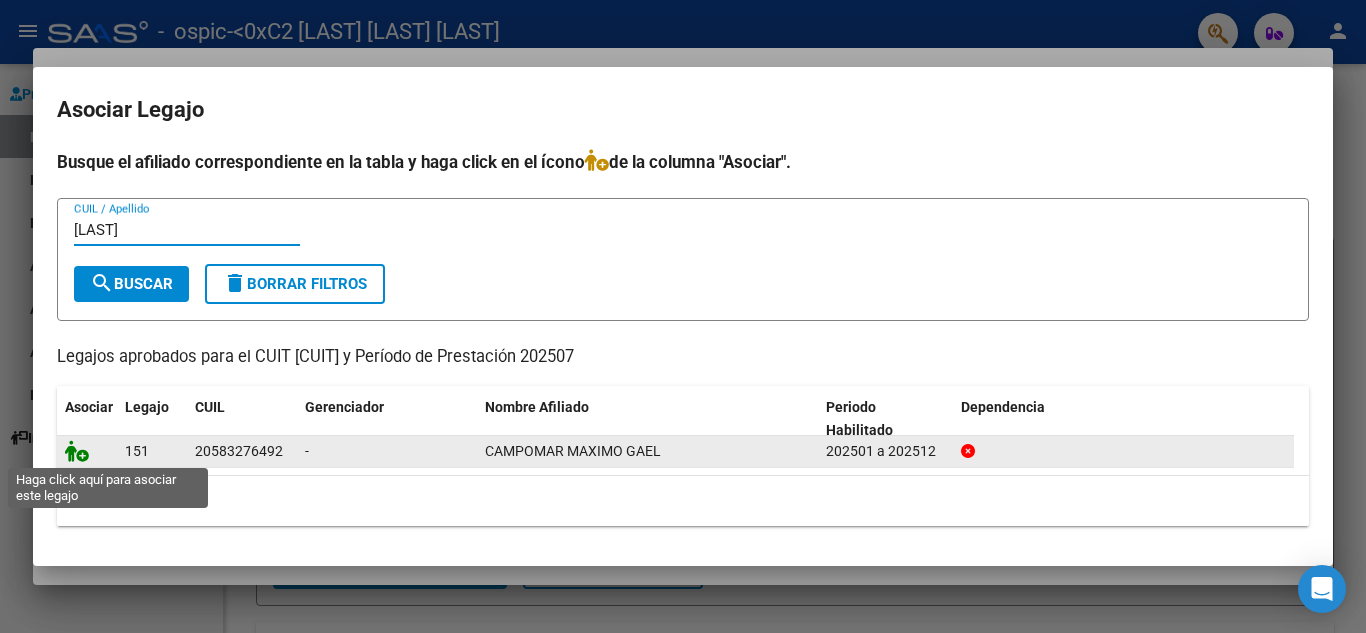 type on "[LAST]" 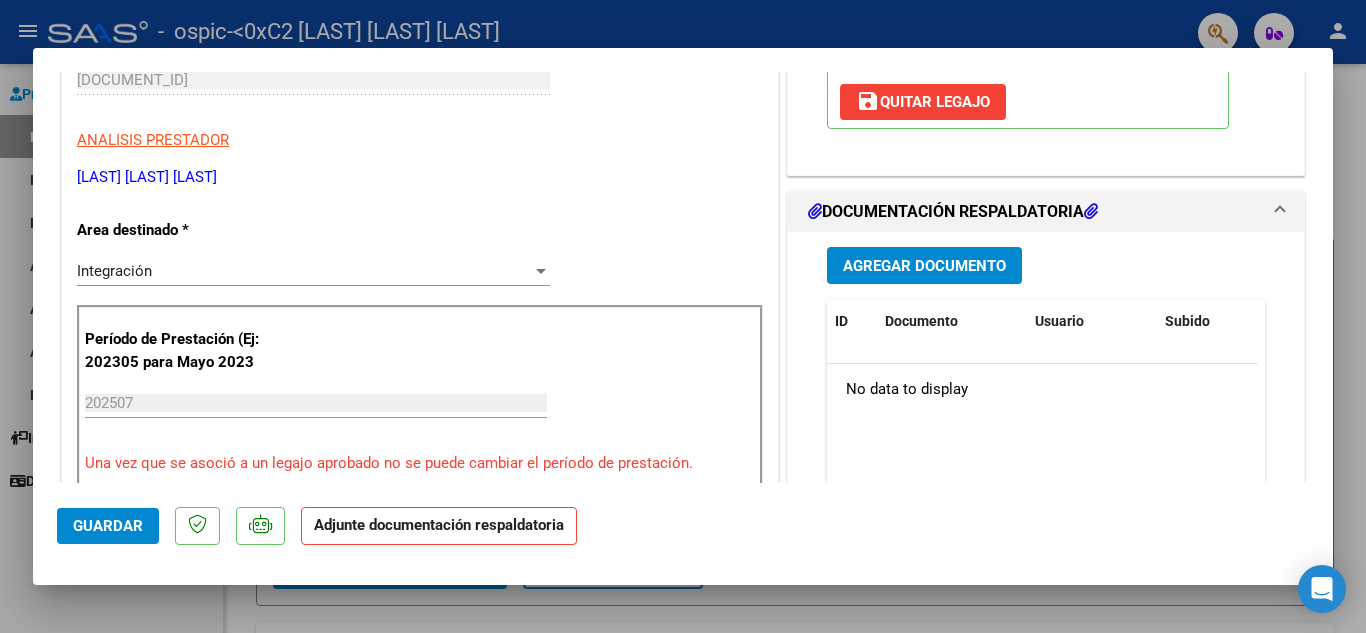 scroll, scrollTop: 377, scrollLeft: 0, axis: vertical 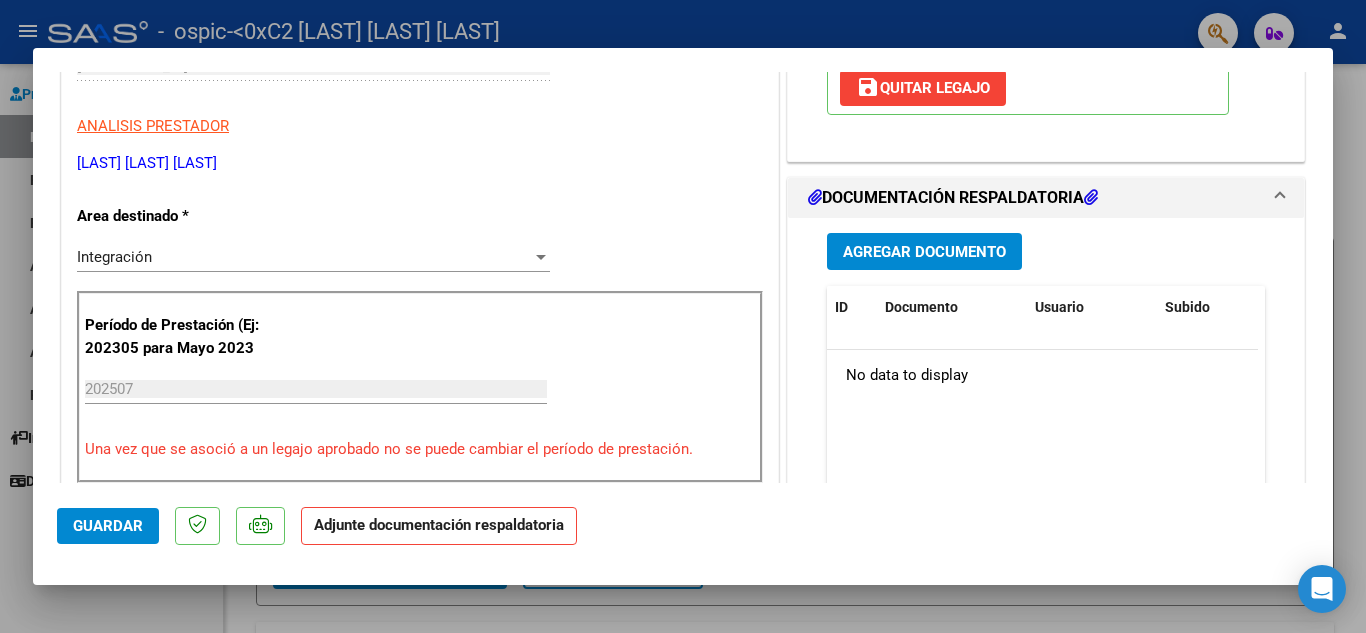 click on "Agregar Documento" at bounding box center [924, 252] 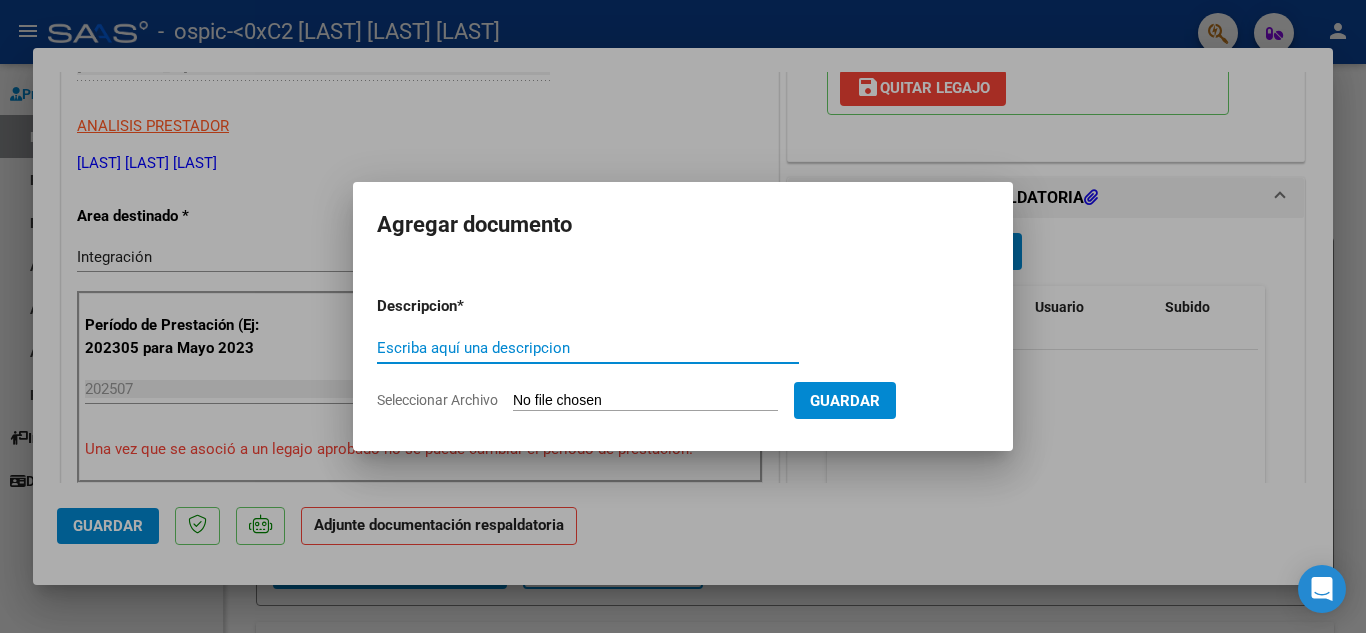 click on "Escriba aquí una descripcion" at bounding box center (588, 348) 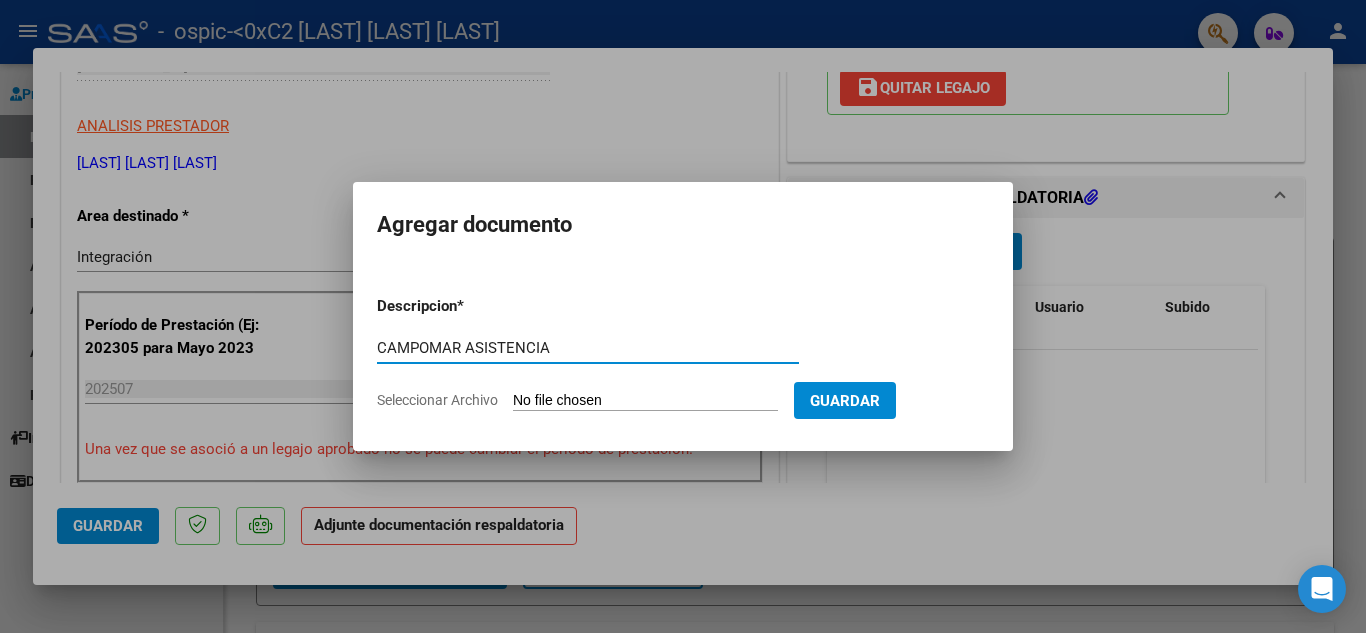 type on "CAMPOMAR ASISTENCIA" 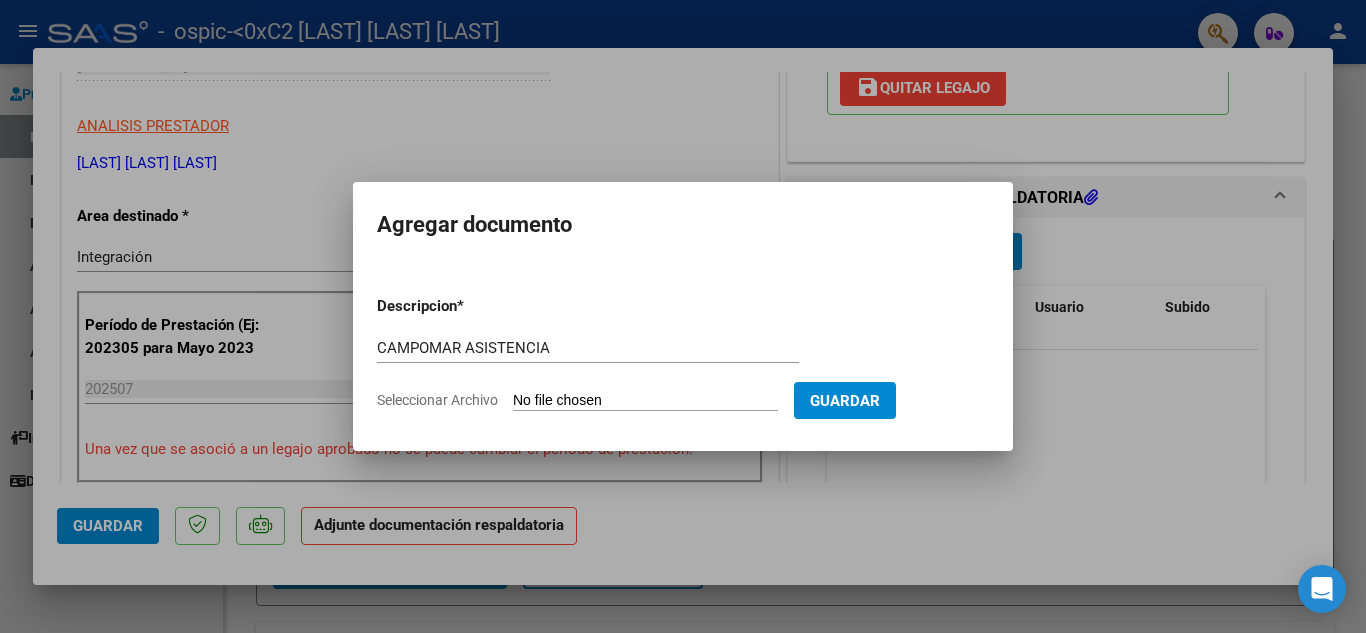 type on "C:\fakepath\[LAST].pdf" 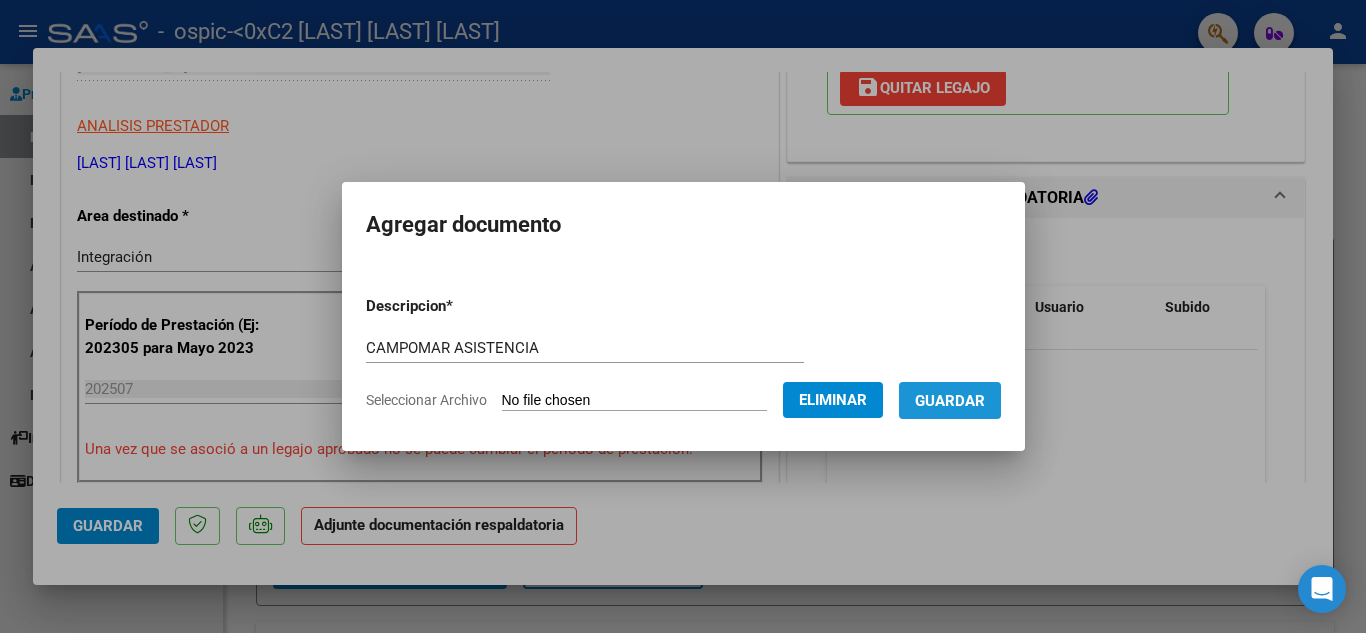 click on "Guardar" at bounding box center [950, 401] 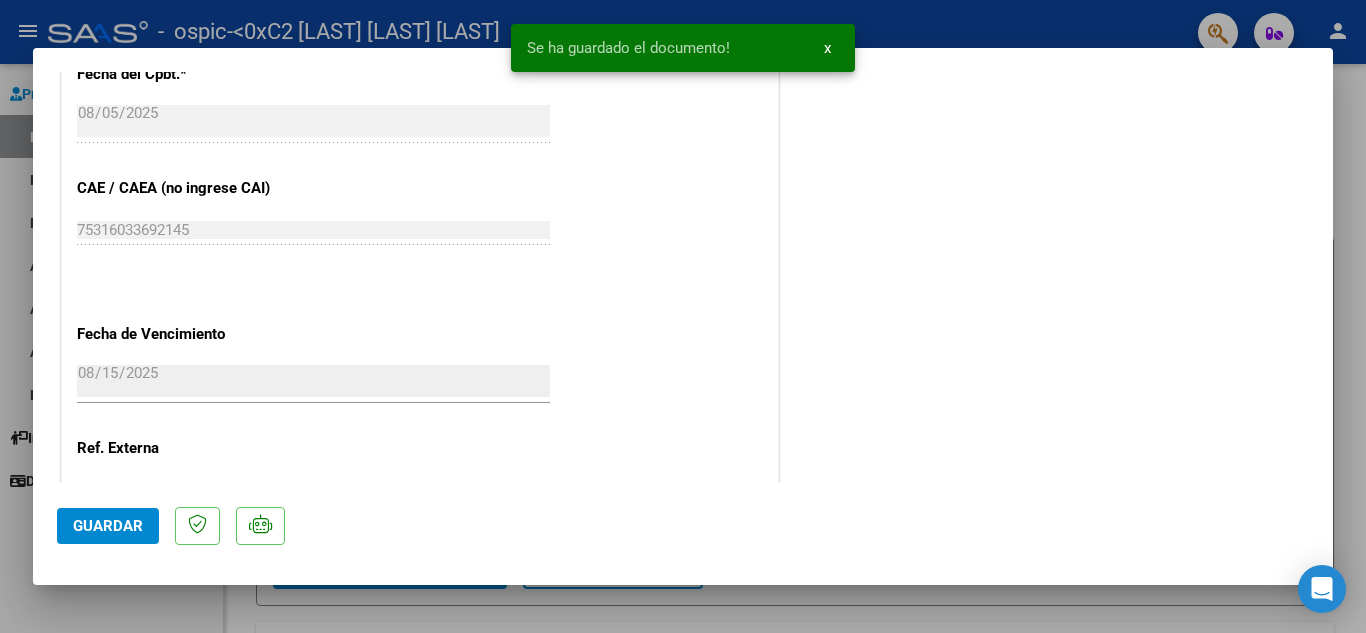 scroll, scrollTop: 1241, scrollLeft: 0, axis: vertical 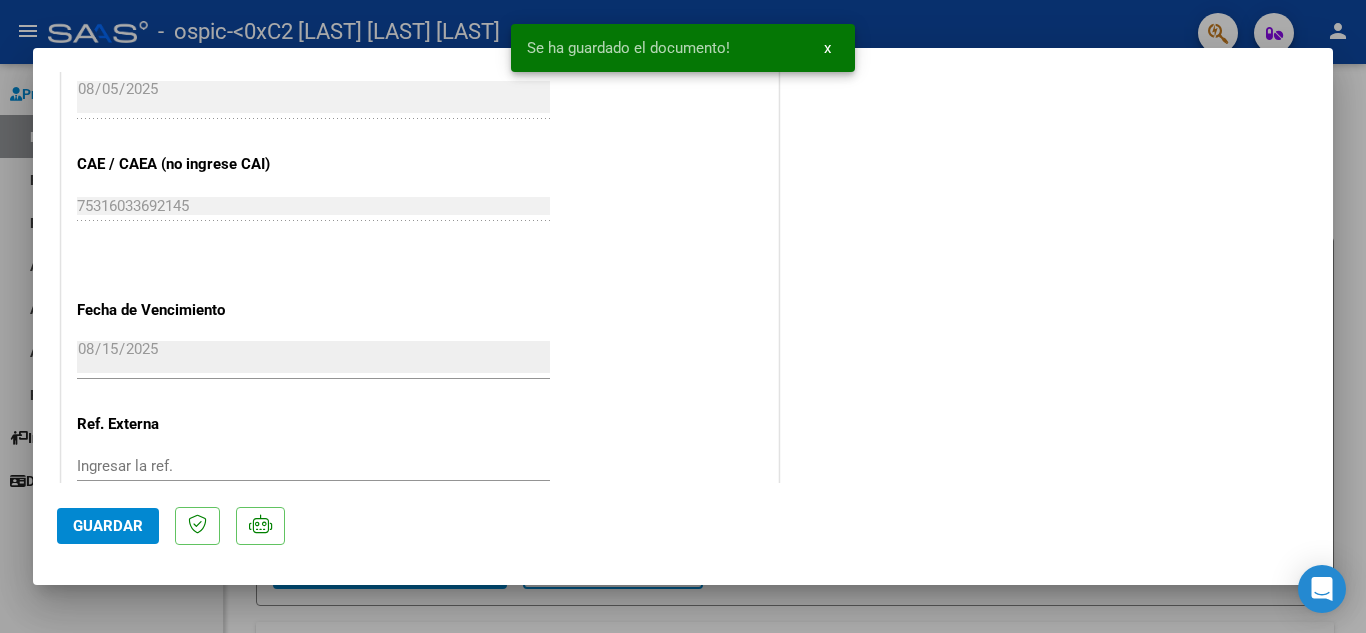 click on "Guardar" 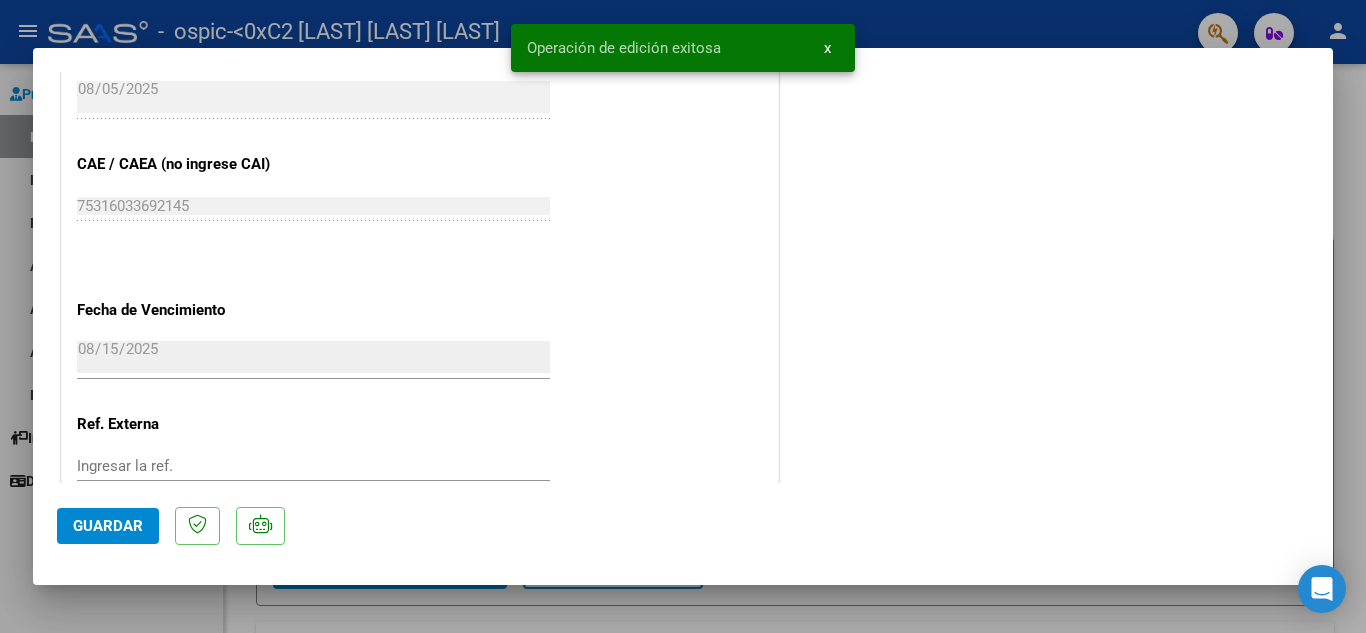 click at bounding box center (683, 316) 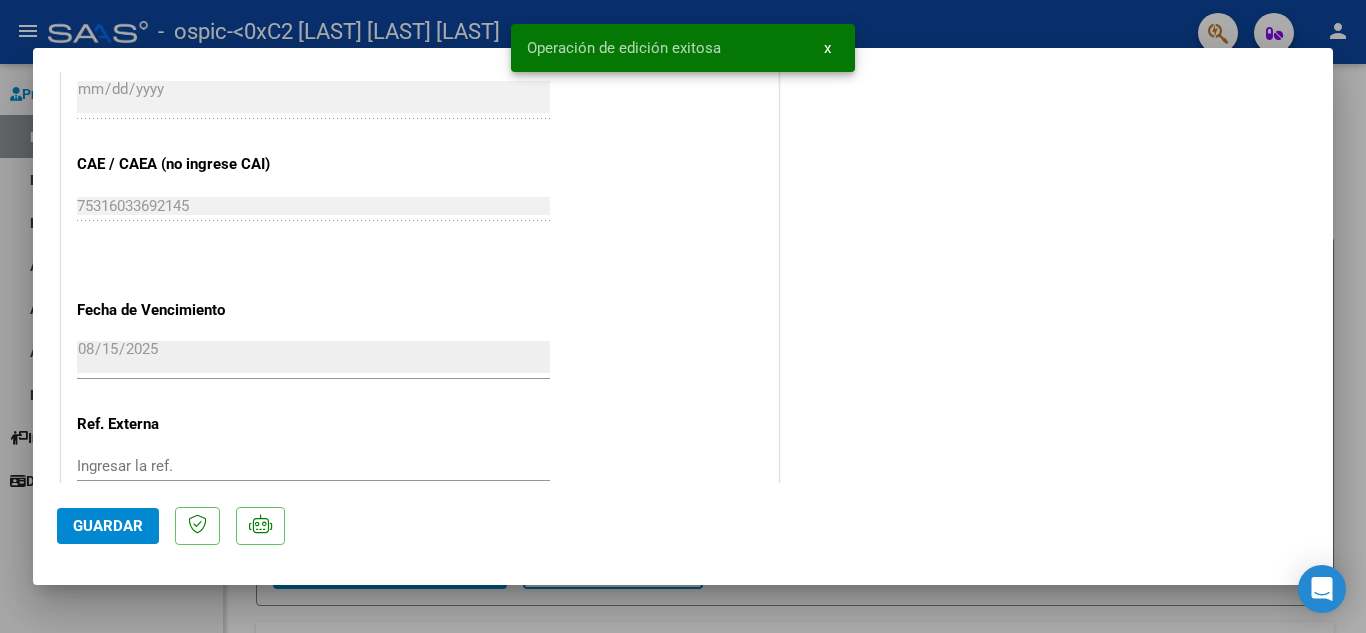 type 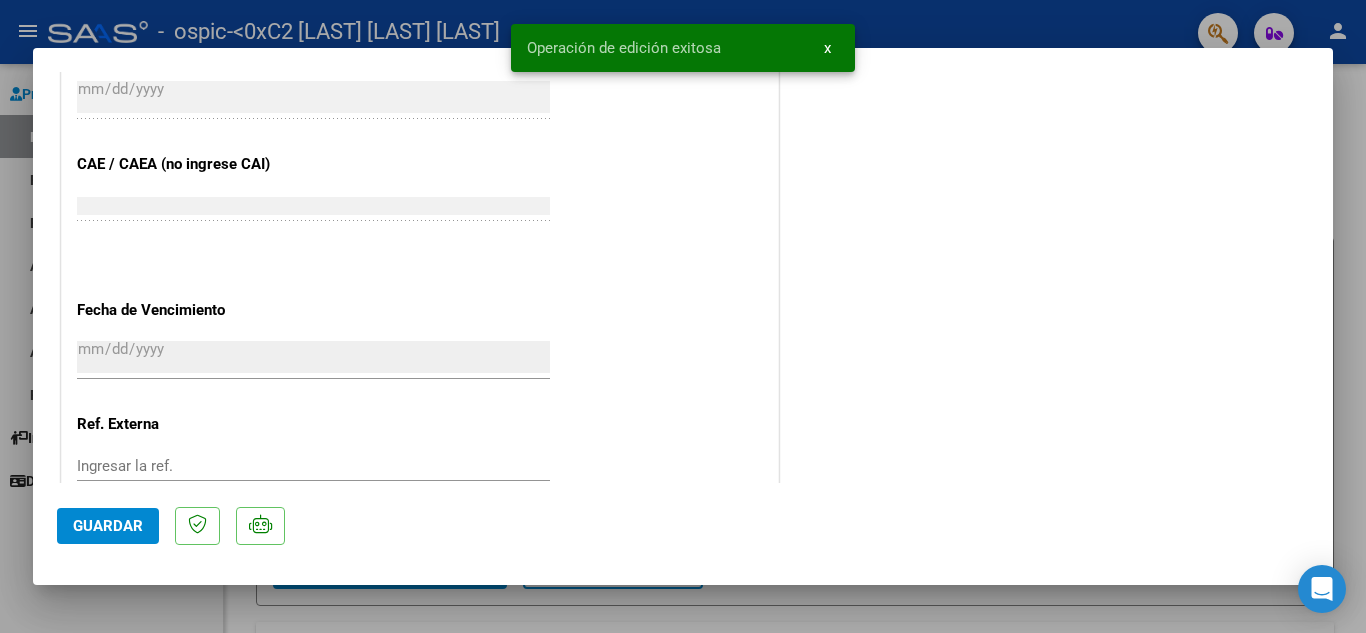 scroll, scrollTop: 1380, scrollLeft: 0, axis: vertical 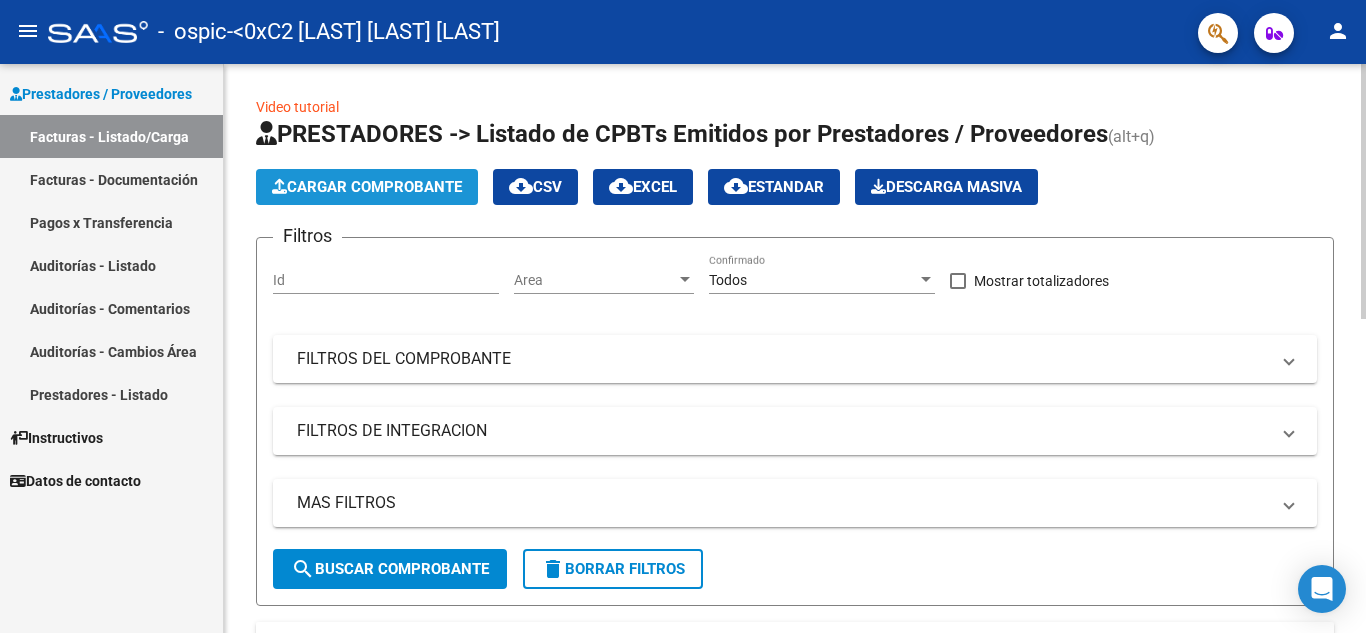 click on "Cargar Comprobante" 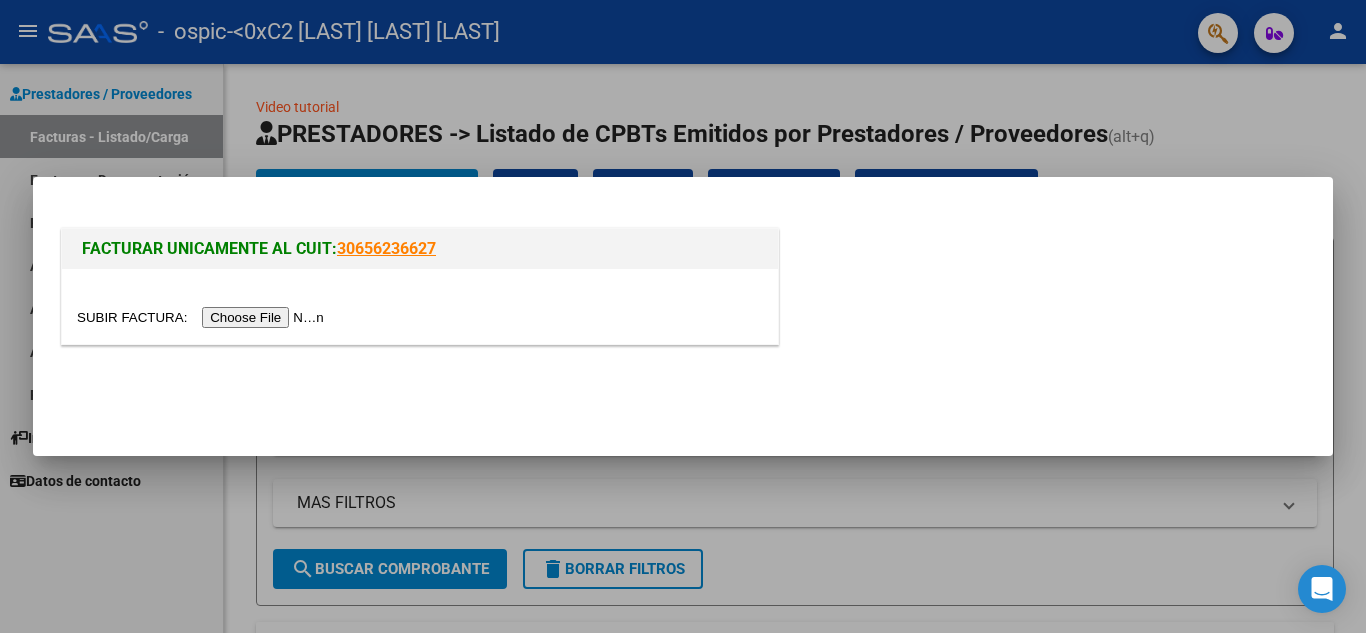 click at bounding box center [203, 317] 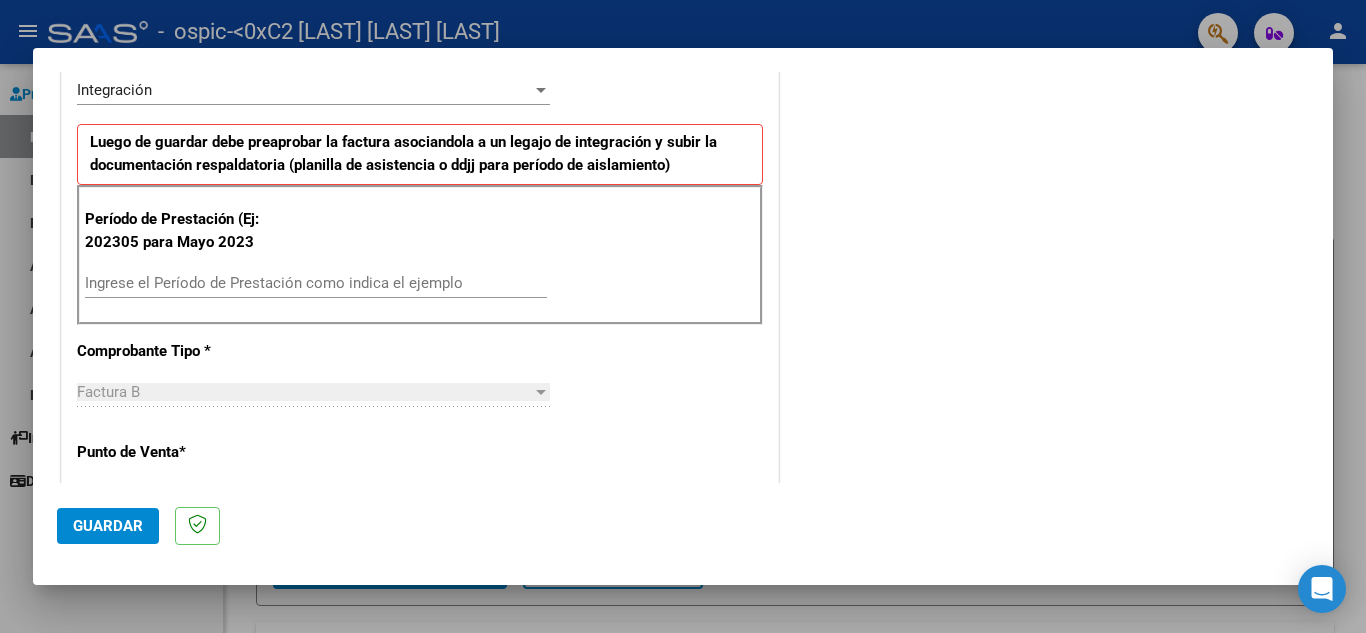 scroll, scrollTop: 490, scrollLeft: 0, axis: vertical 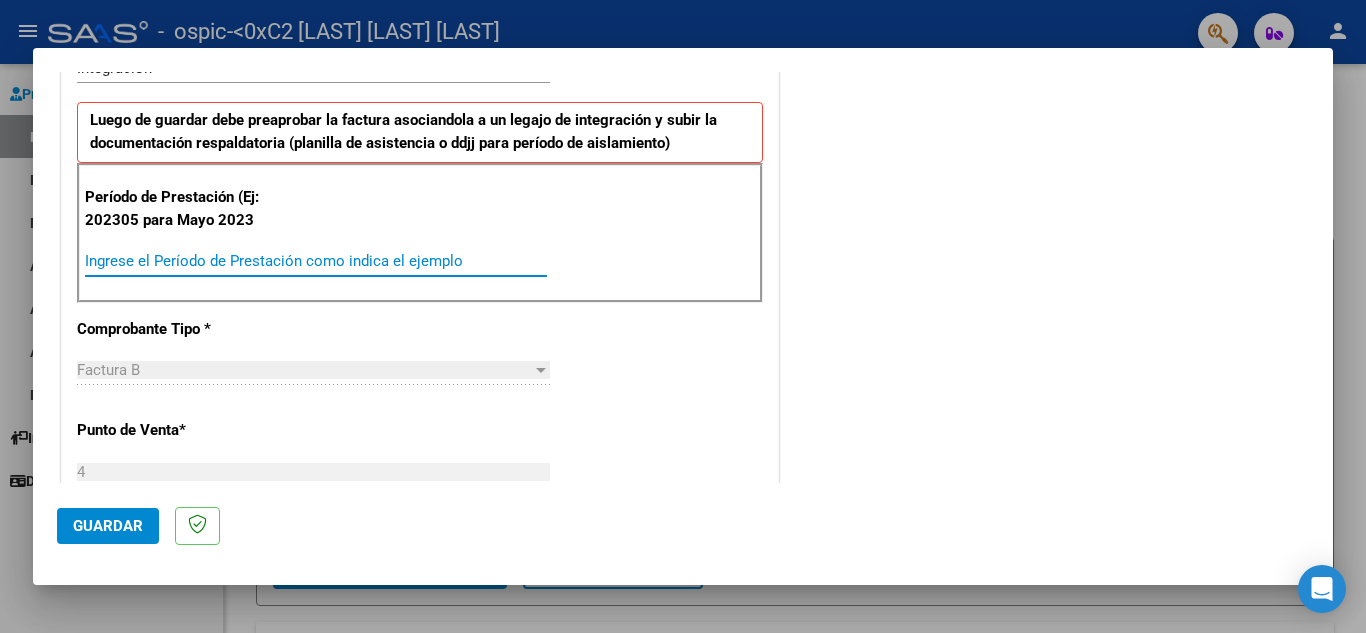 click on "Ingrese el Período de Prestación como indica el ejemplo" at bounding box center [316, 261] 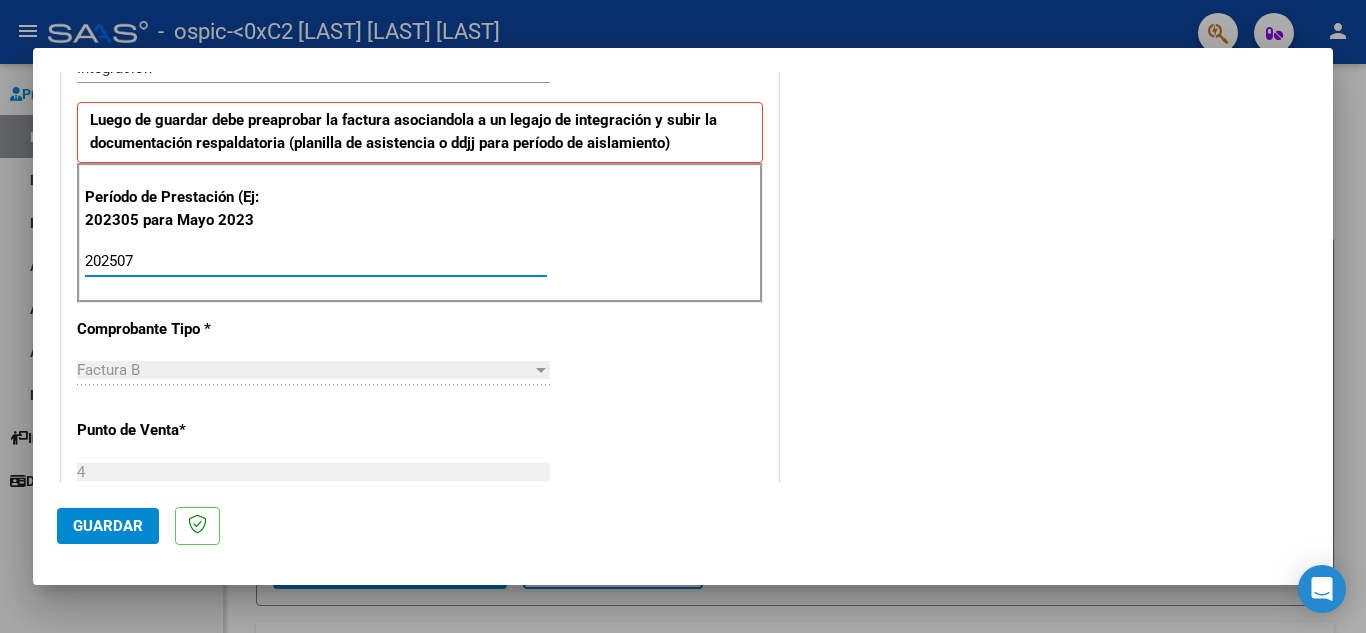 type on "202507" 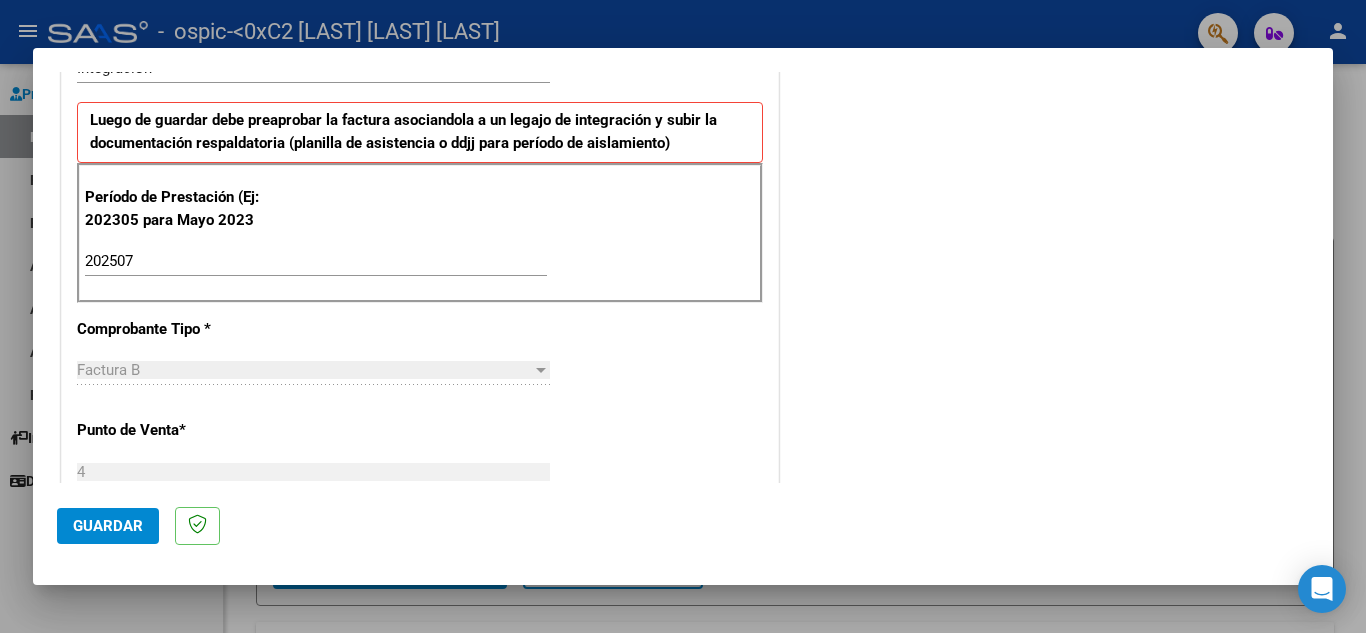 scroll, scrollTop: 1254, scrollLeft: 0, axis: vertical 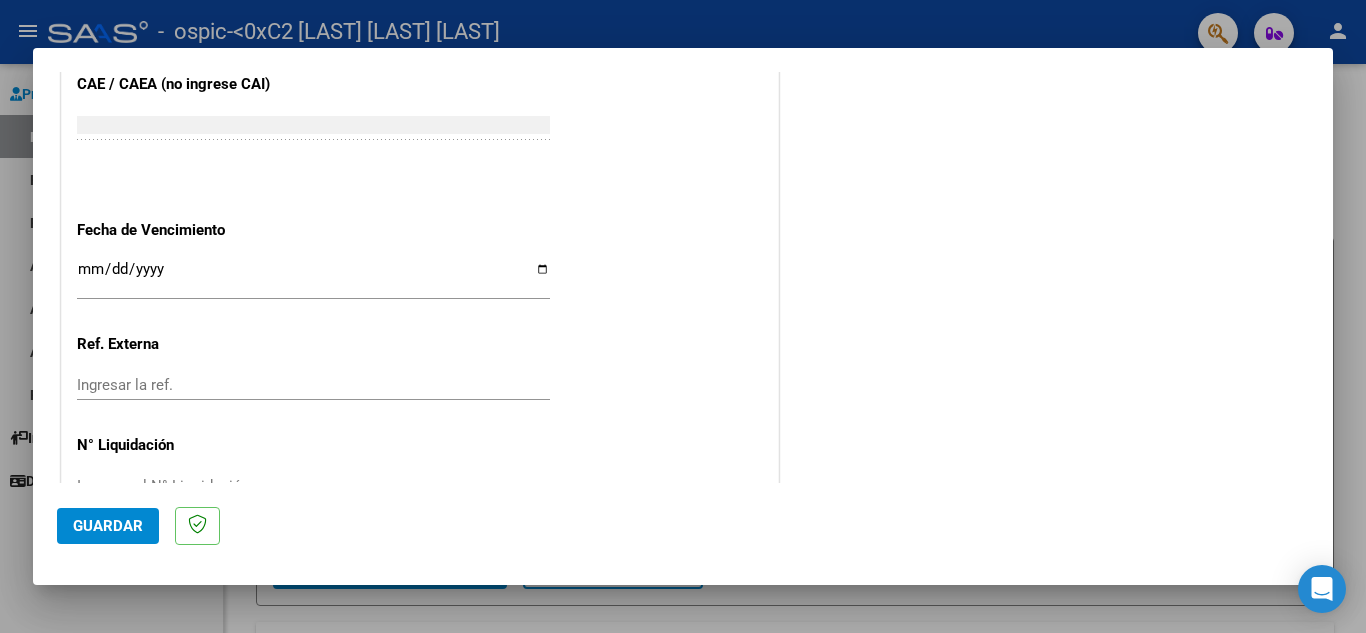 click on "DATOS DEL COMPROBANTE CUIT  *   [CUIT] Ingresar CUIT  ANALISIS PRESTADOR  Area destinado * Integración Seleccionar Area Luego de guardar debe preaprobar la factura asociandola a un legajo de integración y subir la documentación respaldatoria (planilla de asistencia o ddjj para período de aislamiento)  Período de Prestación (Ej: 202305 para Mayo 2023    202507 Ingrese el Período de Prestación como indica el ejemplo   Comprobante Tipo * Factura B Seleccionar Tipo Punto de Venta  *   4 Ingresar el Nro.  Número  *   1052 Ingresar el Nro.  Monto  *   $ 98.964,88 Ingresar el monto  Fecha del Cpbt.  *   2025-08-05 Ingresar la fecha  CAE / CAEA (no ingrese CAI)    75316036225011 Ingresar el CAE o CAEA (no ingrese CAI)  Fecha de Vencimiento    Ingresar la fecha  Ref. Externa    Ingresar la ref.  N° Liquidación    Ingresar el N° Liquidación  COMENTARIOS Comentarios del Prestador / Gerenciador:" at bounding box center (683, 277) 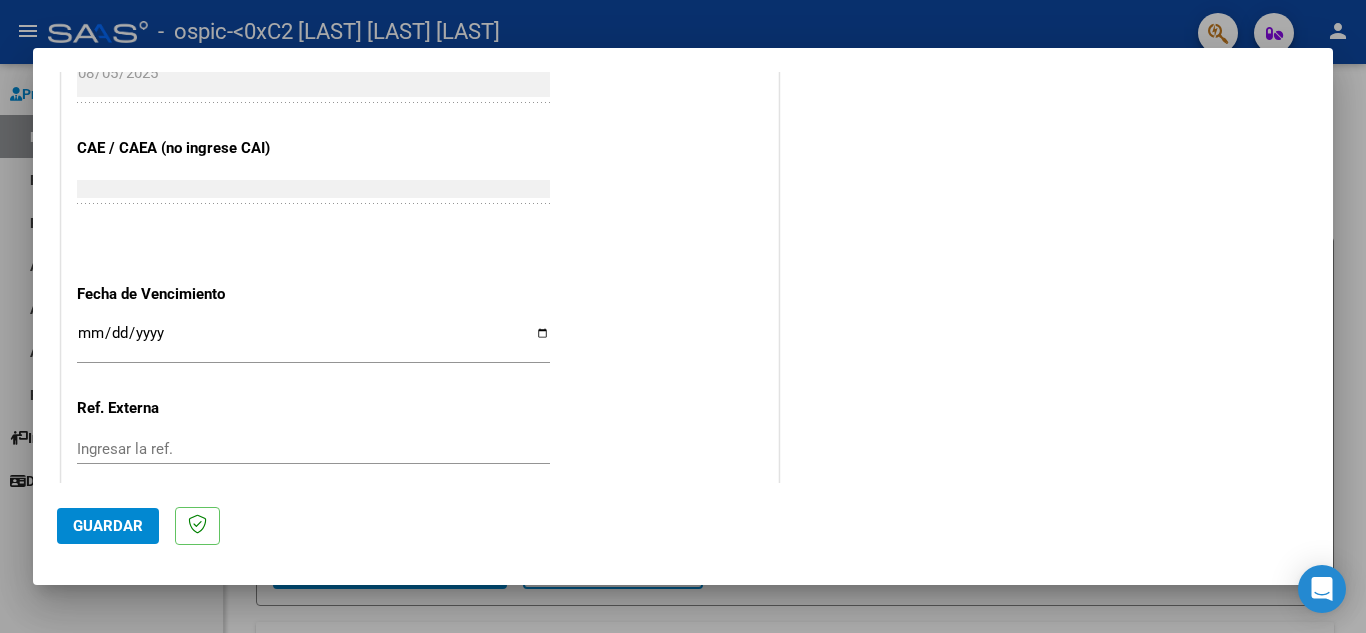scroll, scrollTop: 1241, scrollLeft: 0, axis: vertical 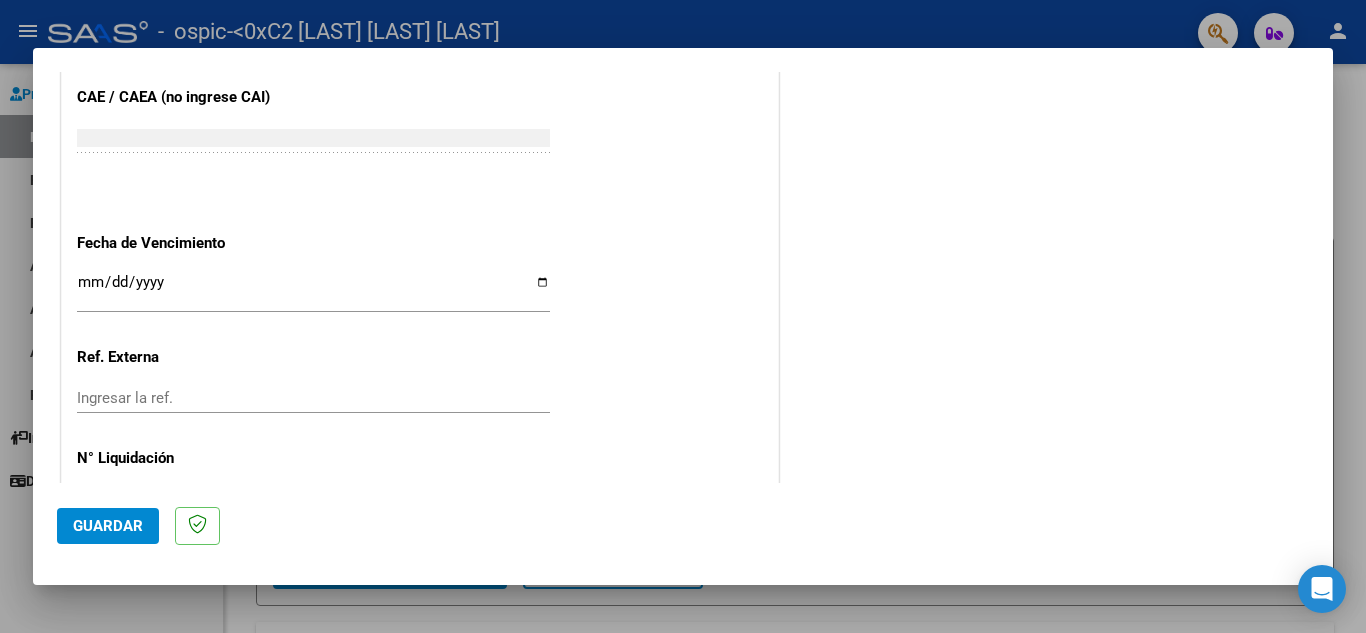 click on "CUIT  *   [CUIT] Ingresar CUIT  ANALISIS PRESTADOR  Area destinado * Integración Seleccionar Area Luego de guardar debe preaprobar la factura asociandola a un legajo de integración y subir la documentación respaldatoria (planilla de asistencia o ddjj para período de aislamiento)  Período de Prestación (Ej: 202305 para Mayo 2023    202507 Ingrese el Período de Prestación como indica el ejemplo   Comprobante Tipo * Factura B Seleccionar Tipo Punto de Venta  *   4 Ingresar el Nro.  Número  *   1052 Ingresar el Nro.  Monto  *   $ 98.964,88 Ingresar el monto  Fecha del Cpbt.  *   2025-08-05 Ingresar la fecha  CAE / CAEA (no ingrese CAI)    75316036225011 Ingresar el CAE o CAEA (no ingrese CAI)  Fecha de Vencimiento    Ingresar la fecha  Ref. Externa    Ingresar la ref.  N° Liquidación    Ingresar el N° Liquidación" at bounding box center [420, -186] 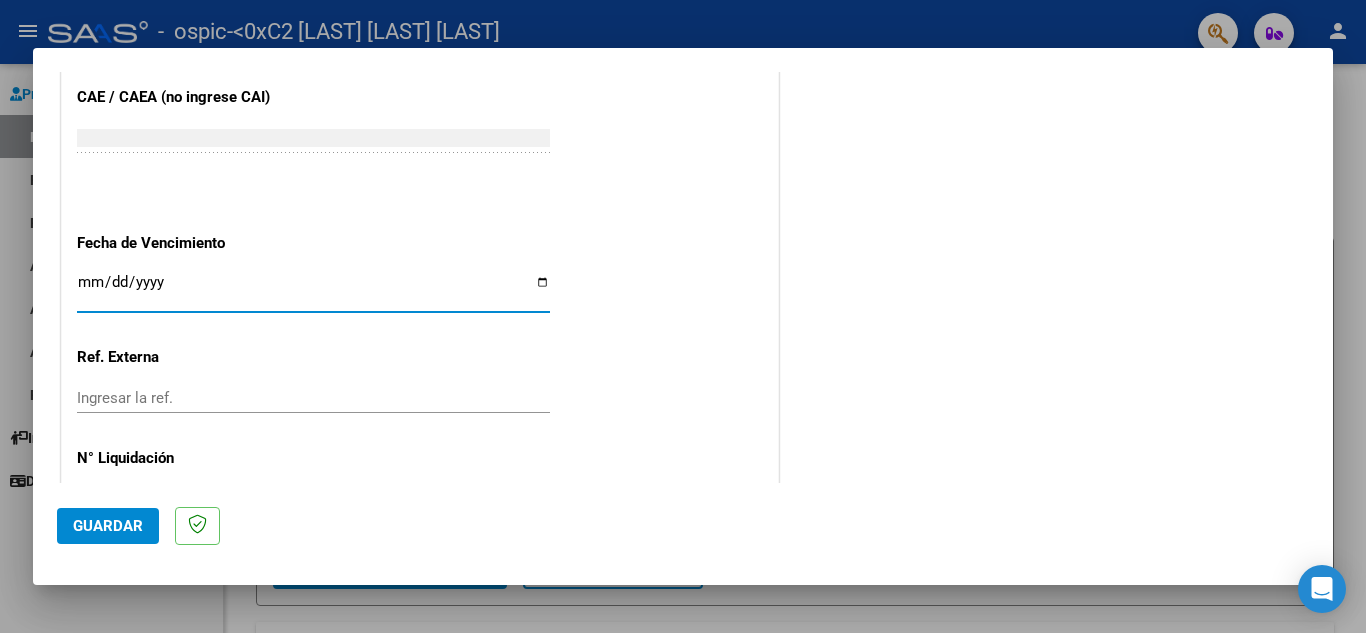 click on "Ingresar la fecha" at bounding box center (313, 290) 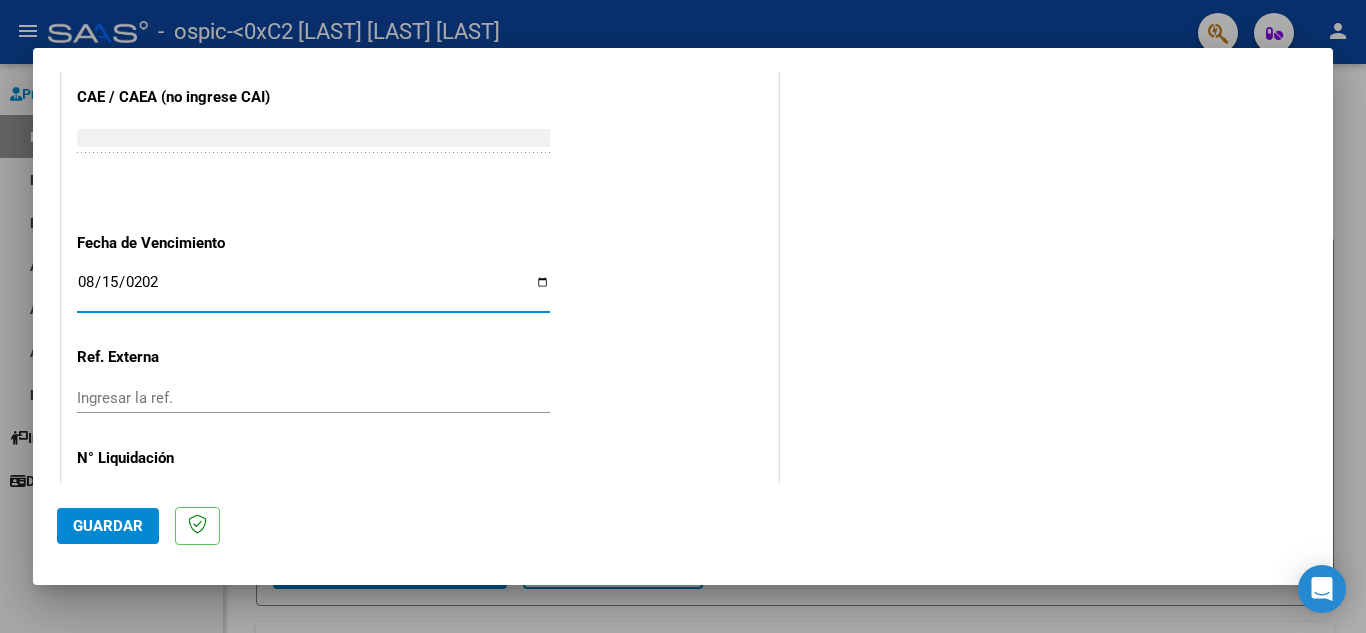 type on "2025-08-15" 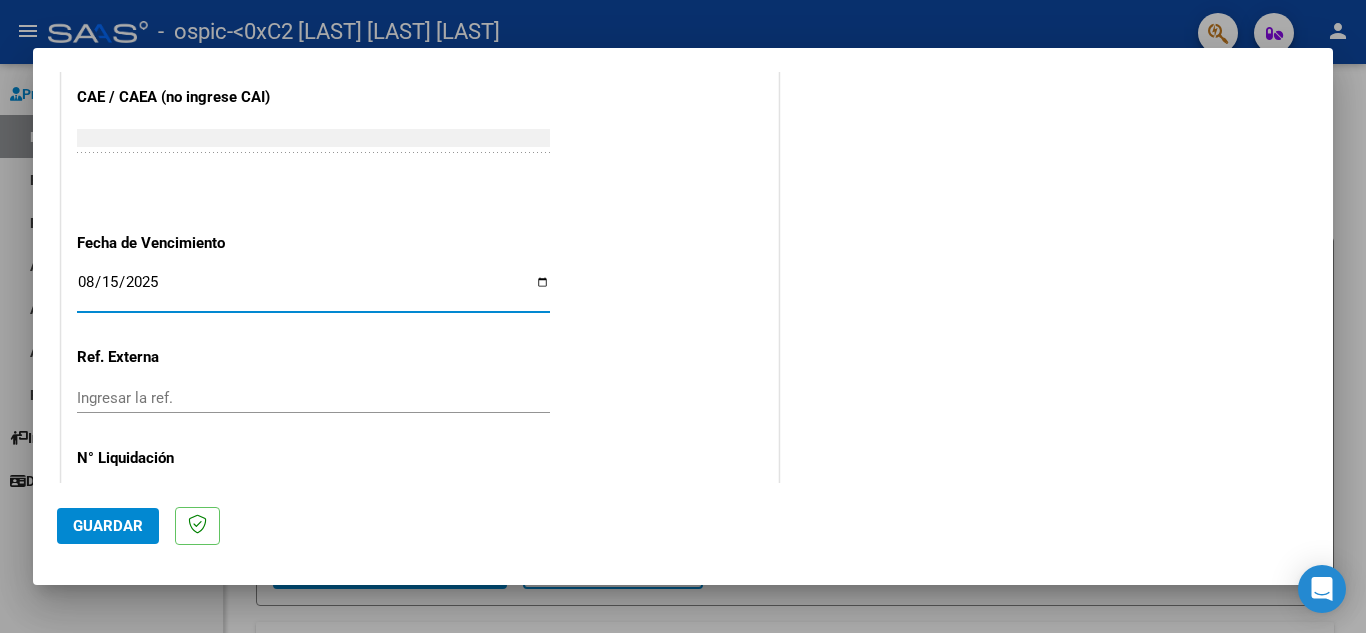 click on "Guardar" 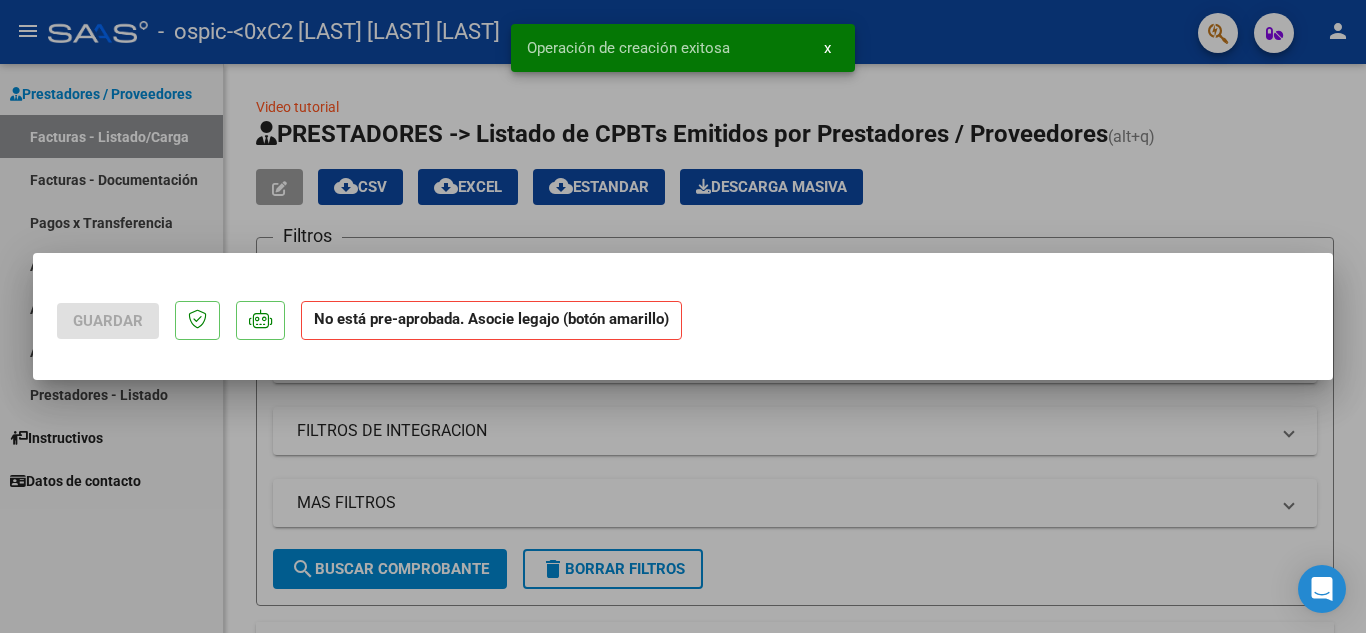 scroll, scrollTop: 0, scrollLeft: 0, axis: both 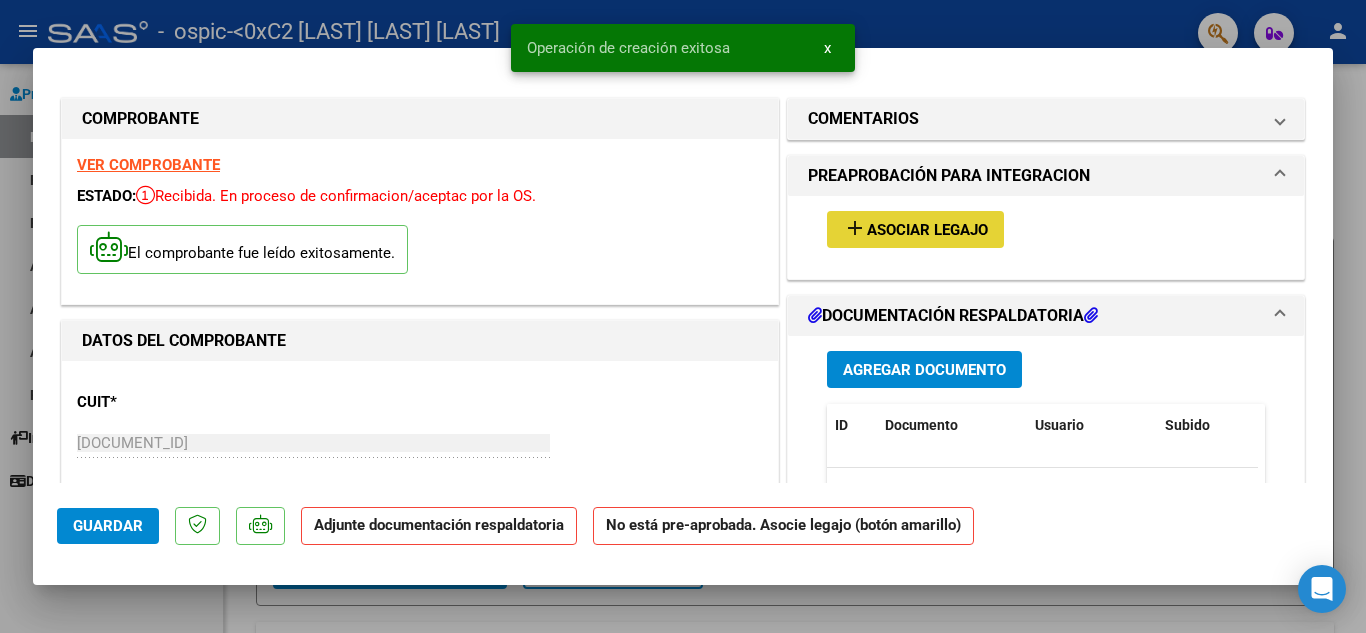 click on "Asociar Legajo" at bounding box center (927, 230) 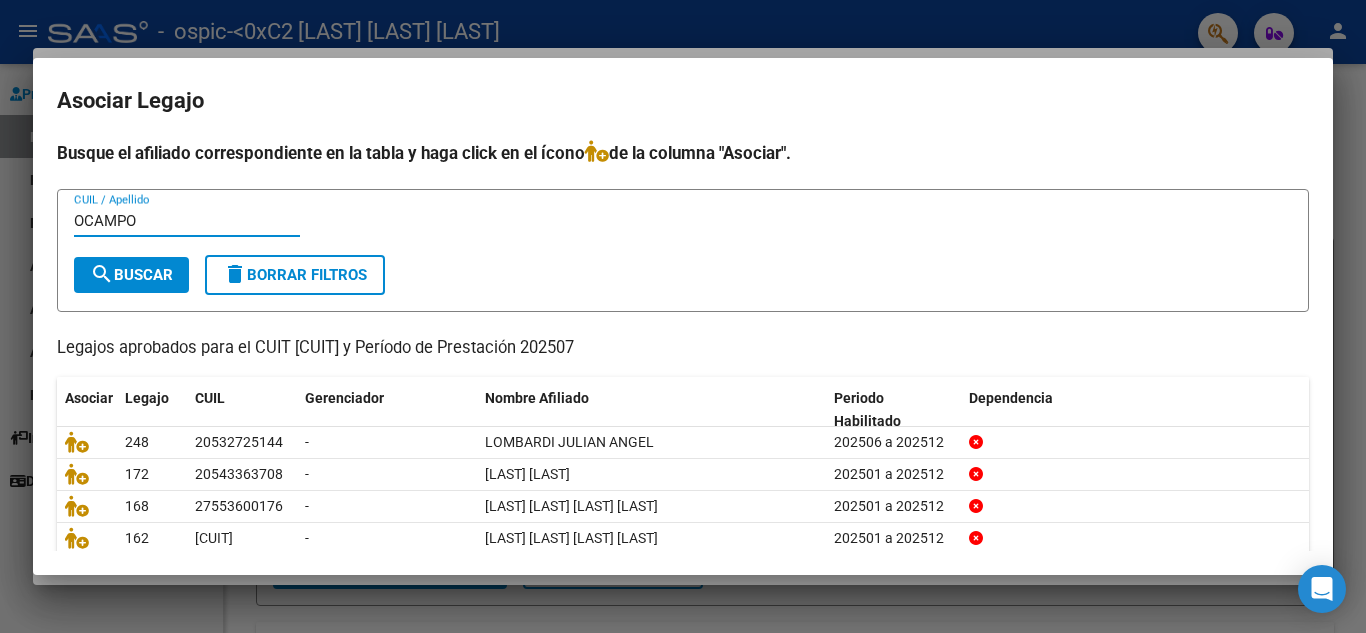 type on "OCAMPO" 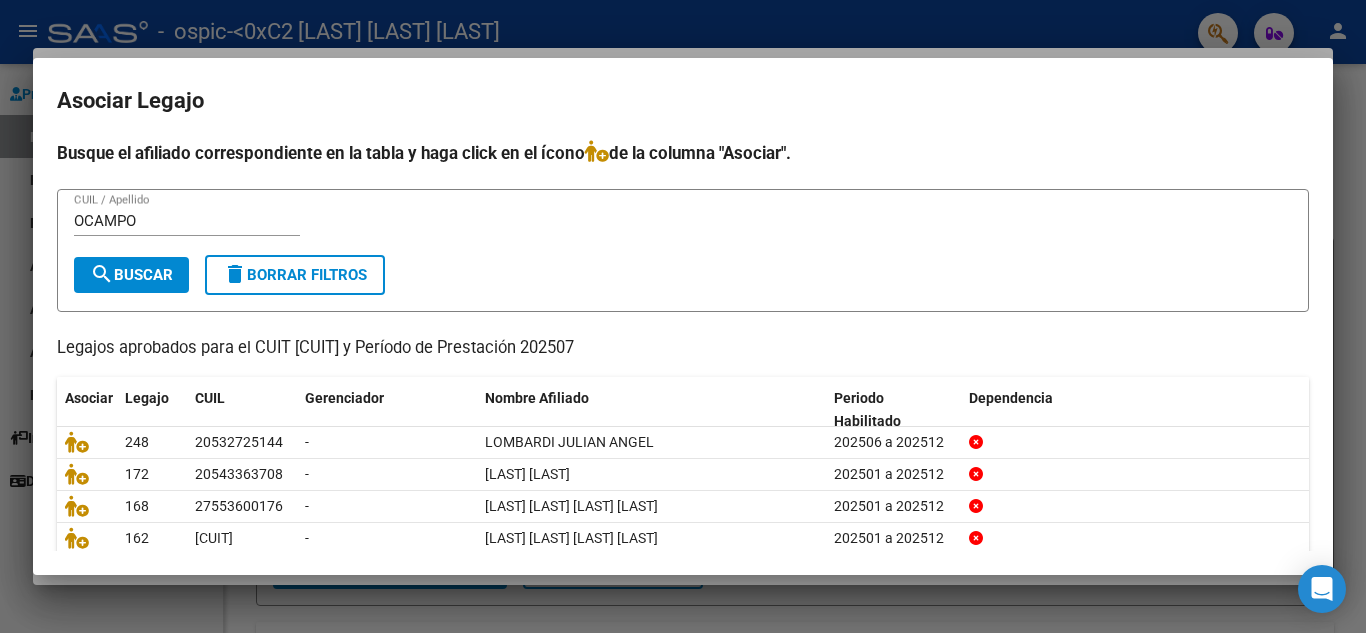 click on "search  Buscar" at bounding box center [131, 275] 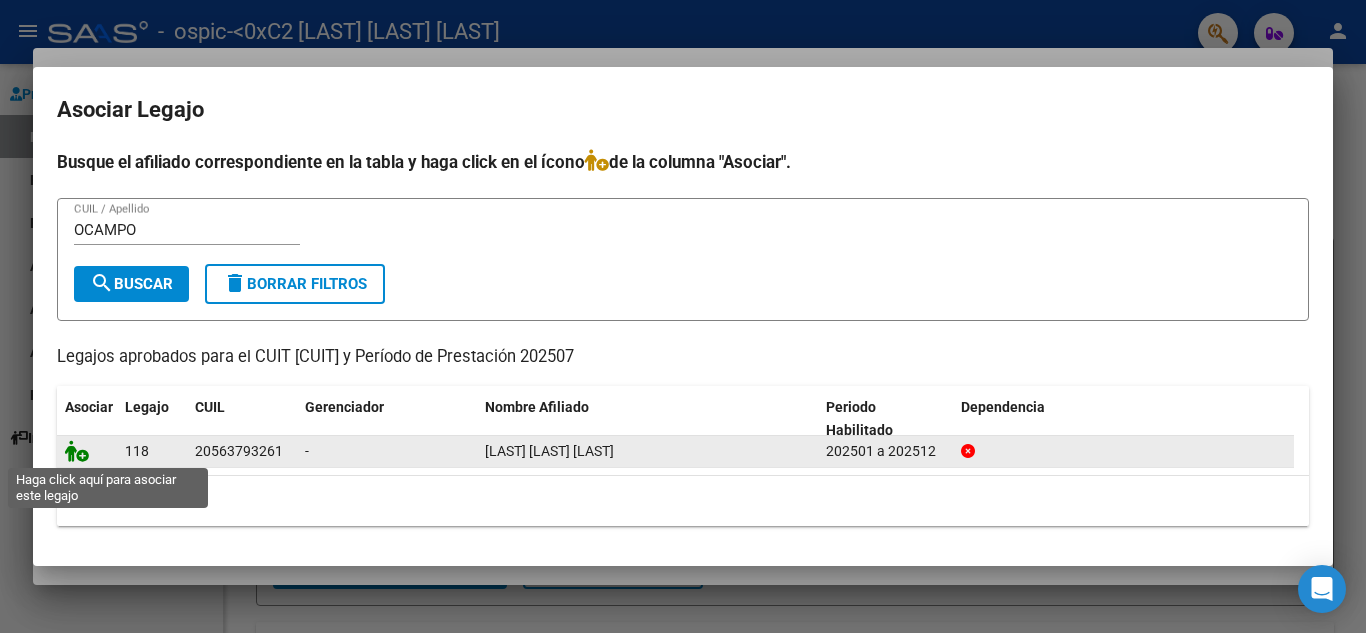 click 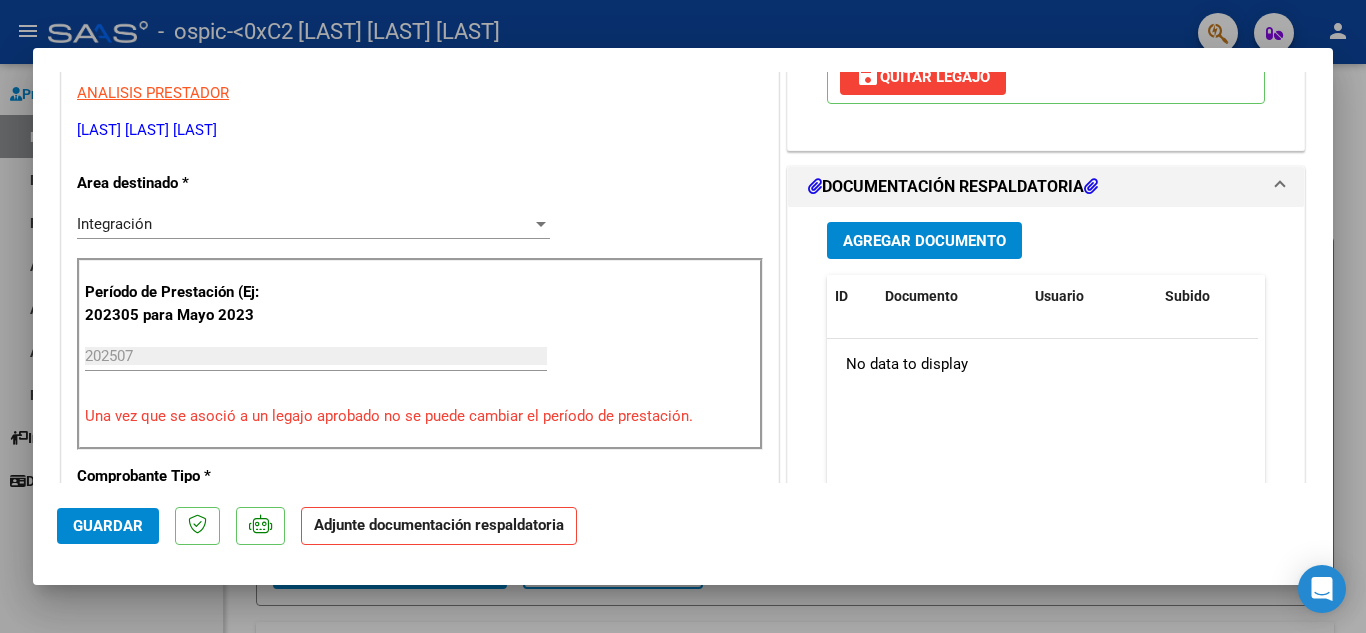 scroll, scrollTop: 415, scrollLeft: 0, axis: vertical 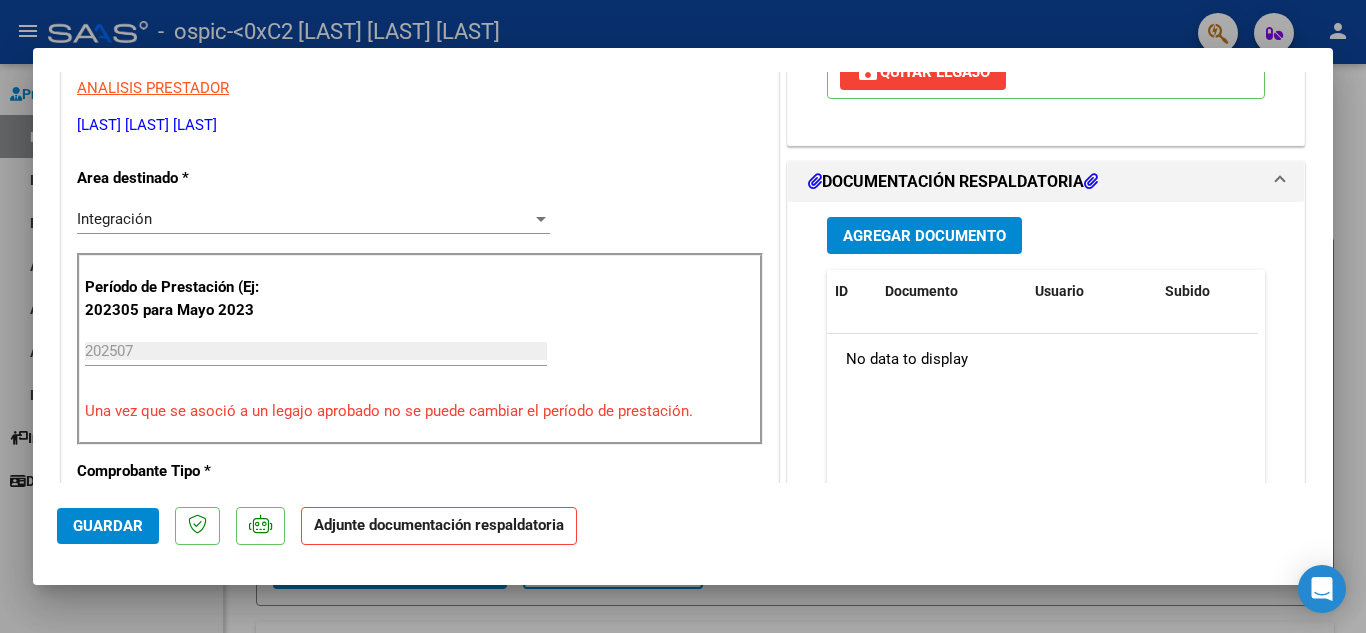 click on "Agregar Documento" at bounding box center [924, 236] 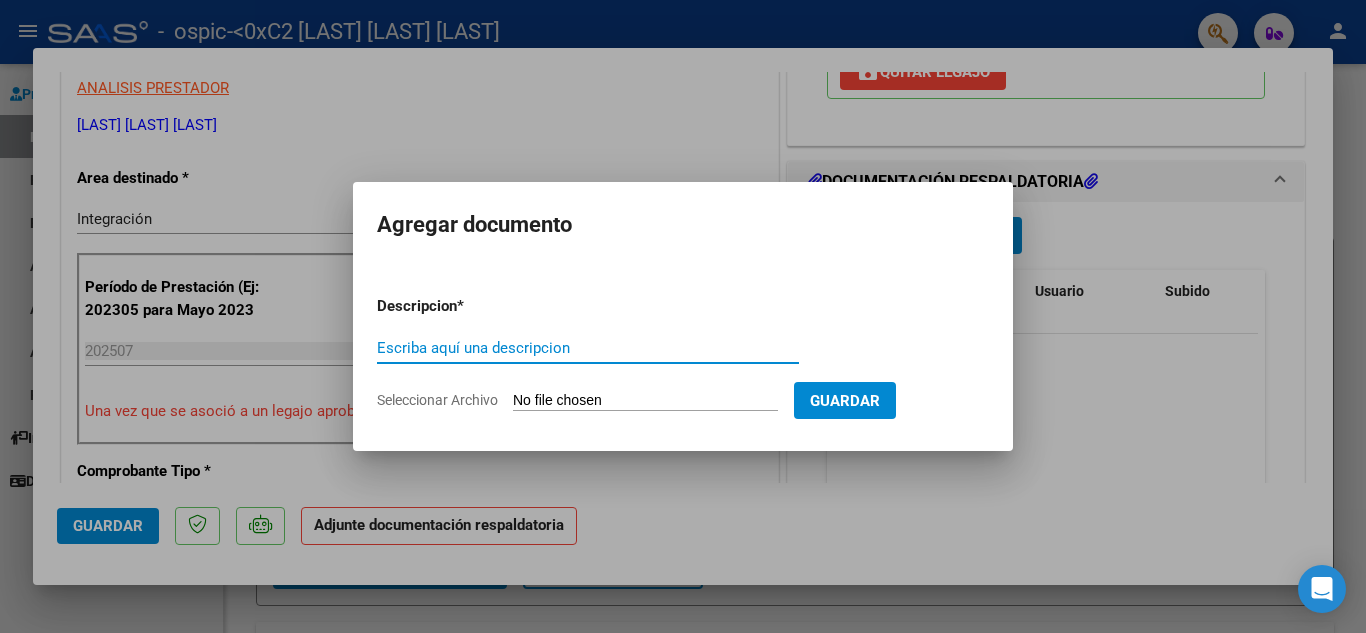 click on "Escriba aquí una descripcion" at bounding box center (588, 348) 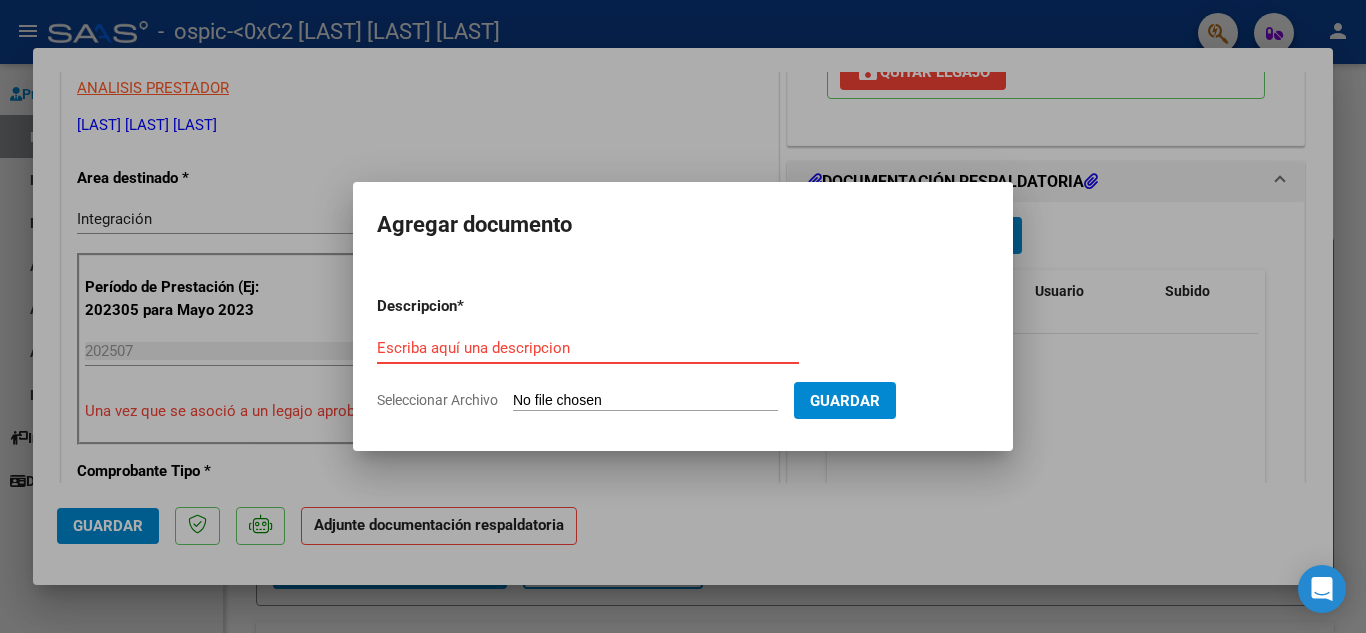 click on "Escriba aquí una descripcion" at bounding box center [588, 348] 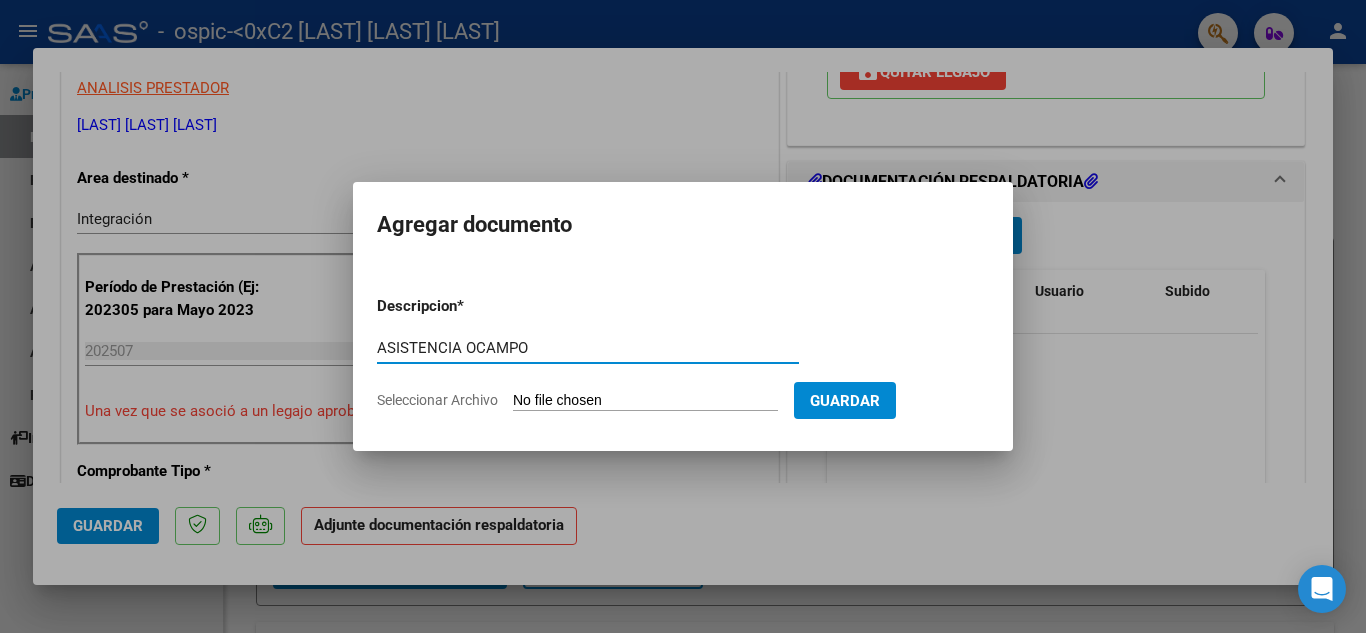 type on "ASISTENCIA OCAMPO" 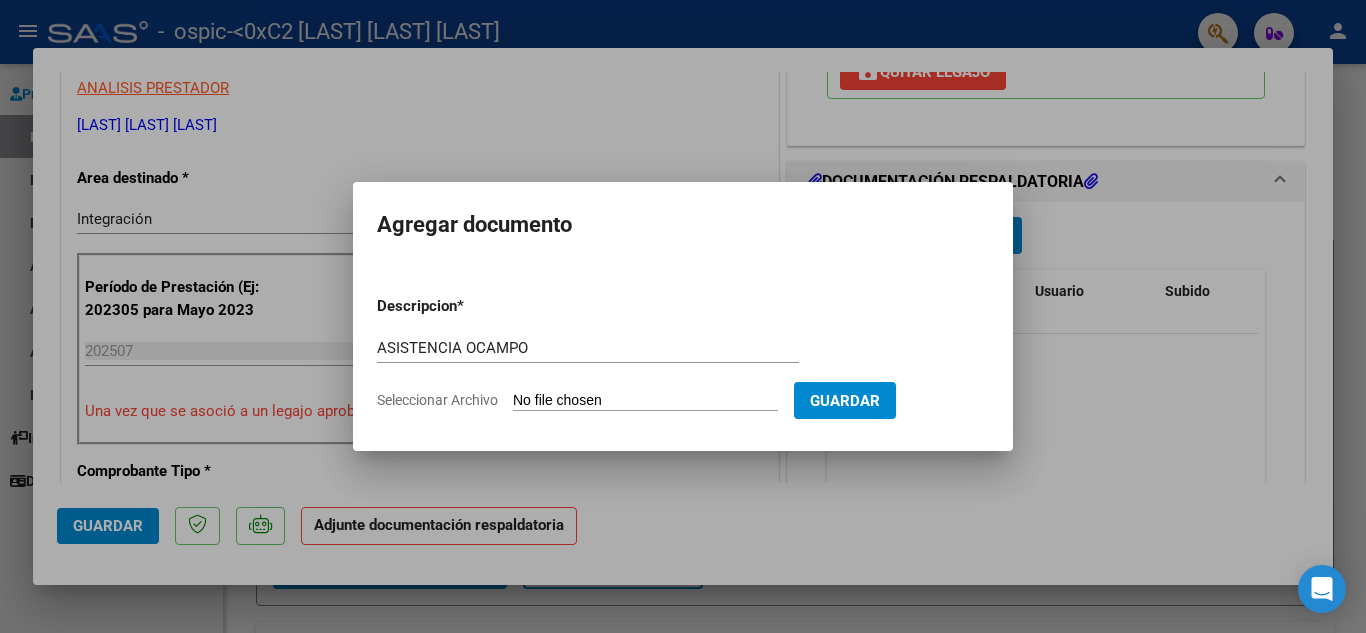 click on "Seleccionar Archivo" at bounding box center [645, 401] 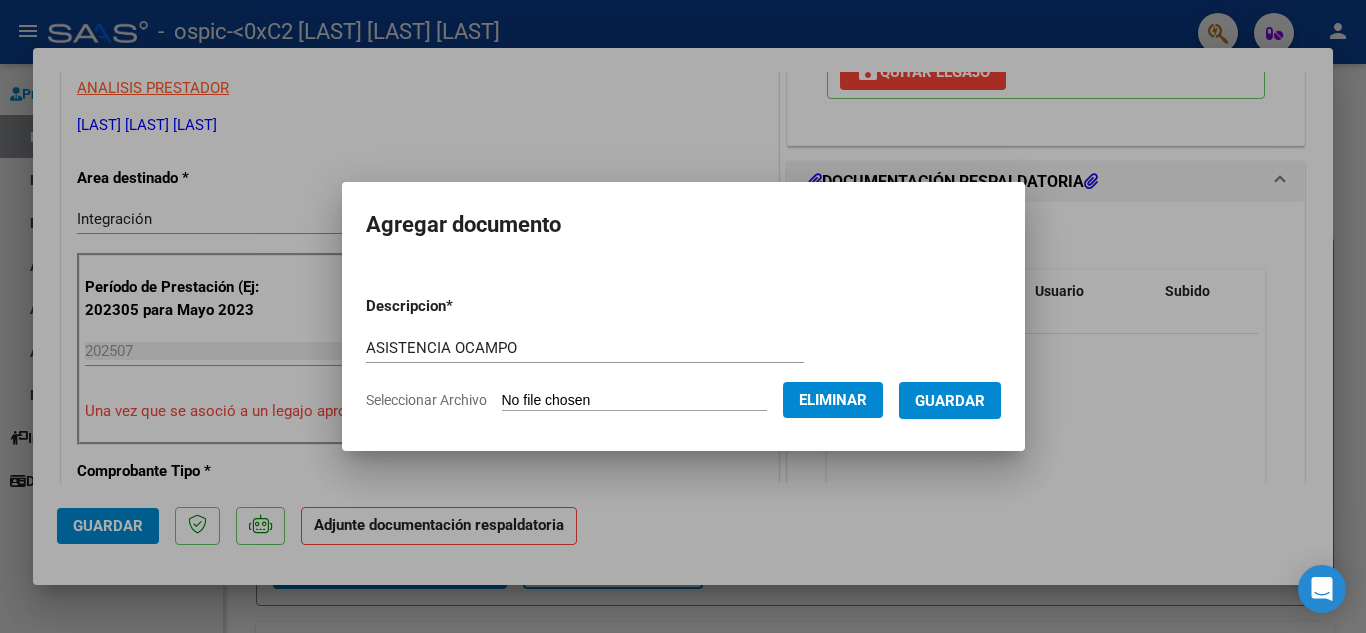 click on "Guardar" at bounding box center (950, 401) 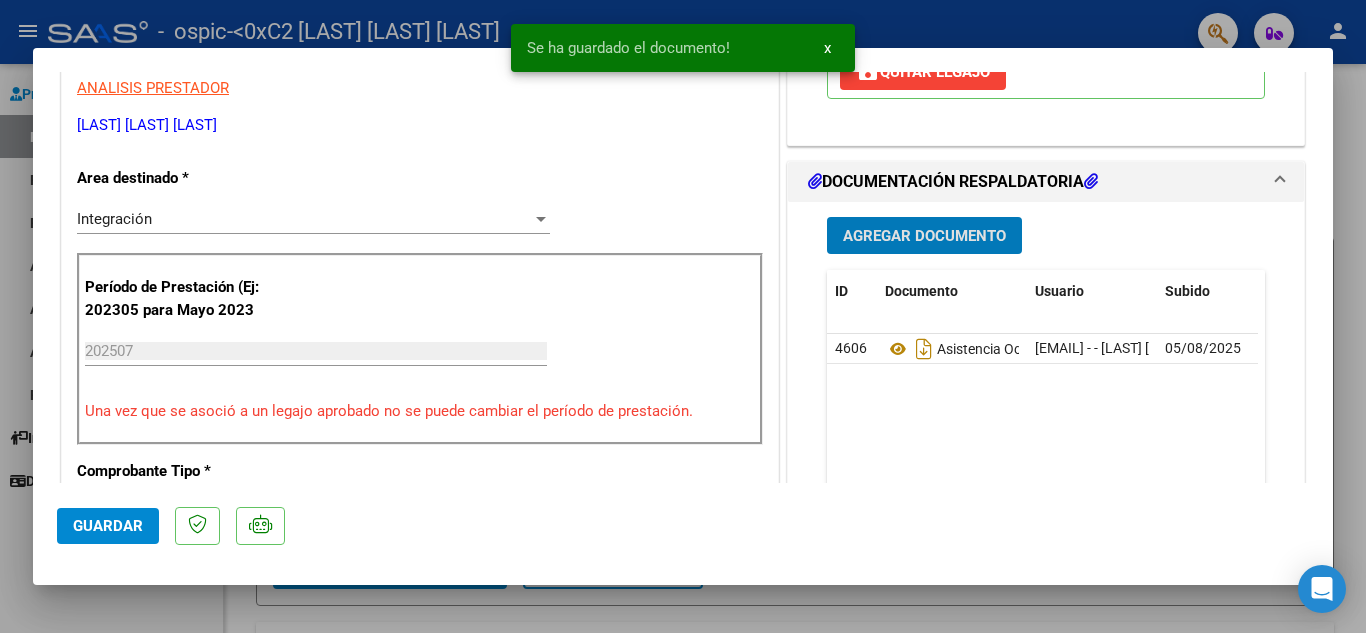 click on "Guardar" 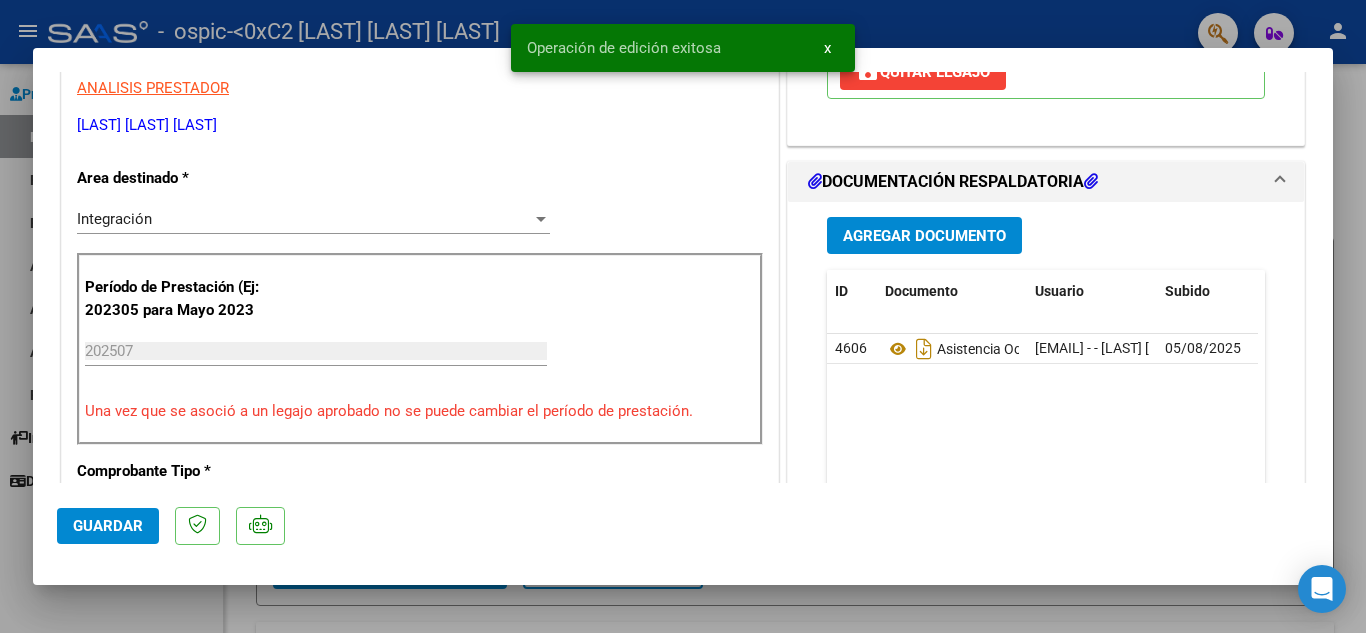 click at bounding box center (683, 316) 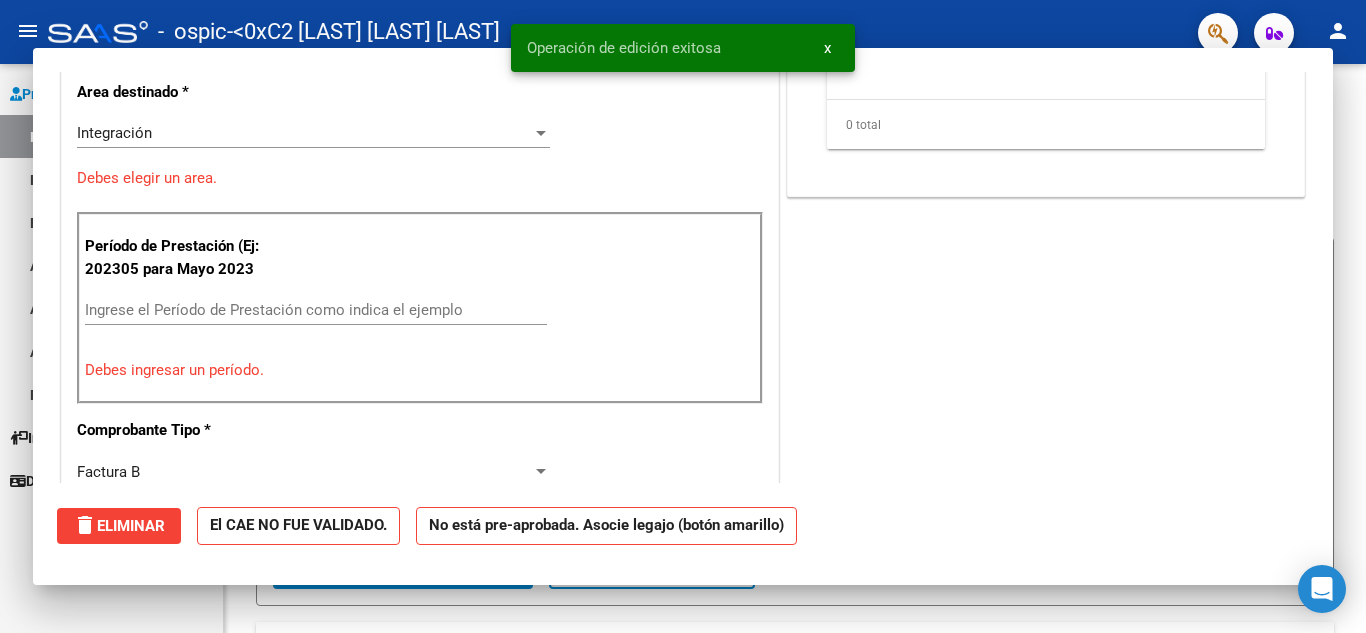 scroll, scrollTop: 329, scrollLeft: 0, axis: vertical 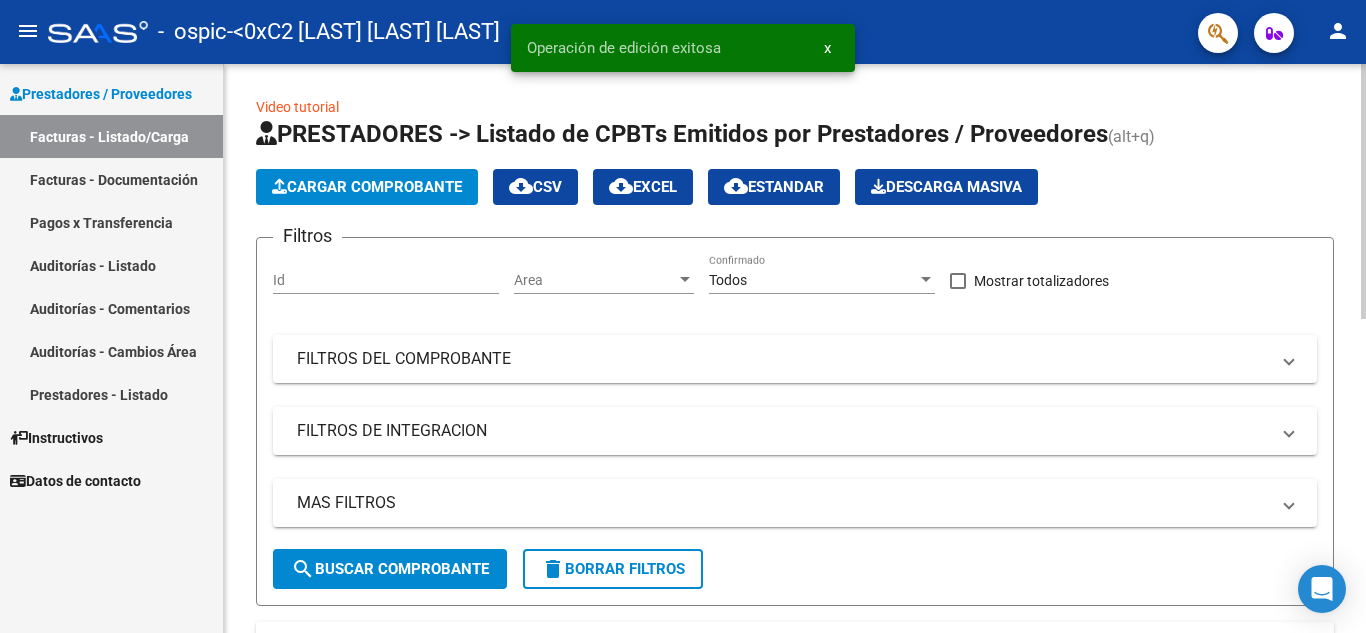 click on "Cargar Comprobante" 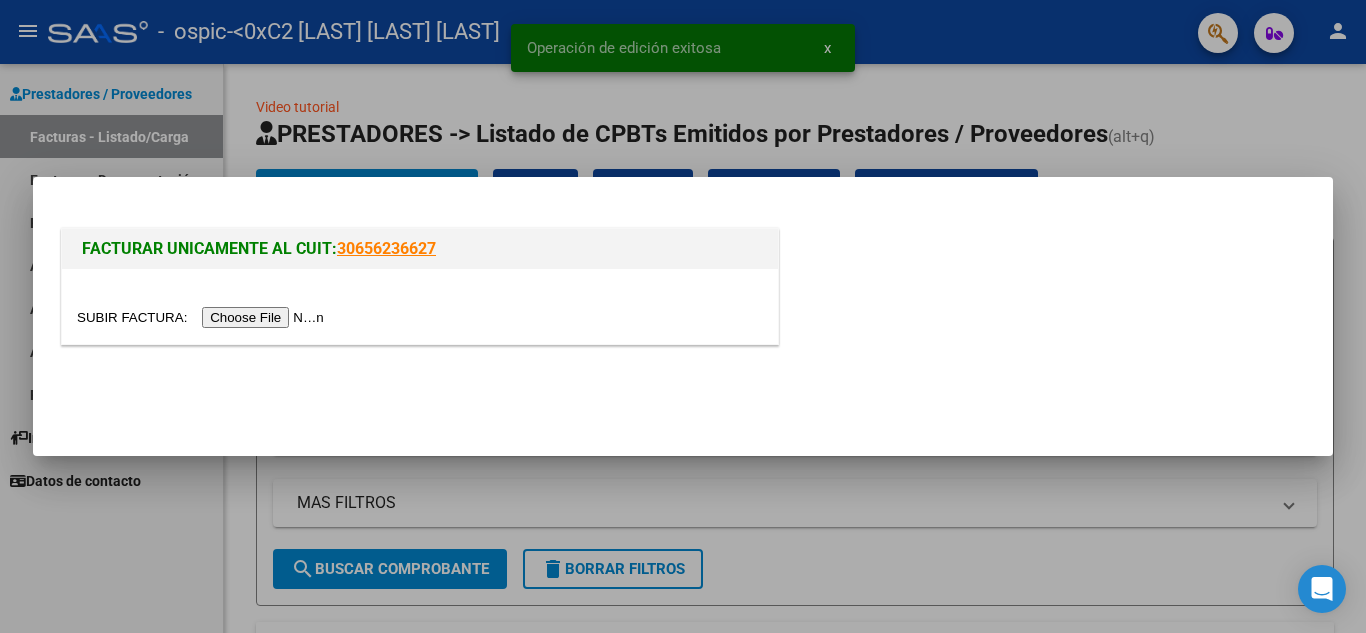 click at bounding box center [203, 317] 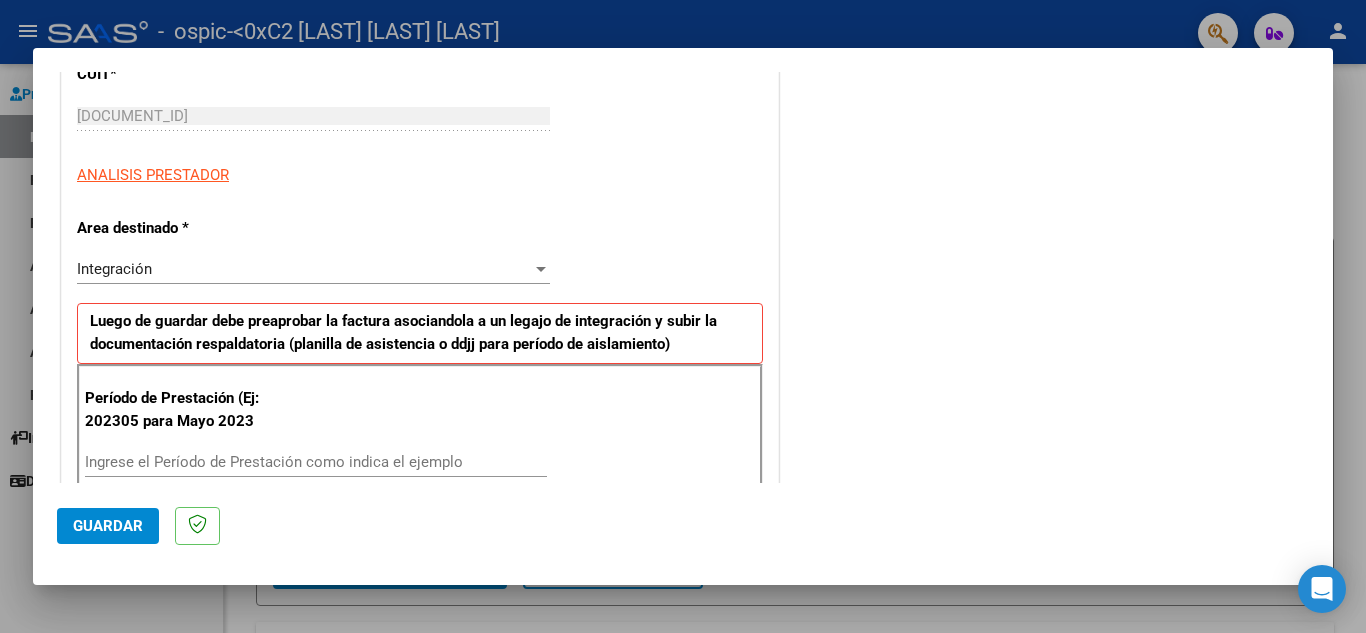 scroll, scrollTop: 362, scrollLeft: 0, axis: vertical 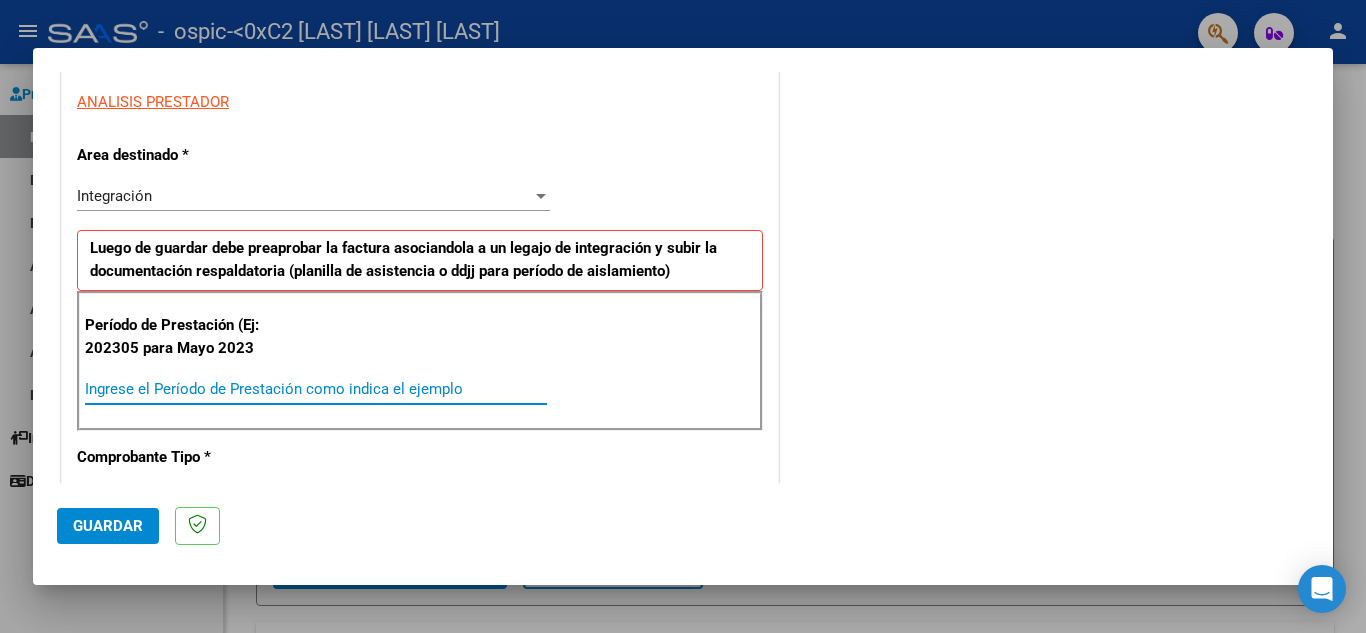 click on "Ingrese el Período de Prestación como indica el ejemplo" at bounding box center [316, 389] 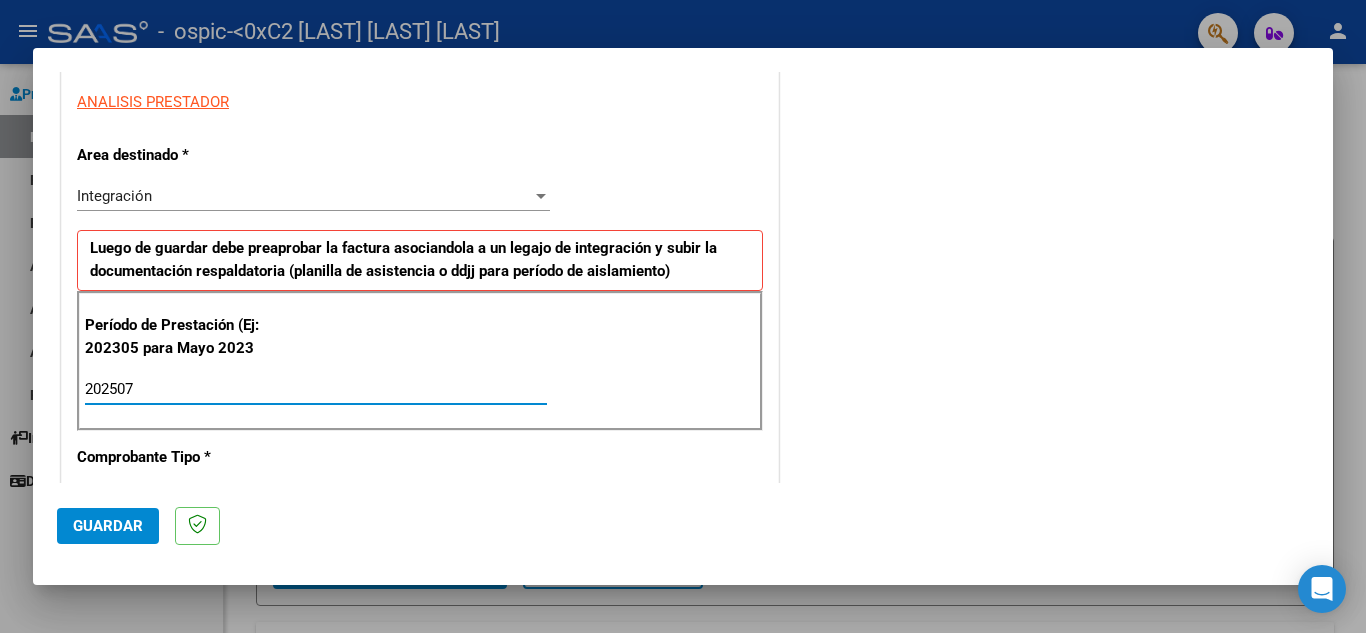 type on "202507" 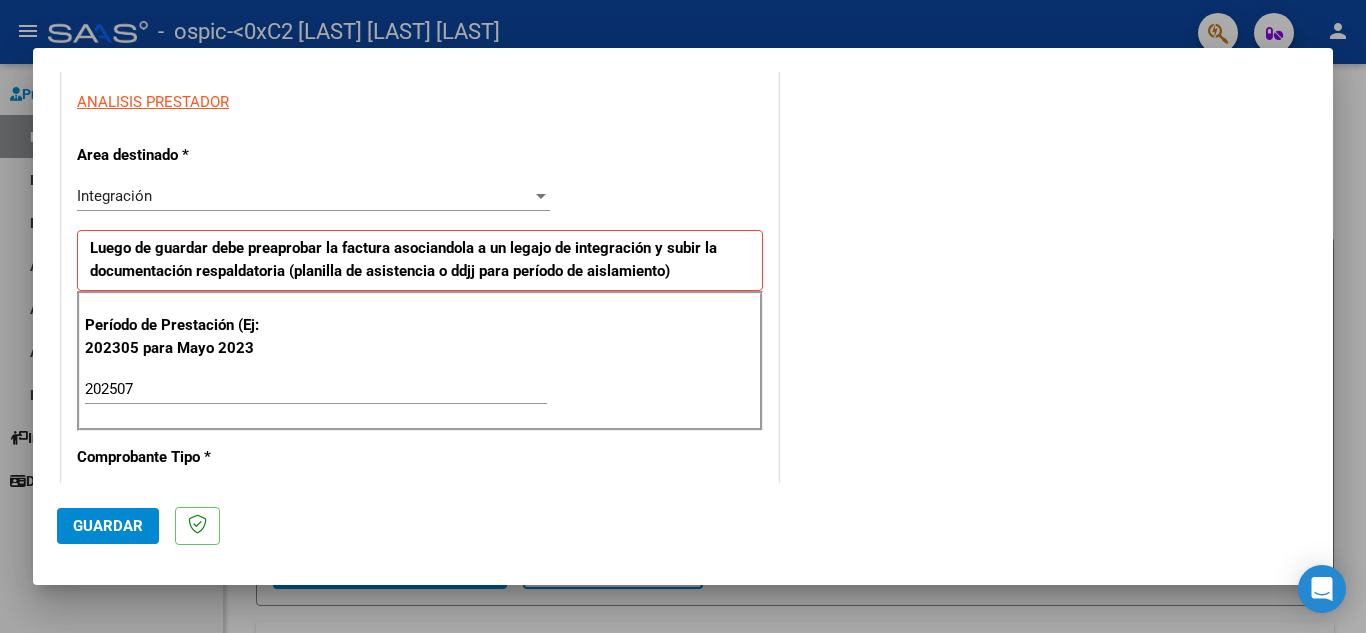 scroll, scrollTop: 1254, scrollLeft: 0, axis: vertical 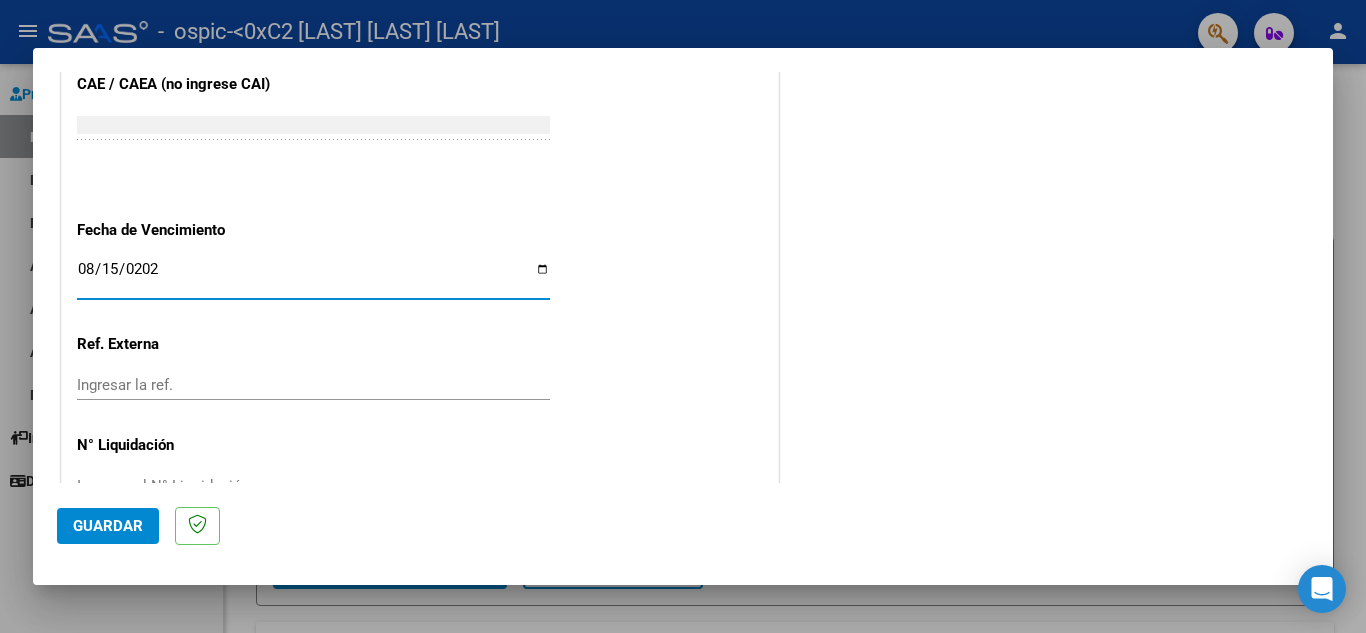 type on "2025-08-15" 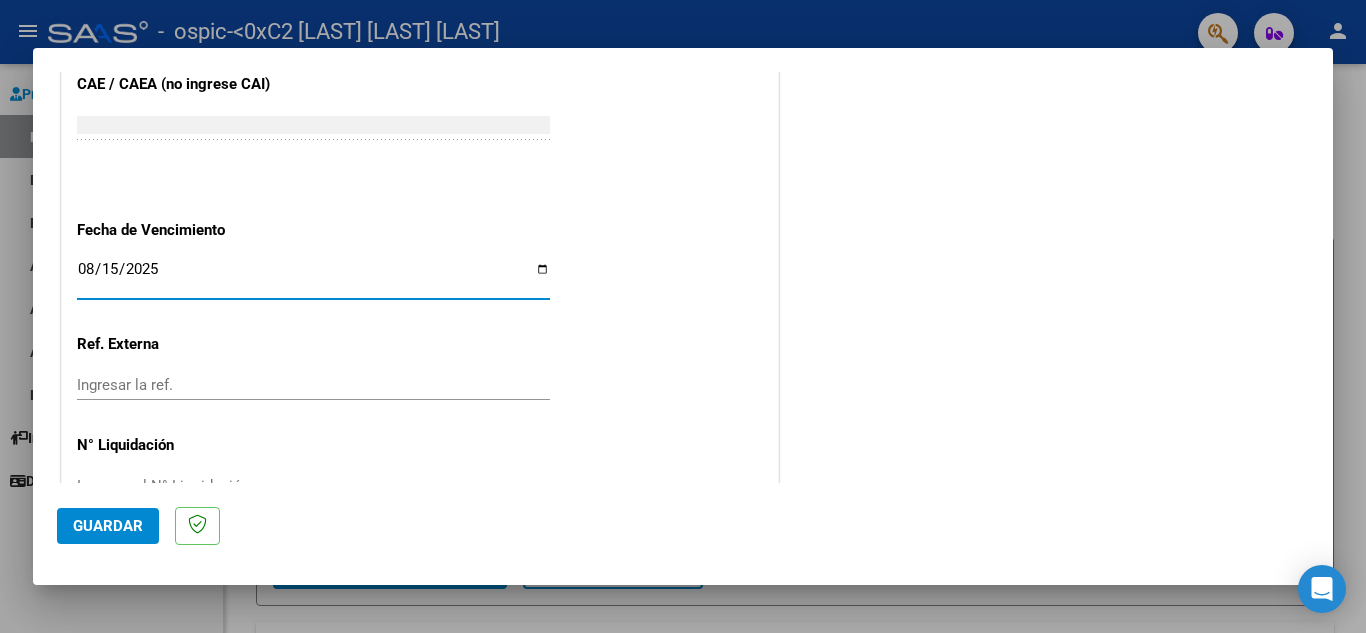 click on "Guardar" 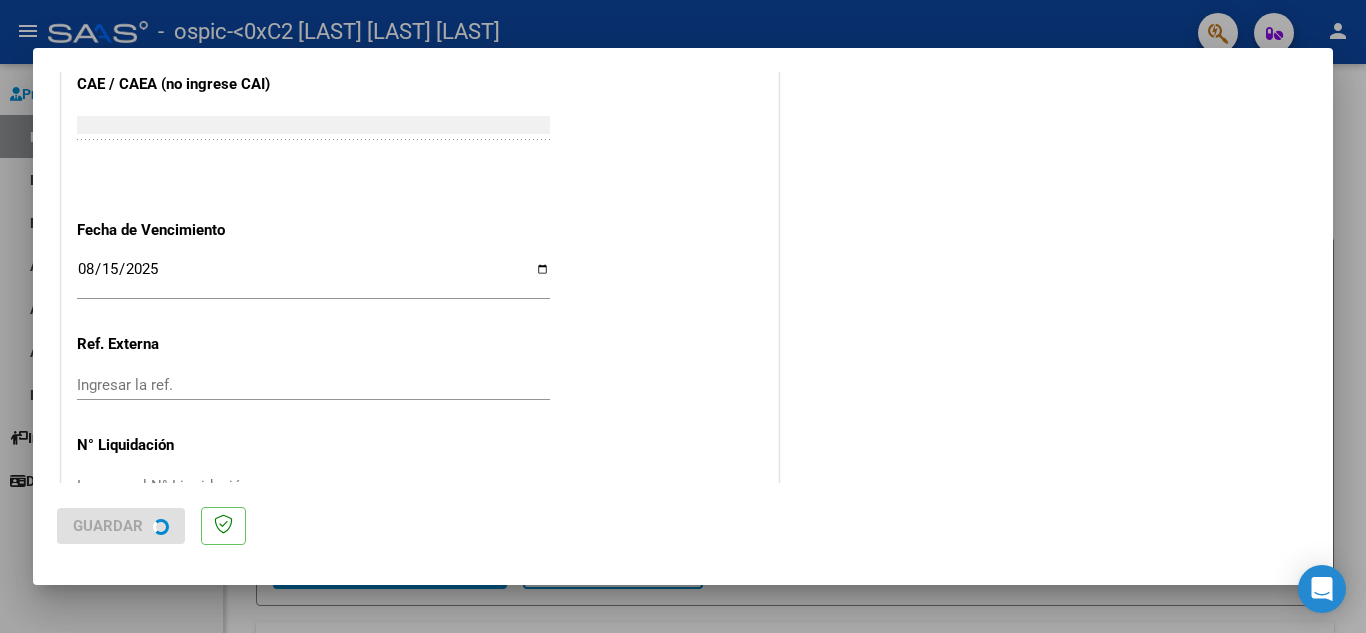 scroll, scrollTop: 0, scrollLeft: 0, axis: both 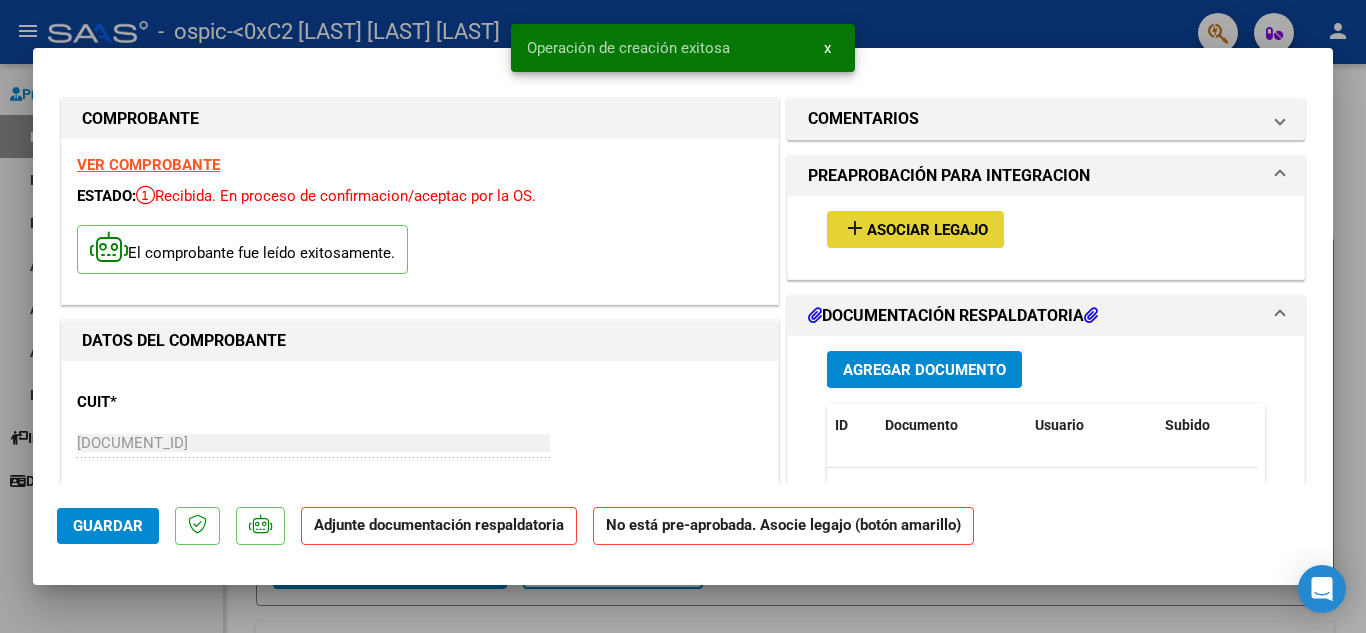 click on "Asociar Legajo" at bounding box center [927, 230] 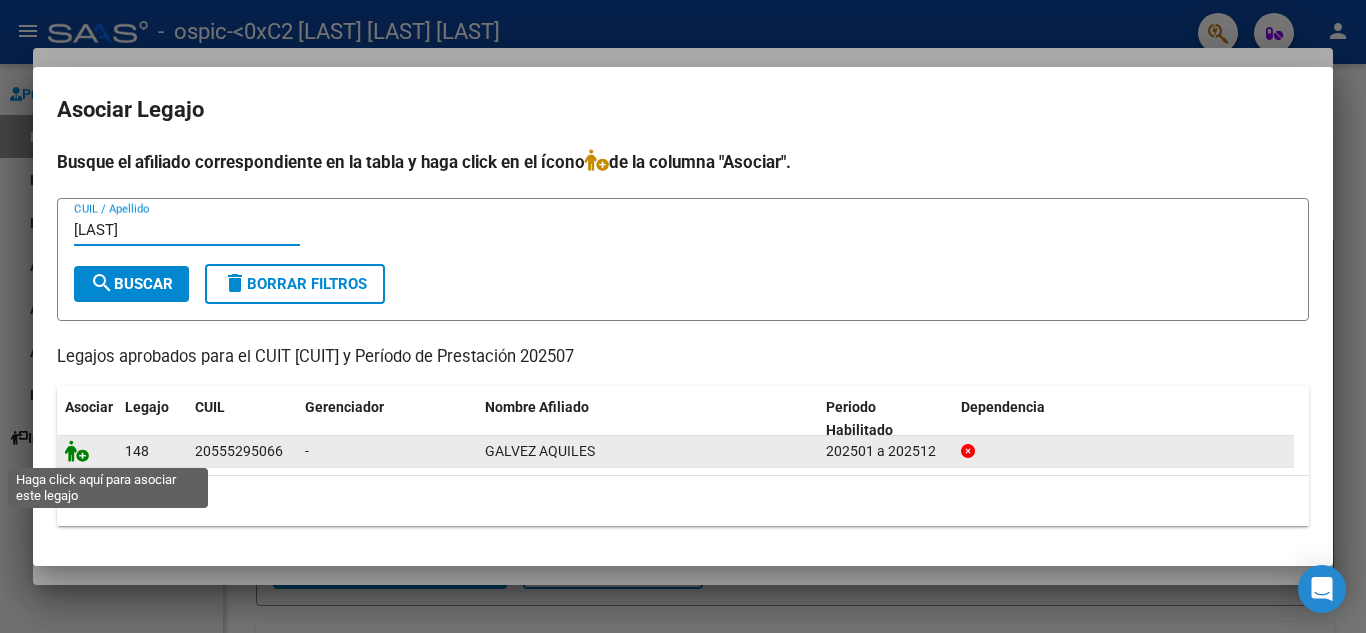 type on "[LAST]" 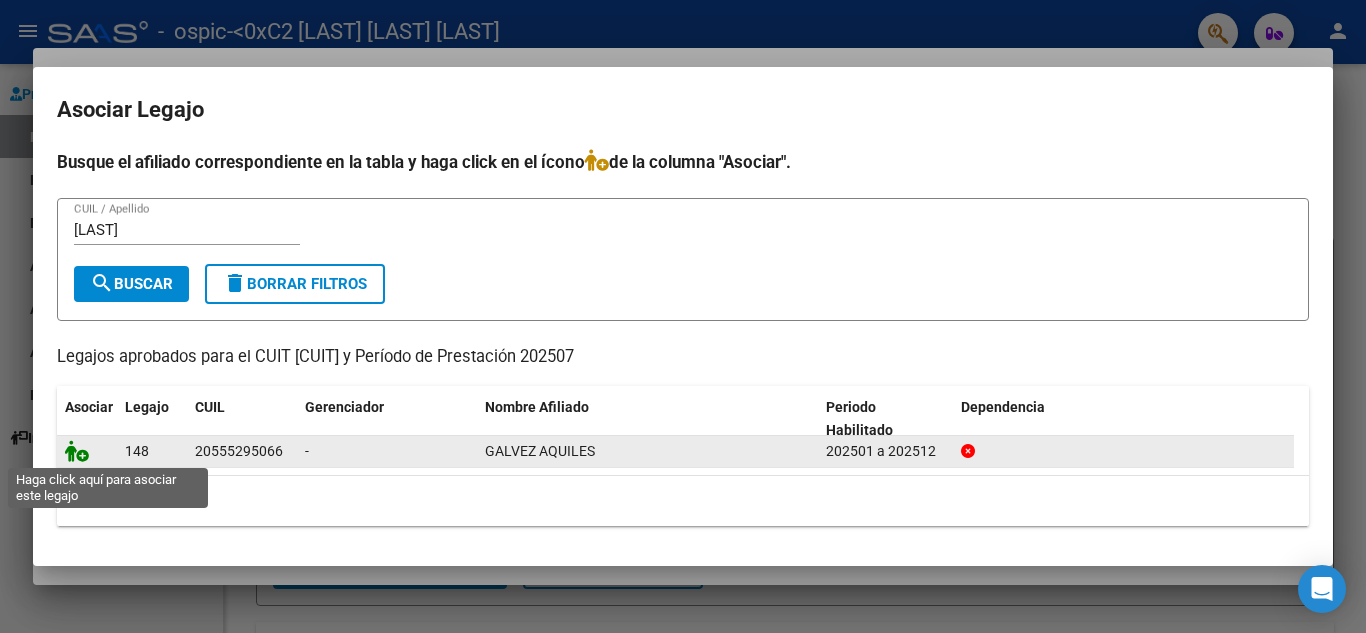 click 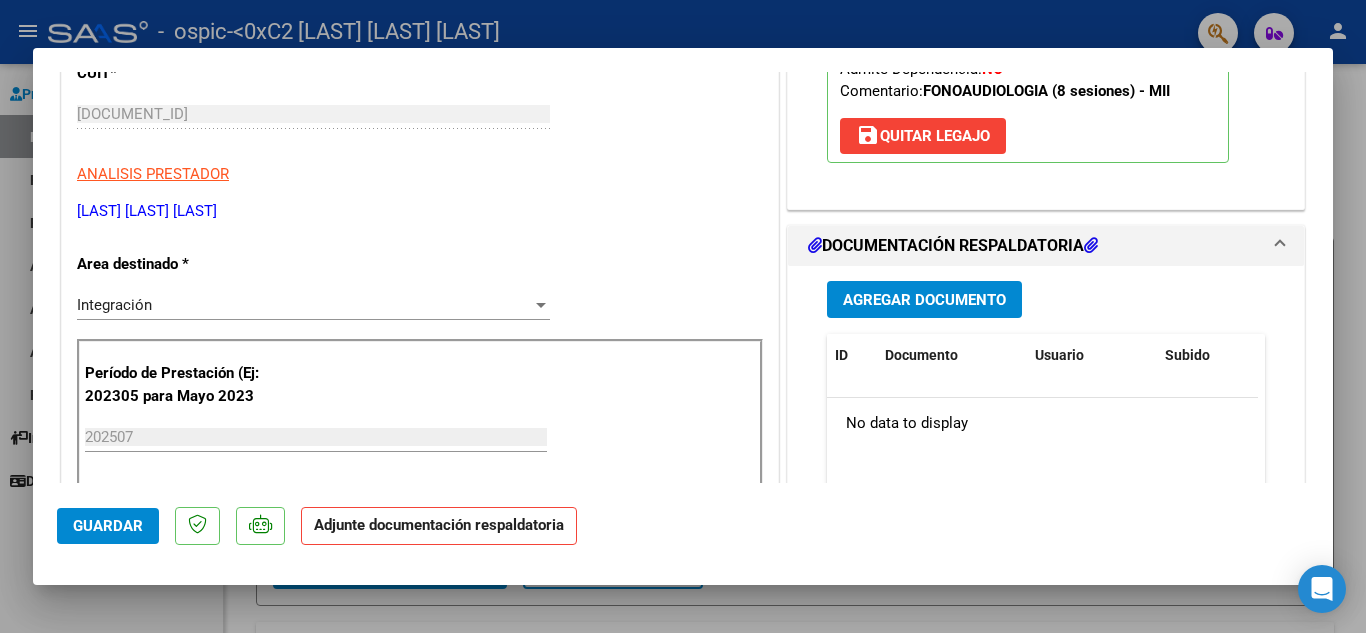 scroll, scrollTop: 410, scrollLeft: 0, axis: vertical 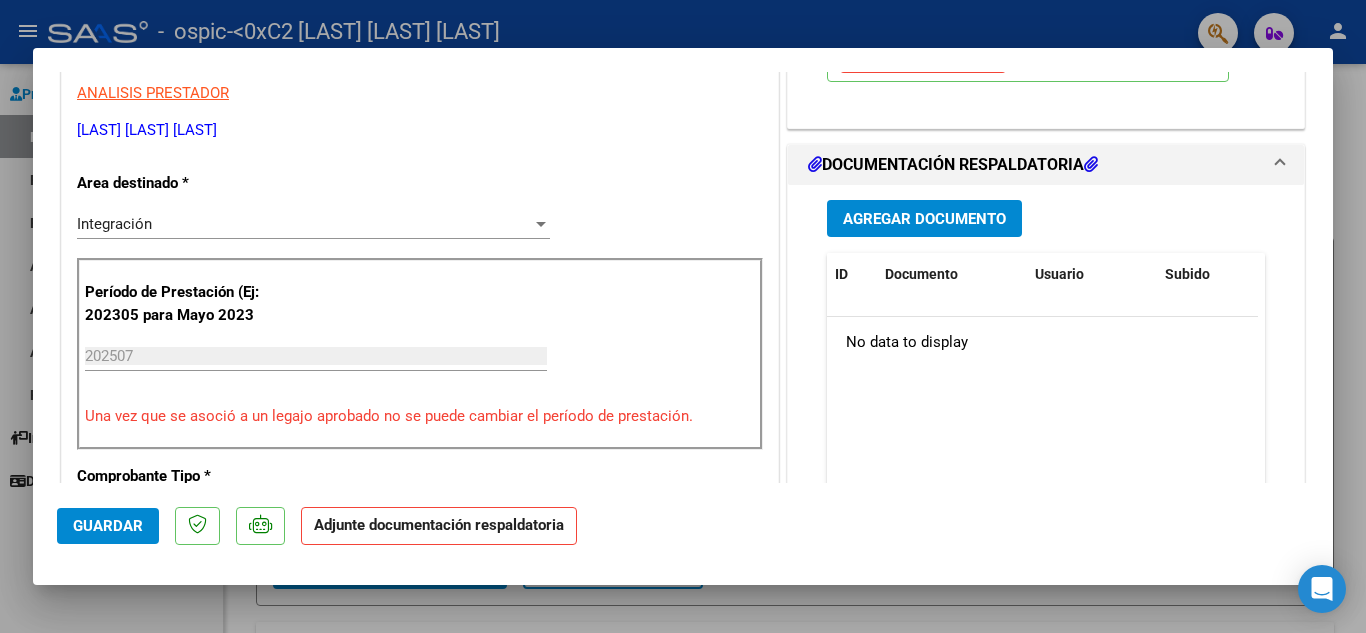 click on "Agregar Documento" at bounding box center (924, 219) 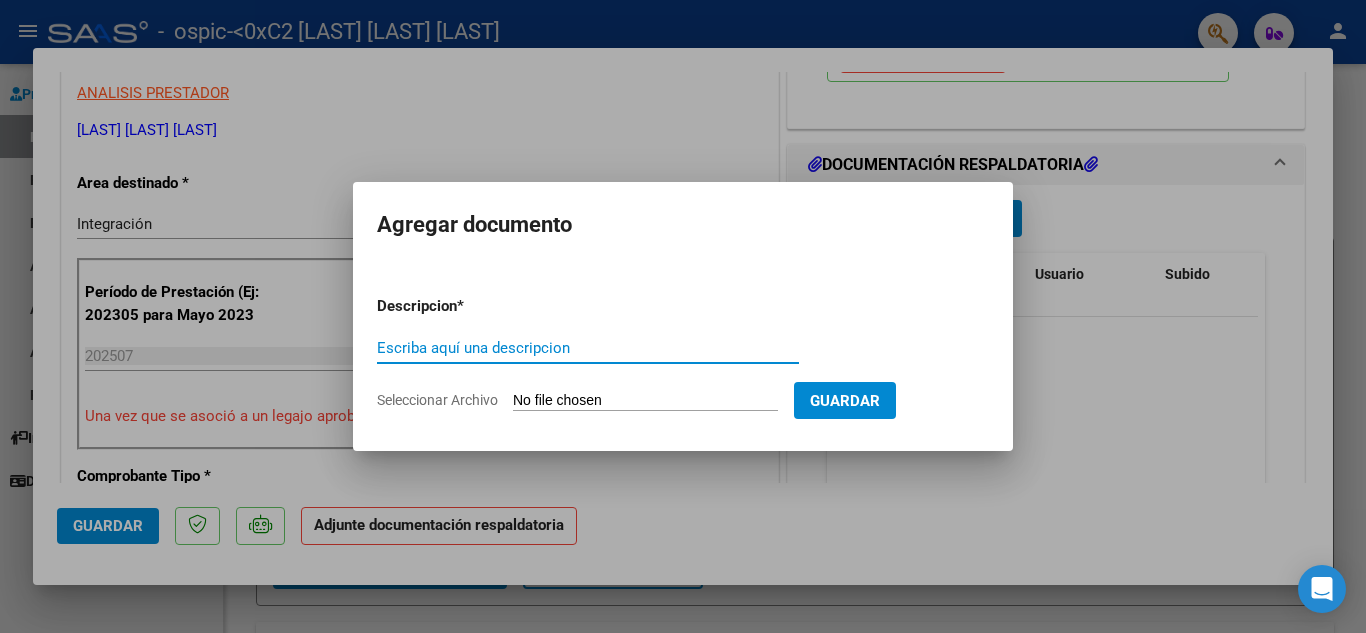 click on "Escriba aquí una descripcion" at bounding box center [588, 348] 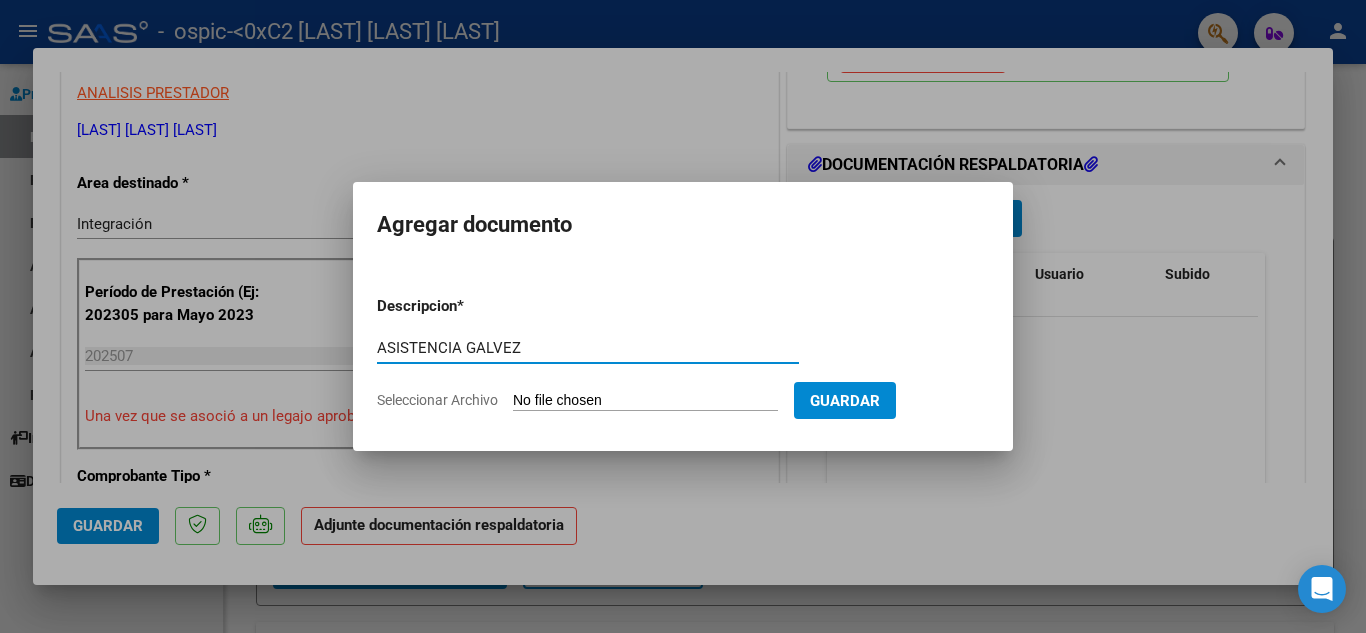 type on "ASISTENCIA GALVEZ" 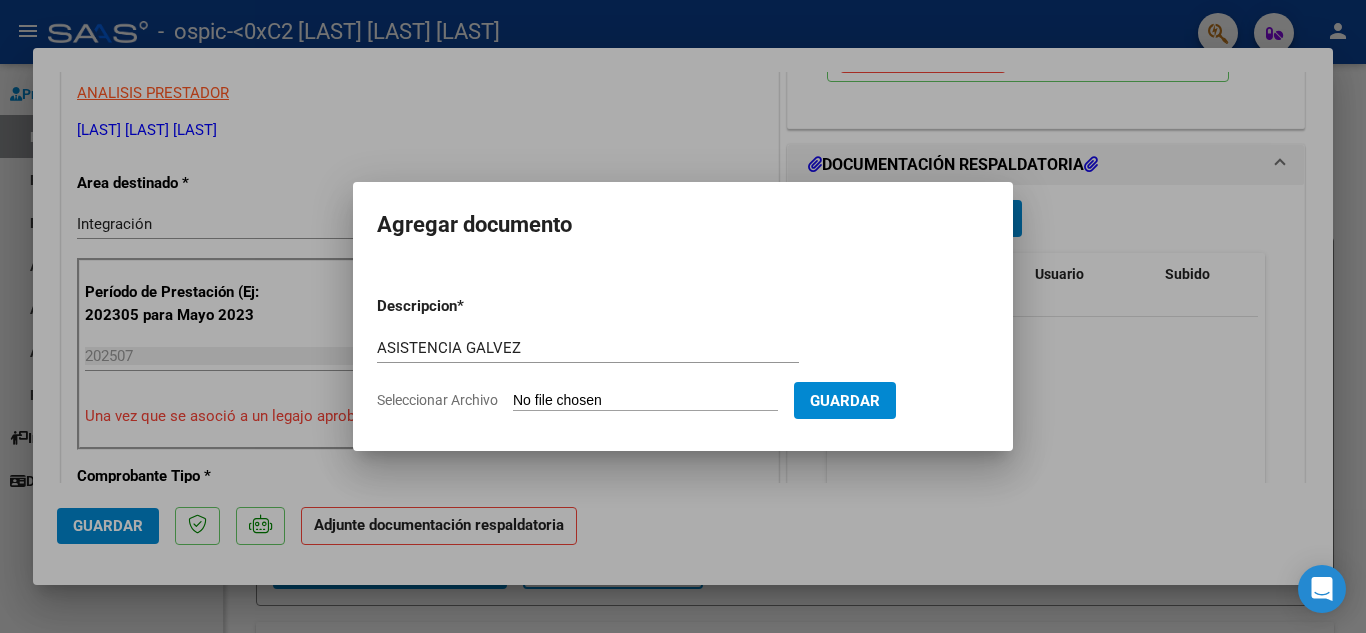type on "C:\fakepath\[LAST].pdf" 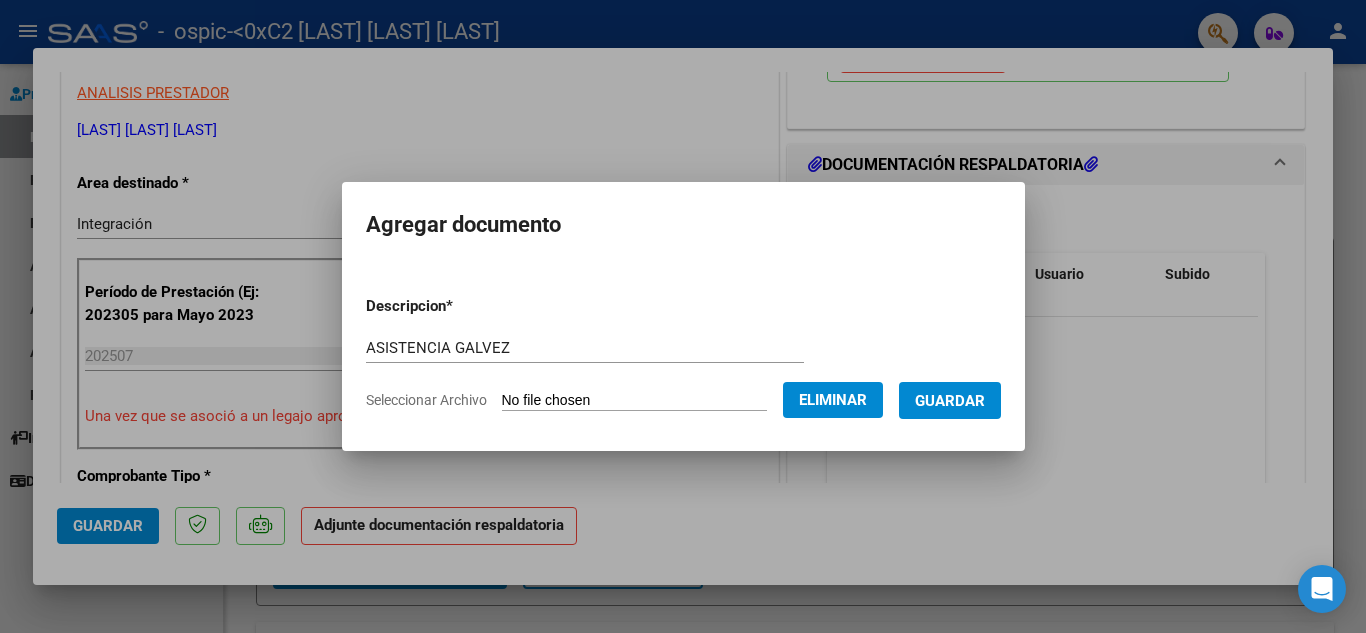 click on "Guardar" at bounding box center [950, 401] 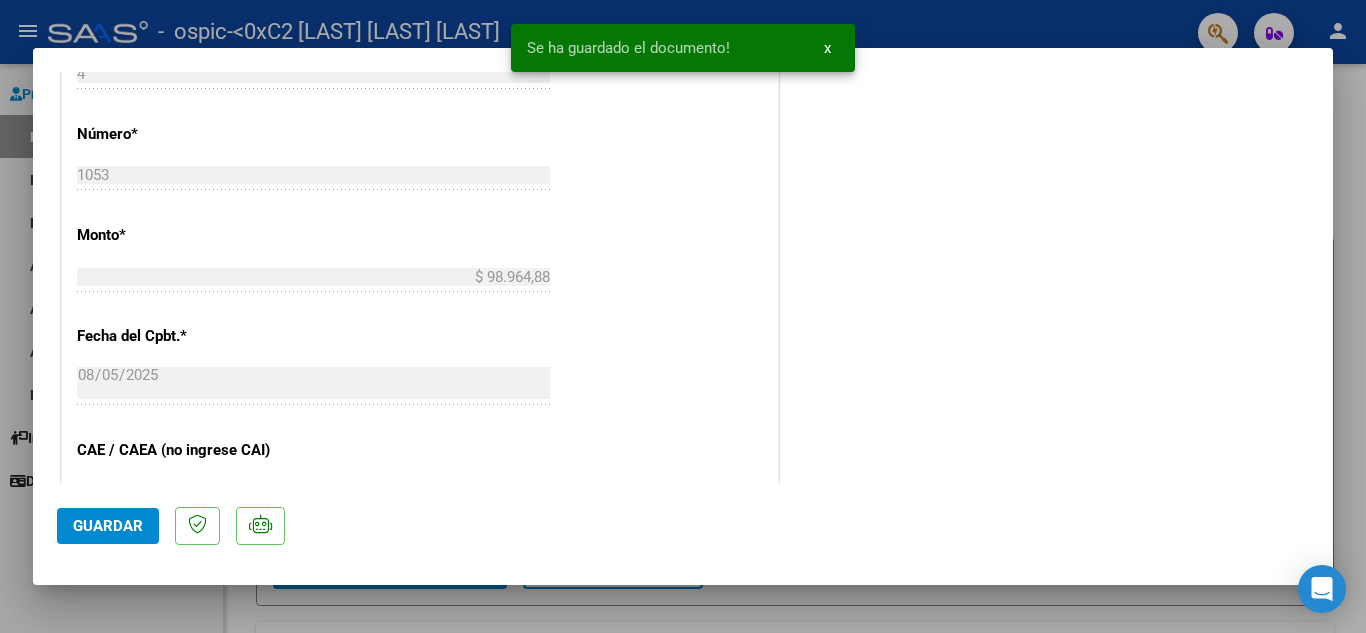 scroll, scrollTop: 1092, scrollLeft: 0, axis: vertical 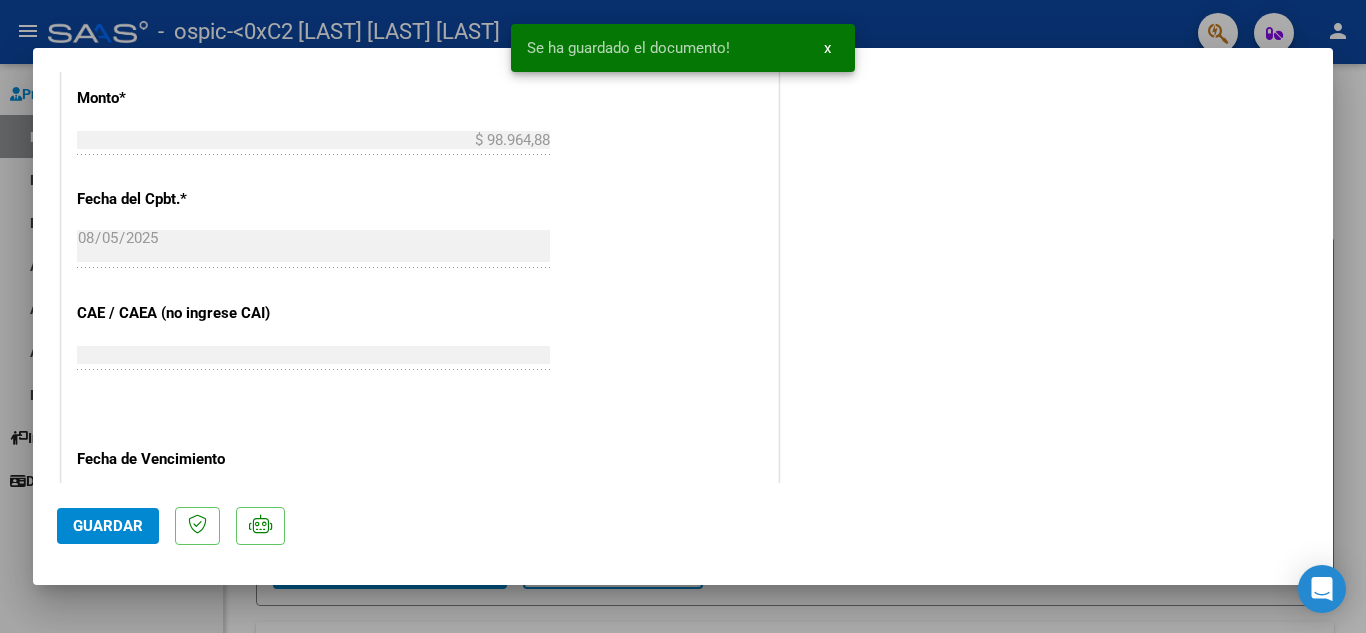 click on "Guardar" 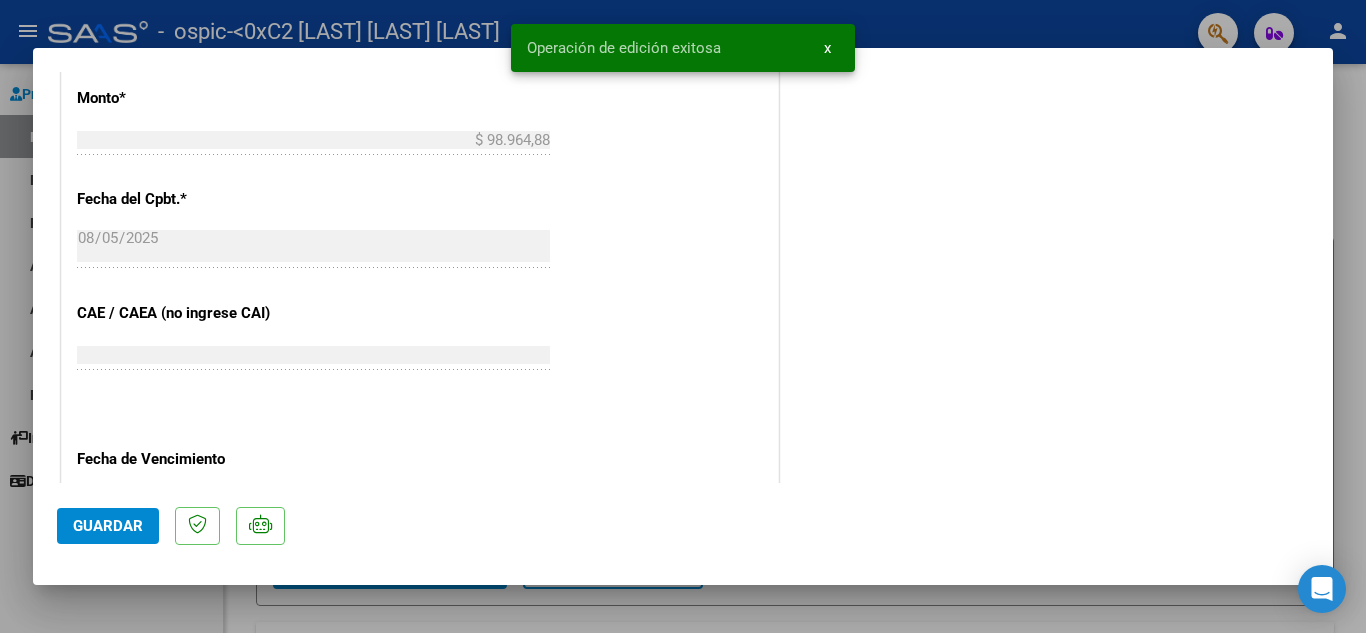 click at bounding box center [683, 316] 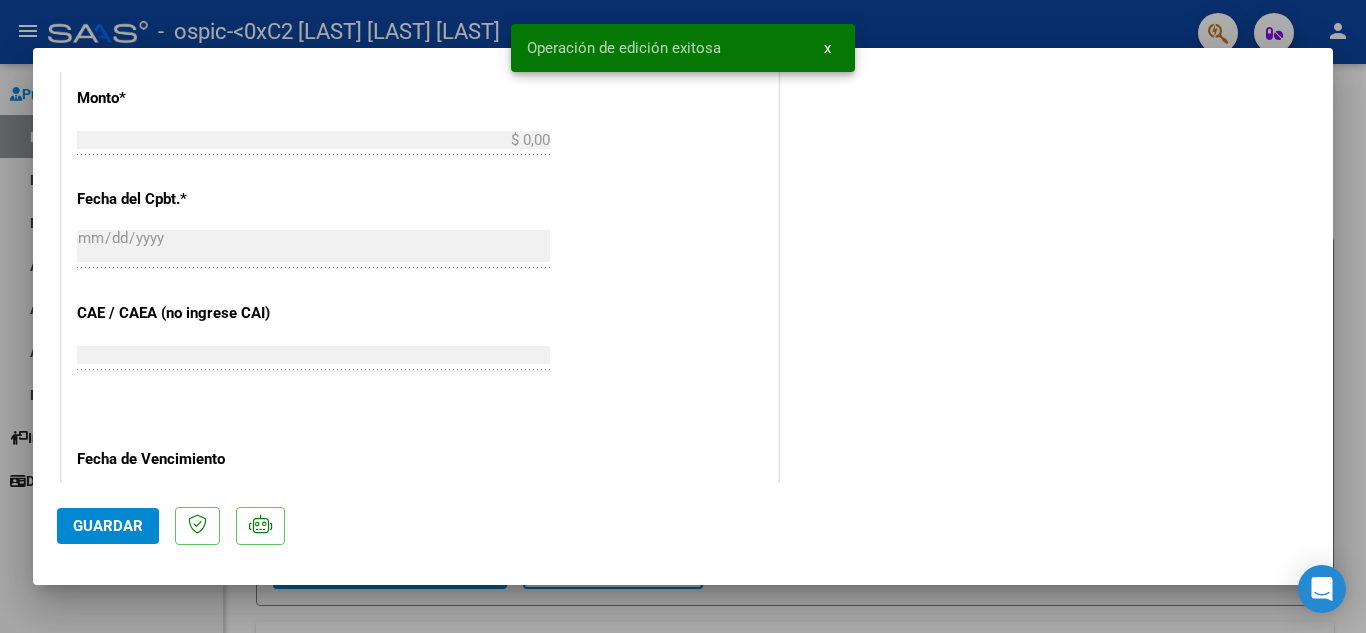 scroll, scrollTop: 1161, scrollLeft: 0, axis: vertical 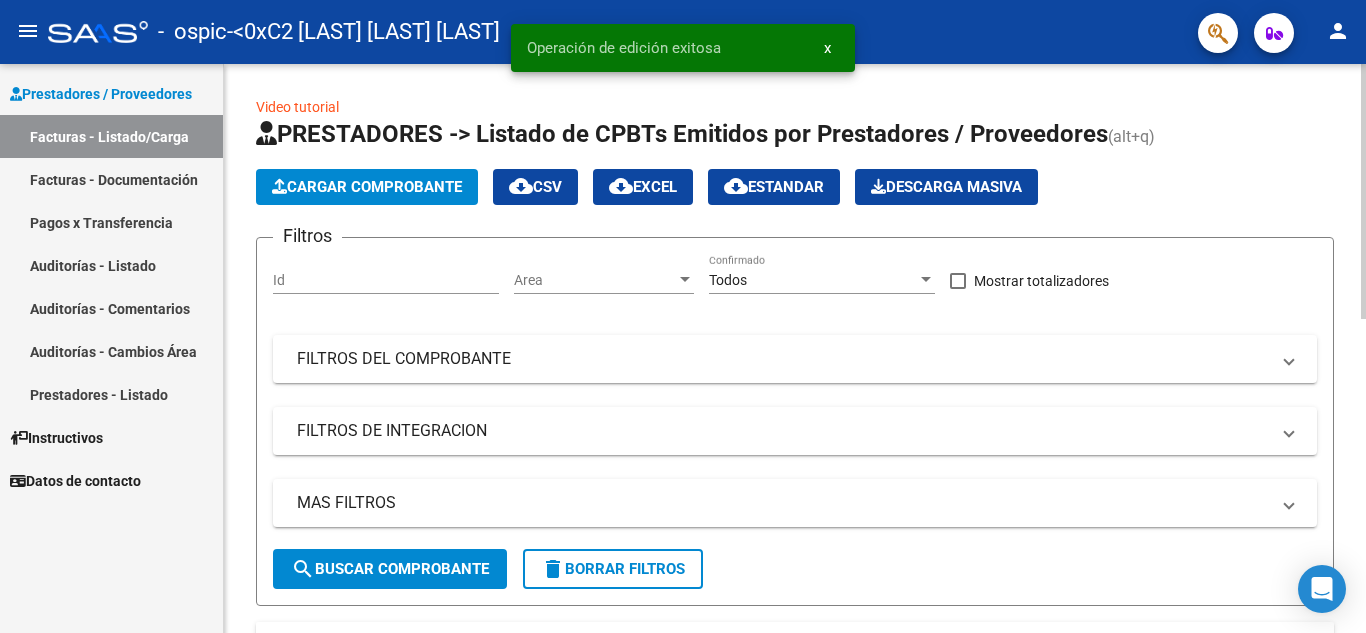 click on "Cargar Comprobante" 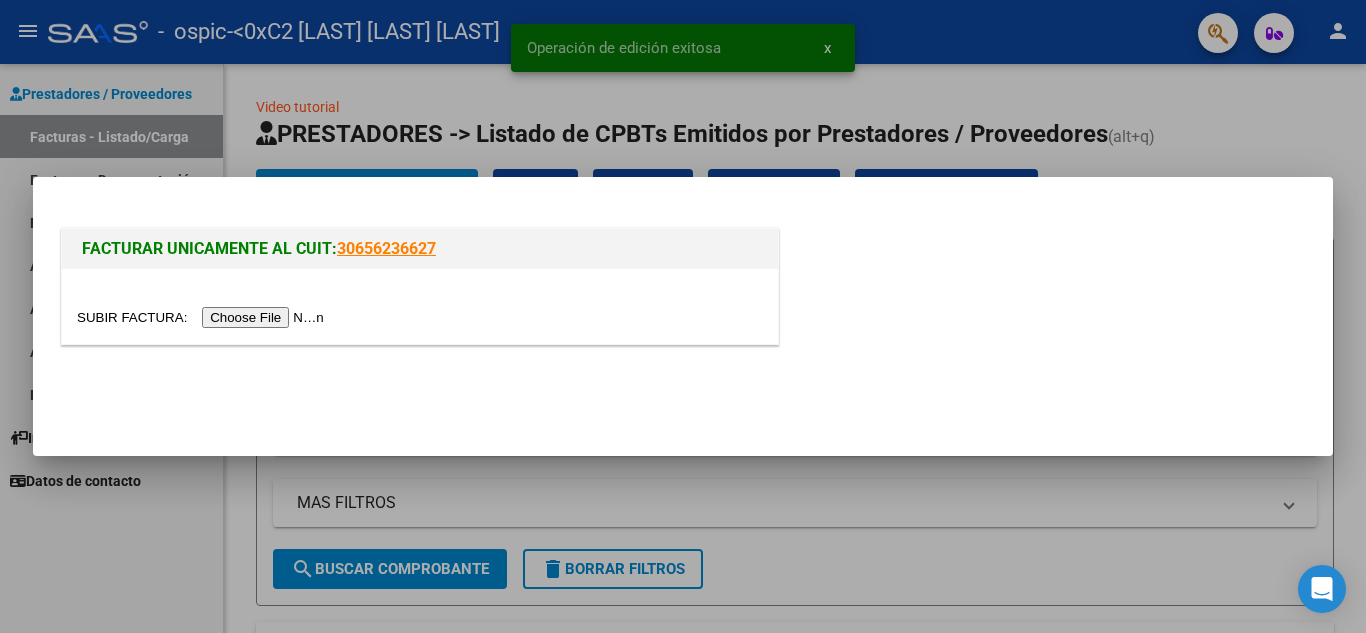 click at bounding box center [203, 317] 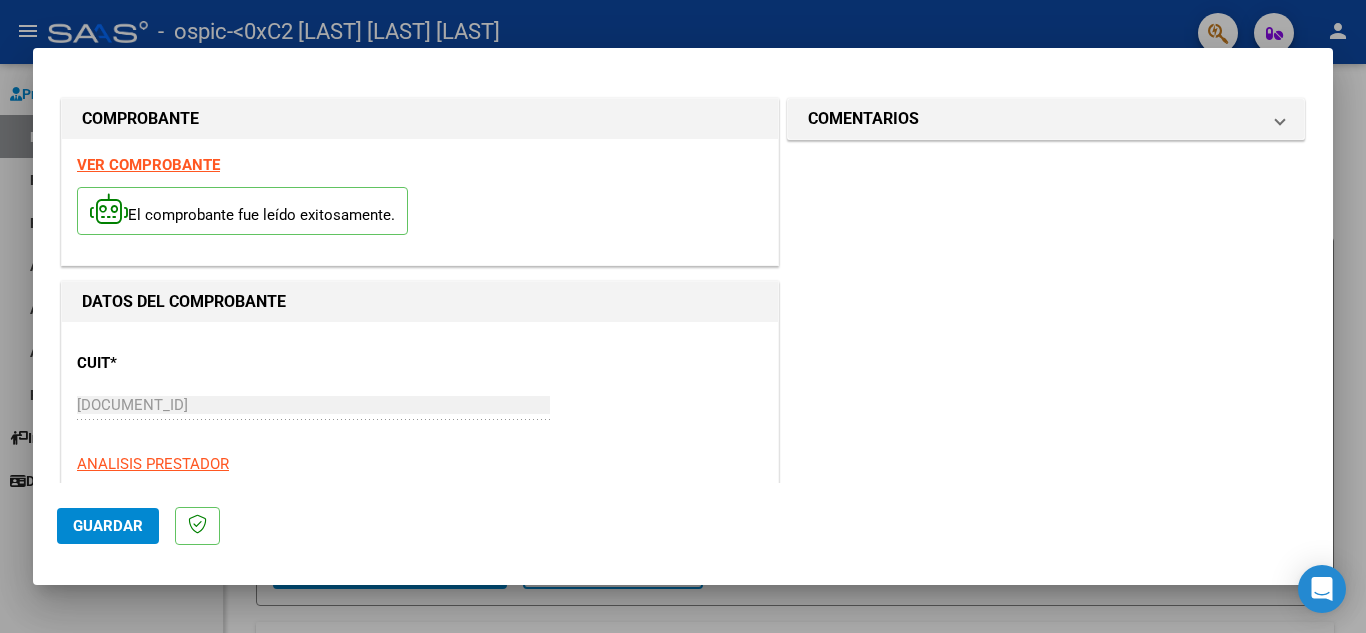 scroll, scrollTop: 281, scrollLeft: 0, axis: vertical 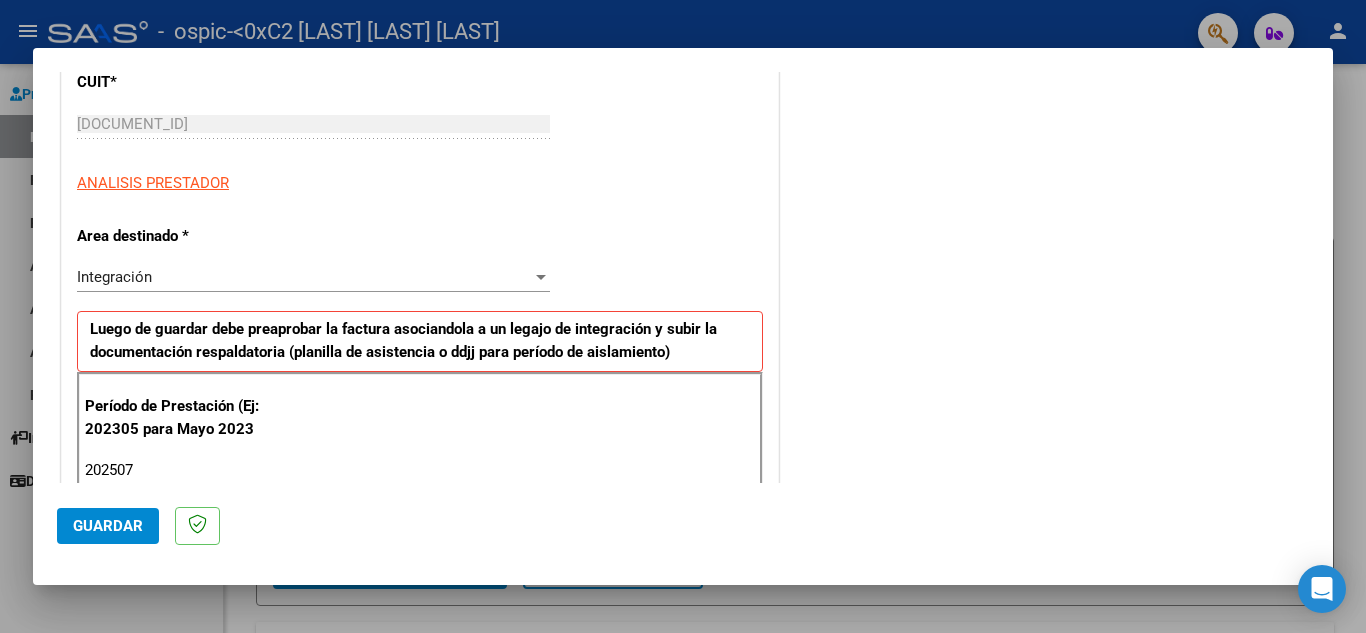type on "202507" 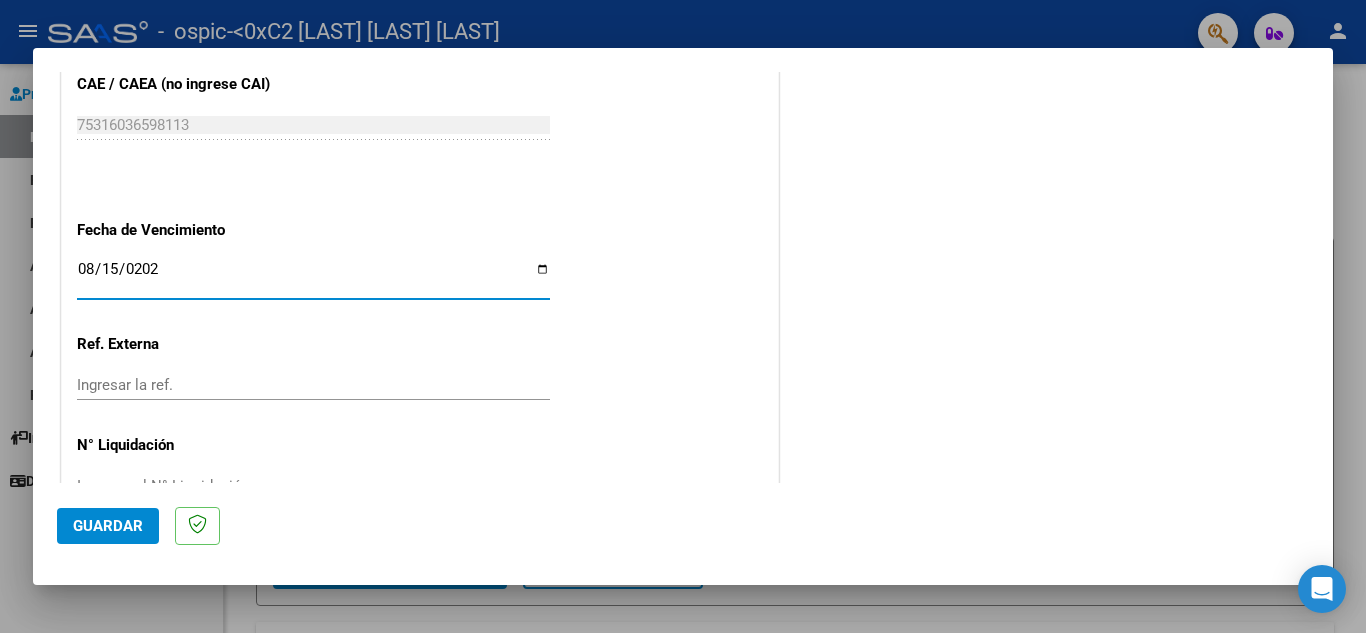type on "2025-08-15" 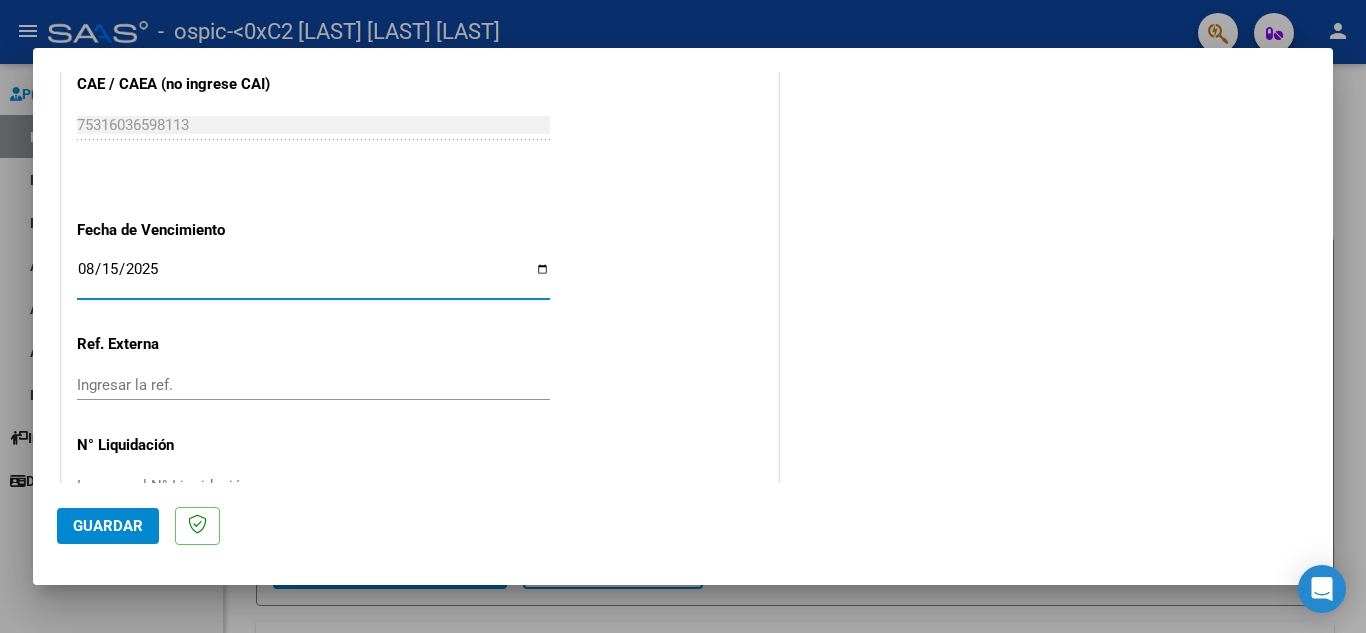 click on "Guardar" 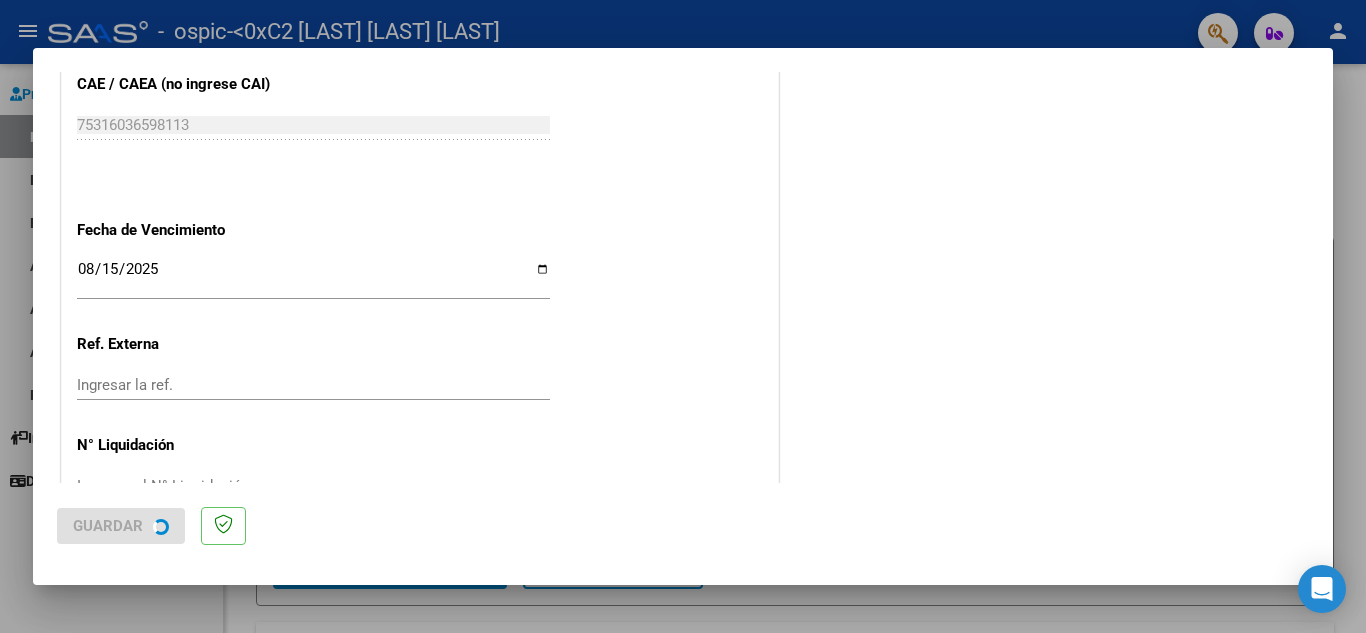 scroll, scrollTop: 0, scrollLeft: 0, axis: both 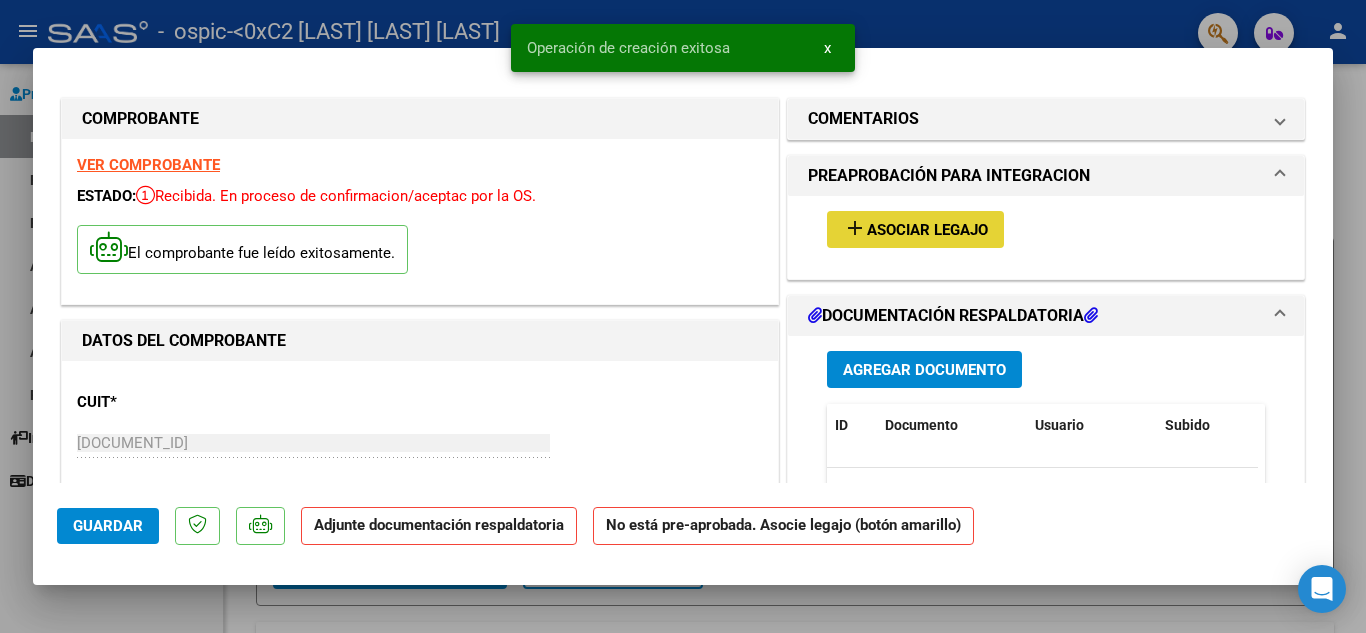 click on "Asociar Legajo" at bounding box center [927, 230] 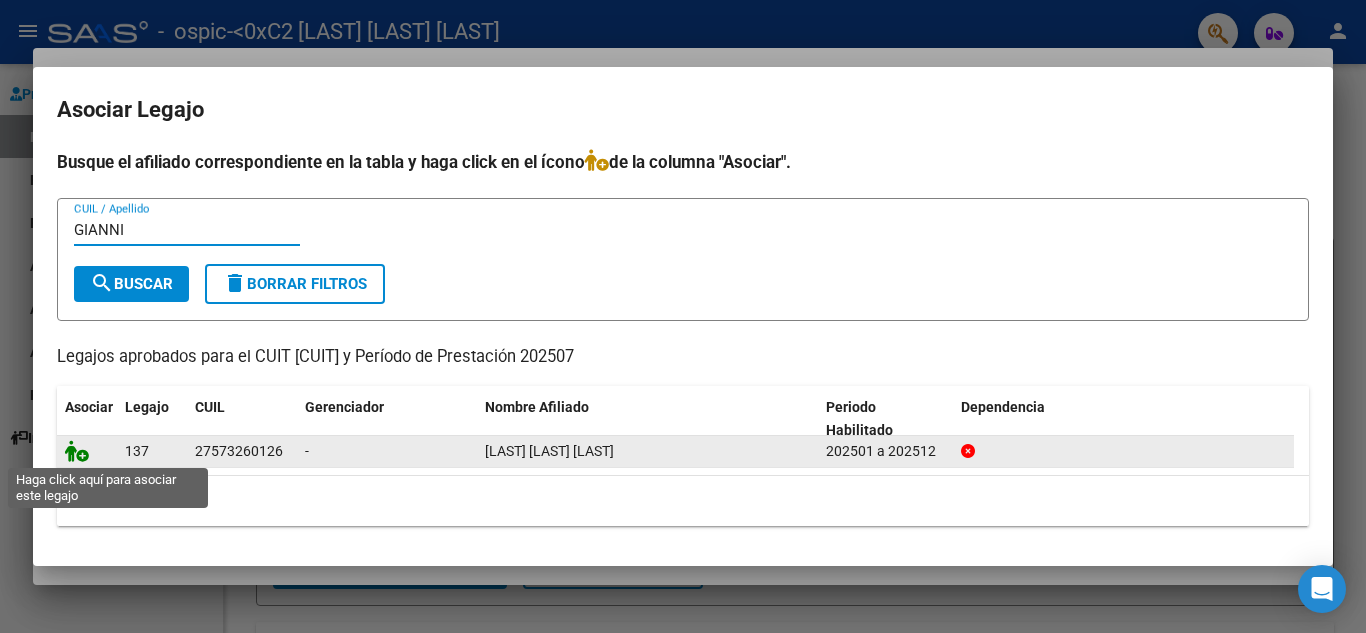 type on "GIANNI" 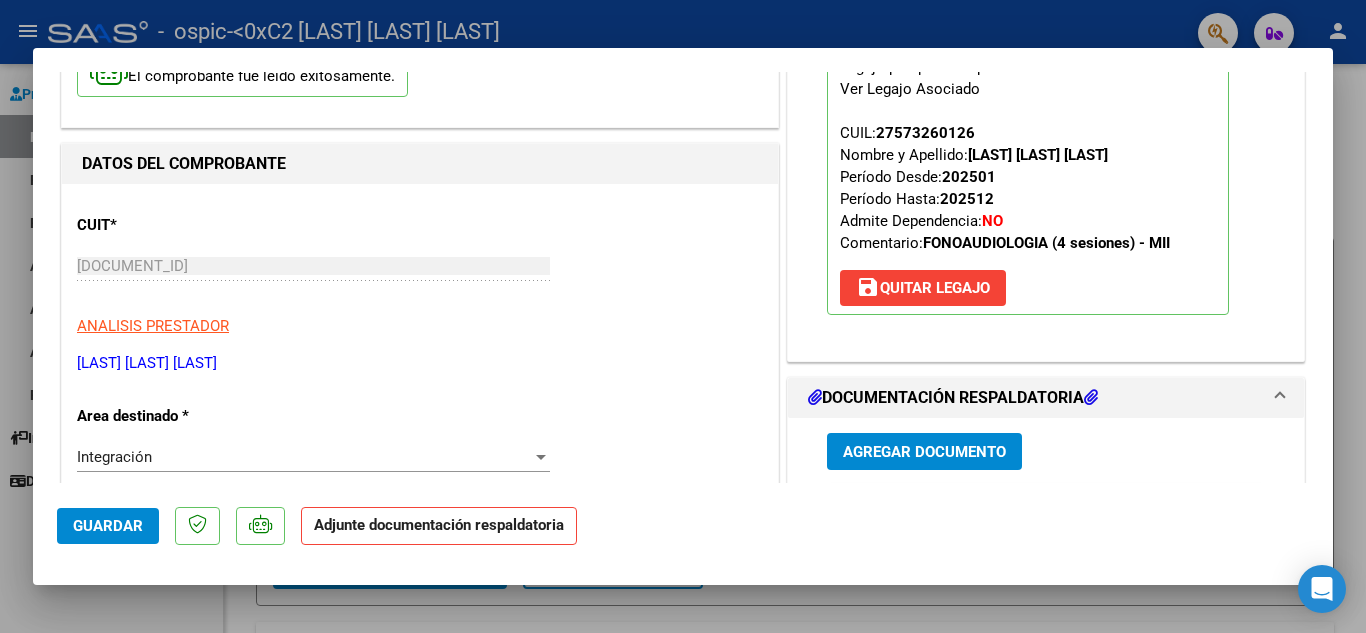 scroll, scrollTop: 286, scrollLeft: 0, axis: vertical 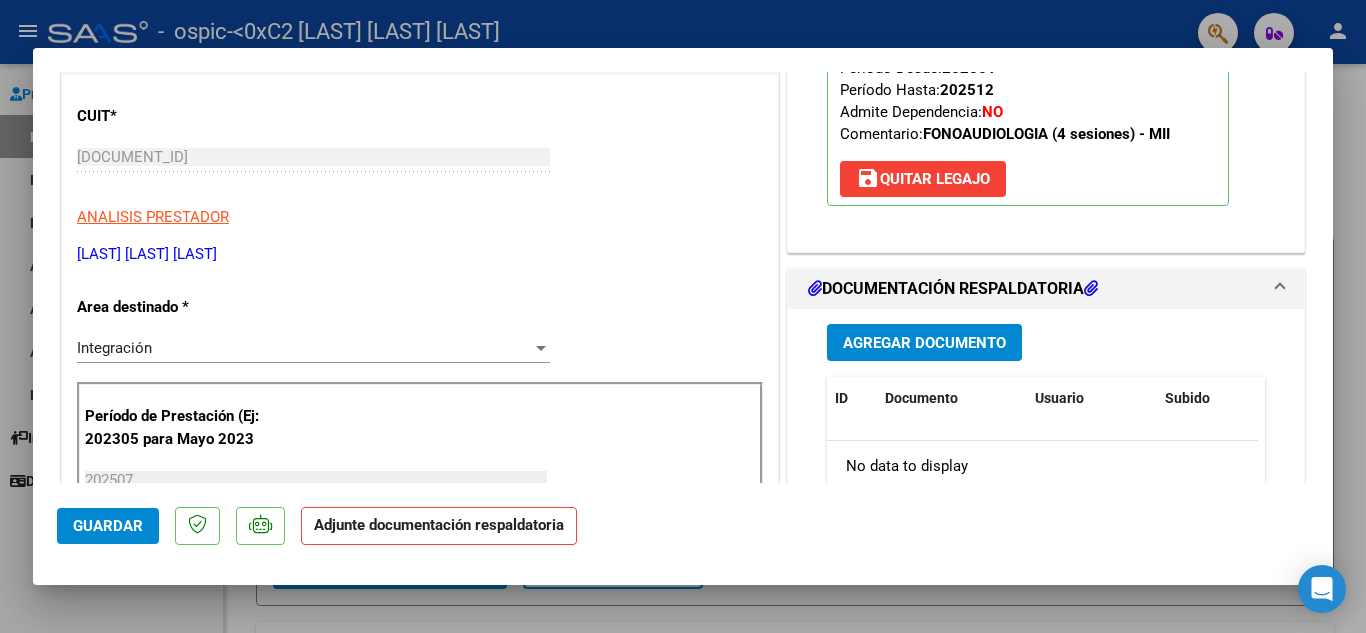 click on "Agregar Documento" at bounding box center [924, 343] 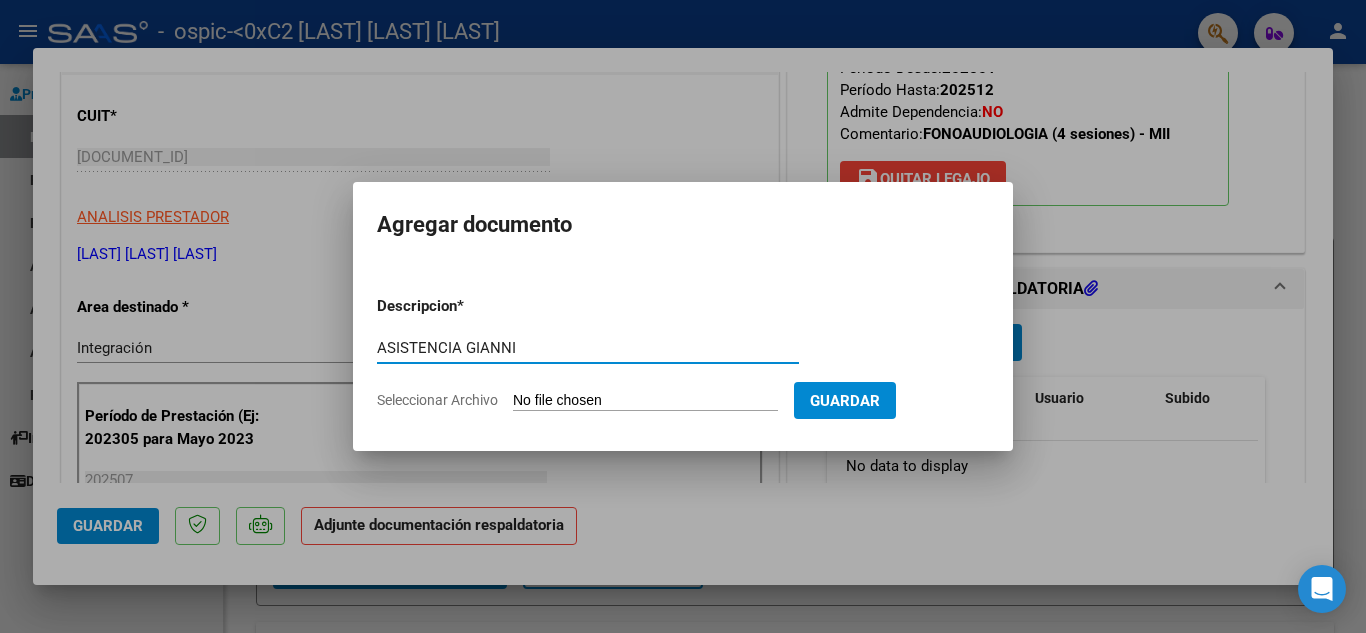 type on "ASISTENCIA GIANNI" 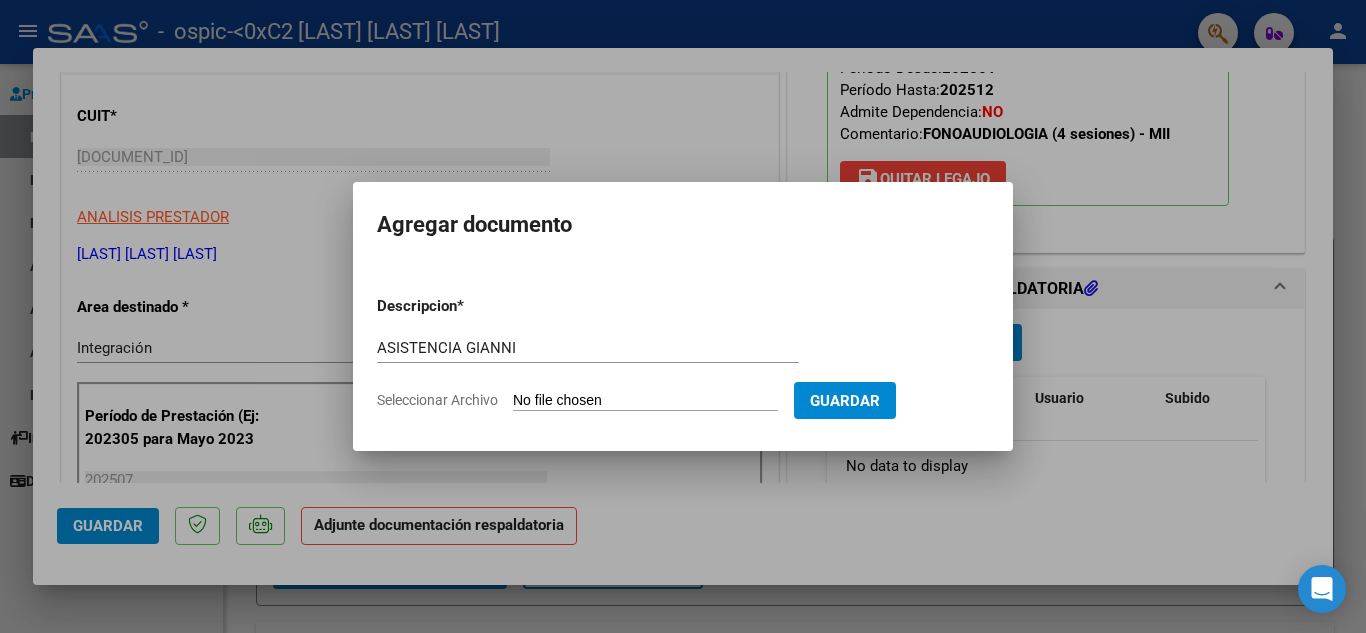 click on "Seleccionar Archivo" at bounding box center [645, 401] 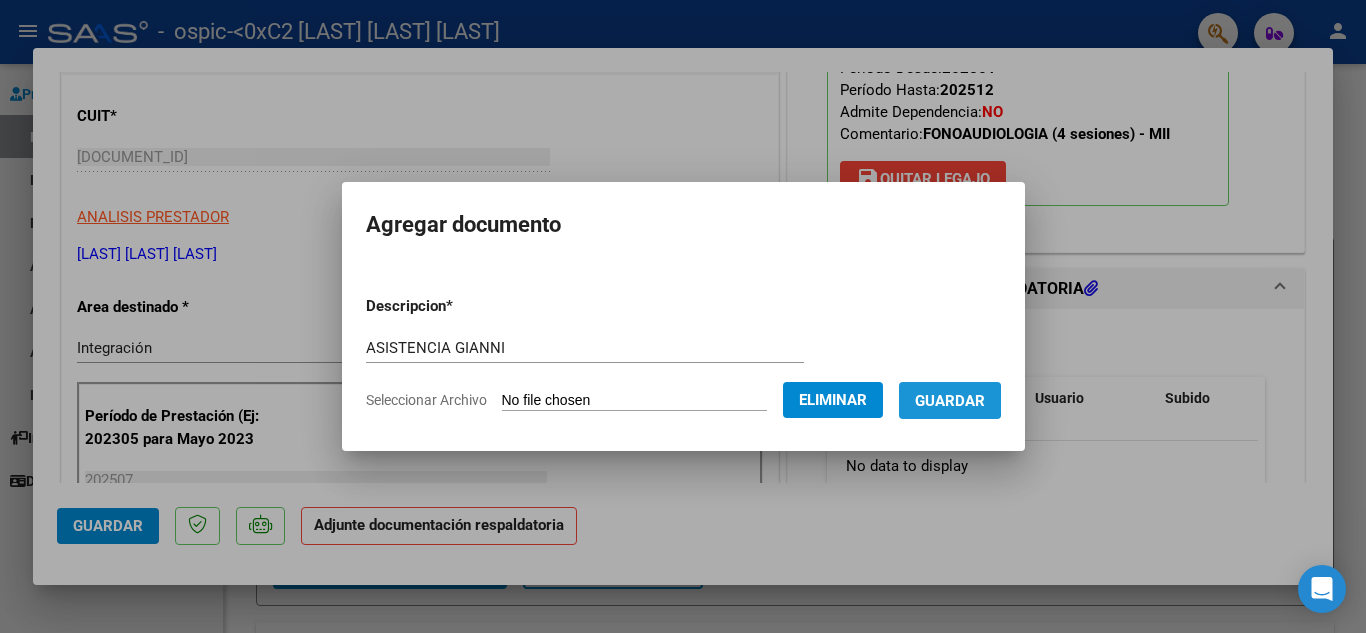 click on "Guardar" at bounding box center [950, 401] 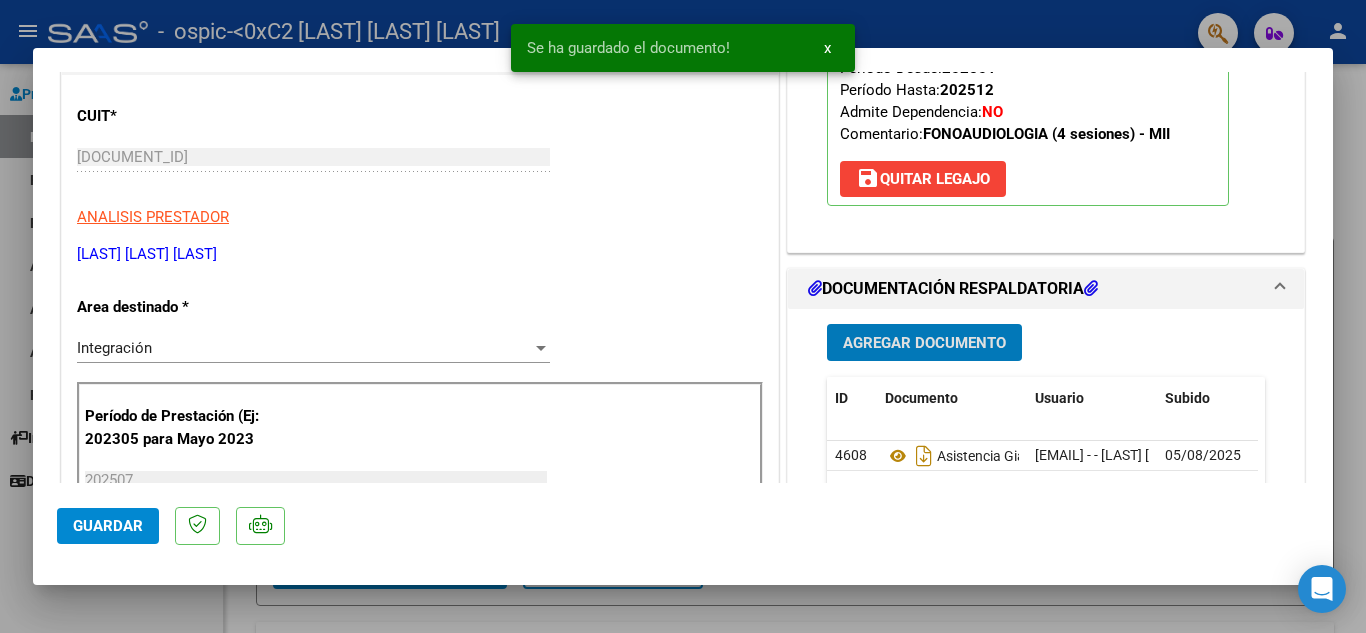 click on "Guardar" 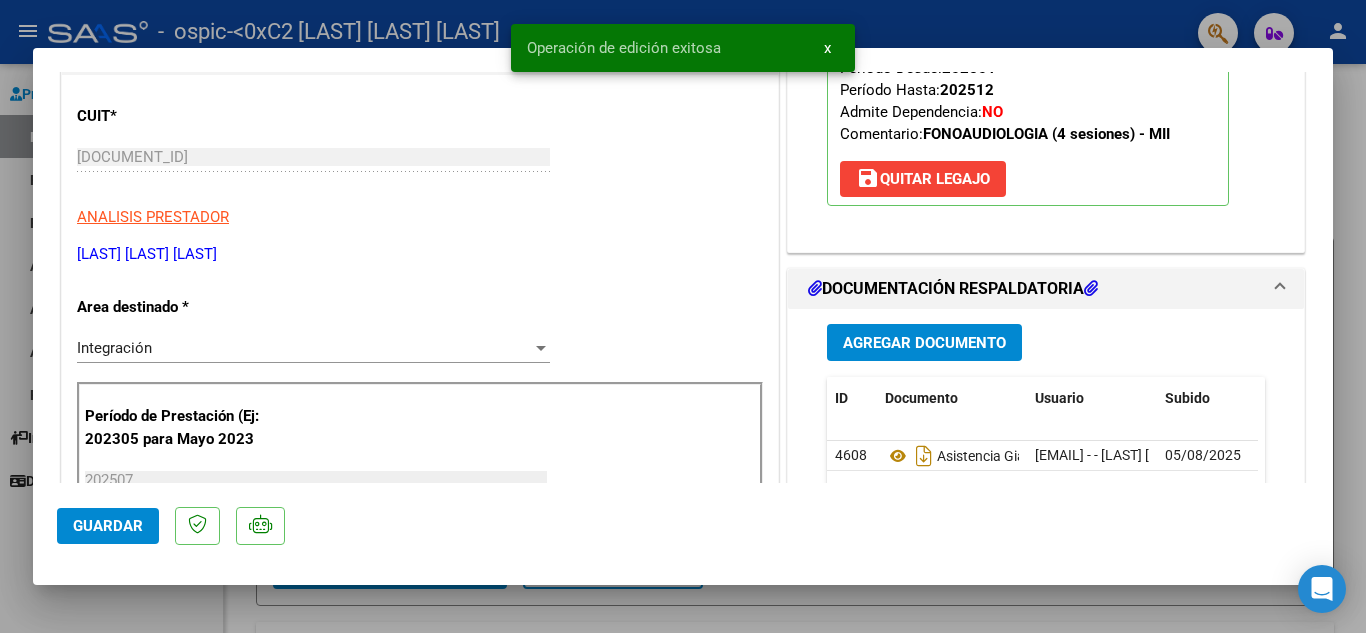 click at bounding box center (683, 316) 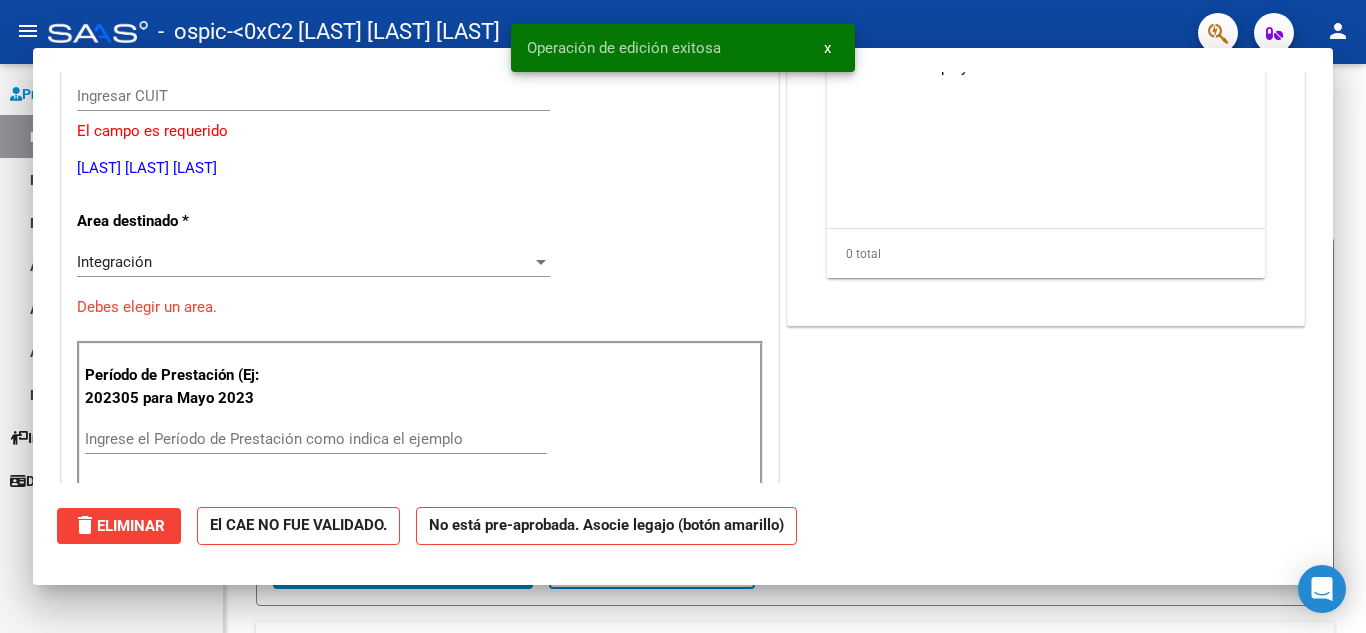 scroll, scrollTop: 225, scrollLeft: 0, axis: vertical 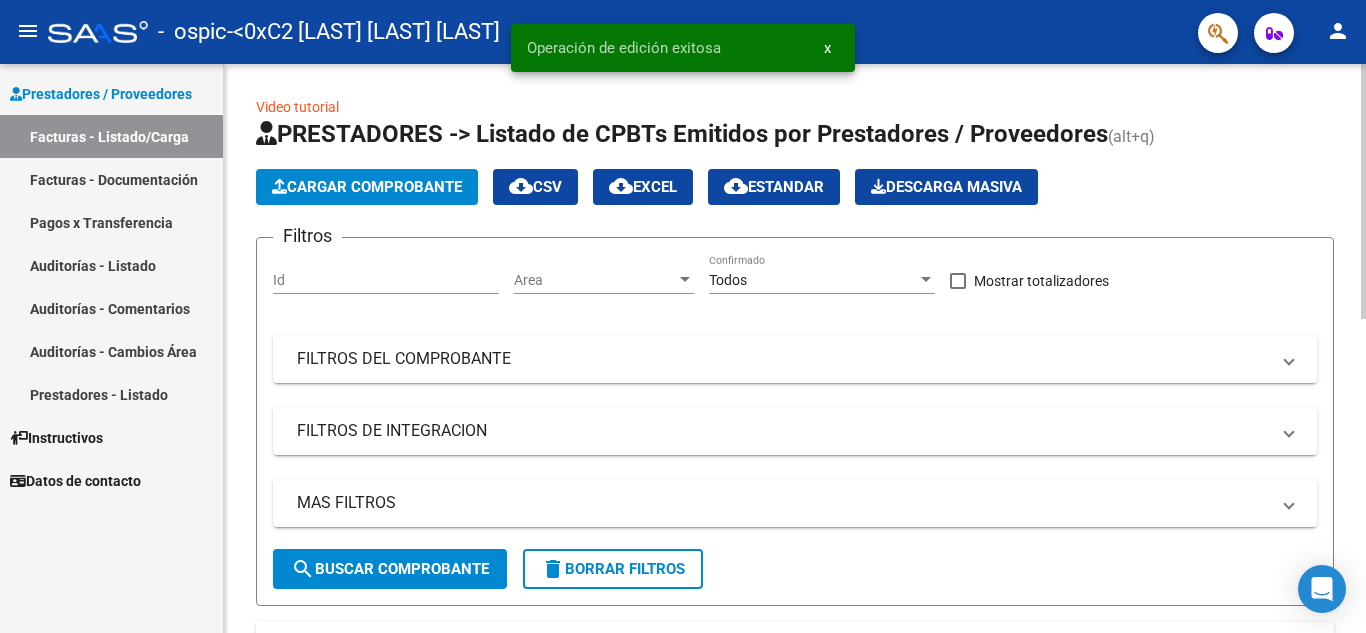 click on "Cargar Comprobante" 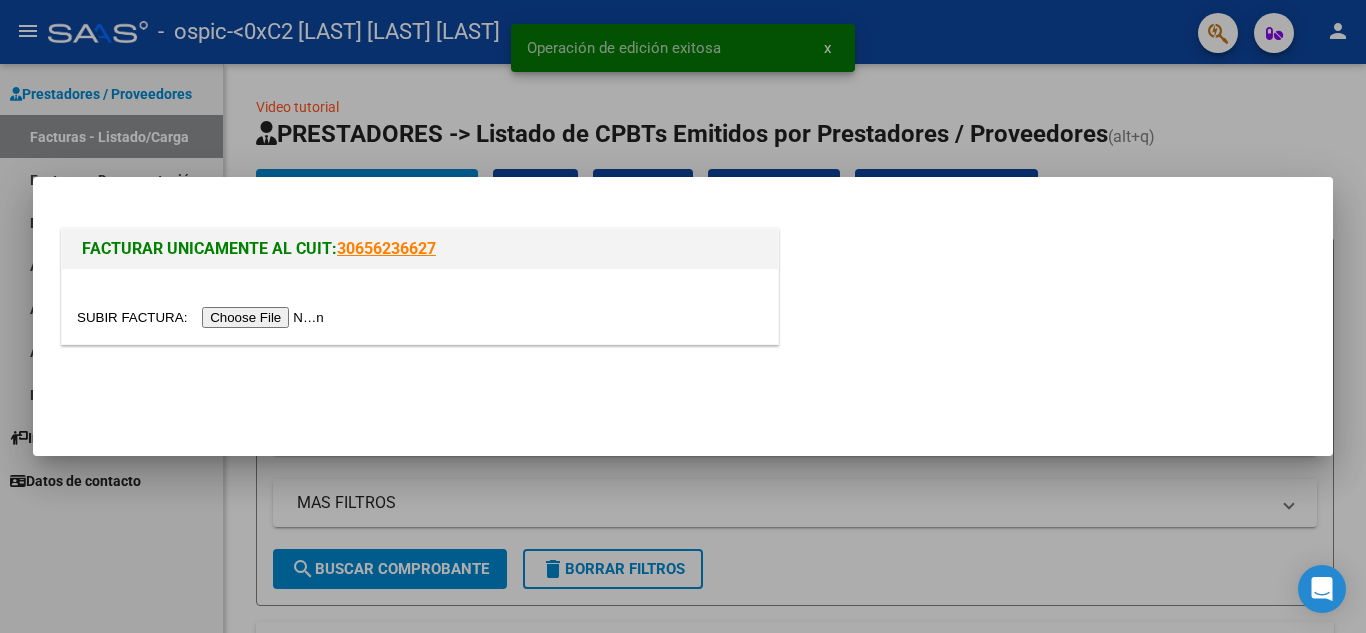 click at bounding box center [203, 317] 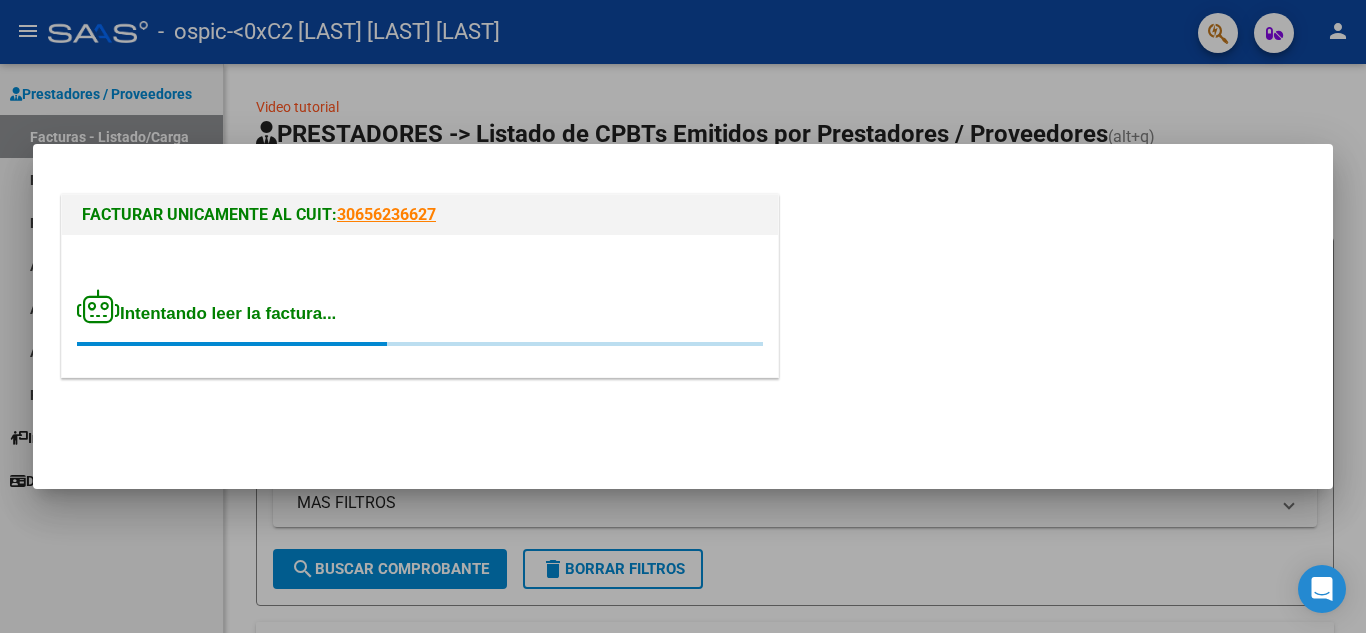 drag, startPoint x: 281, startPoint y: 312, endPoint x: 377, endPoint y: 177, distance: 165.65326 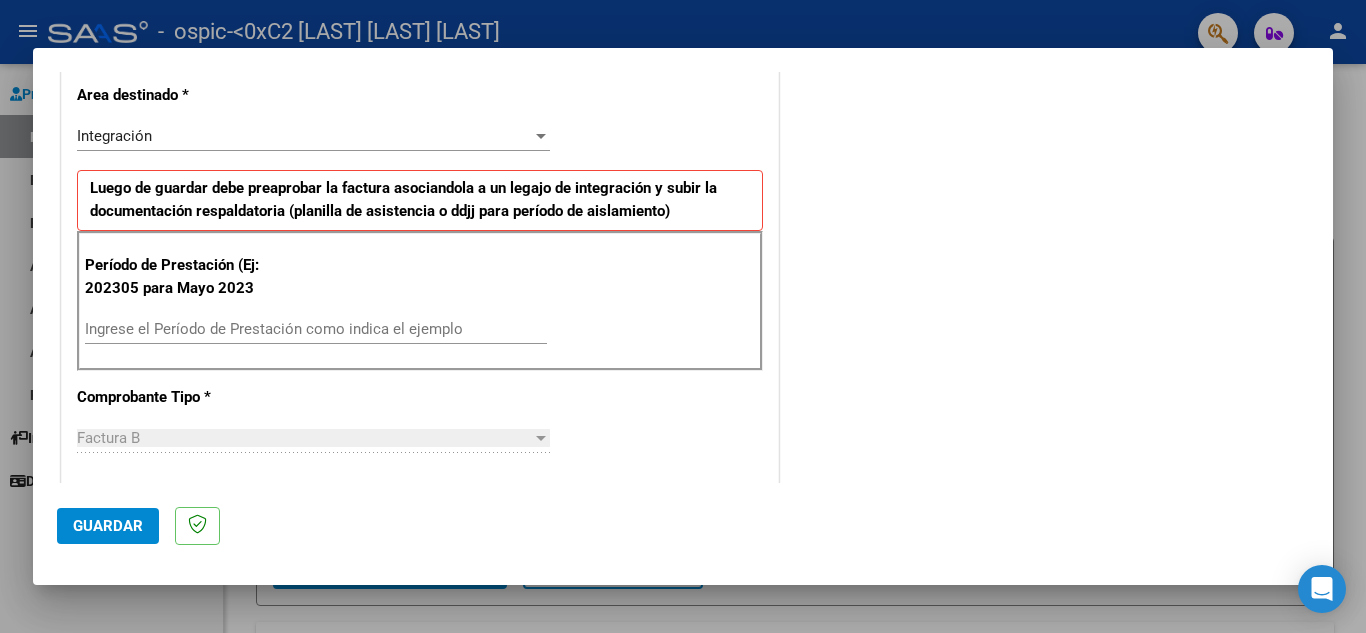 scroll, scrollTop: 431, scrollLeft: 0, axis: vertical 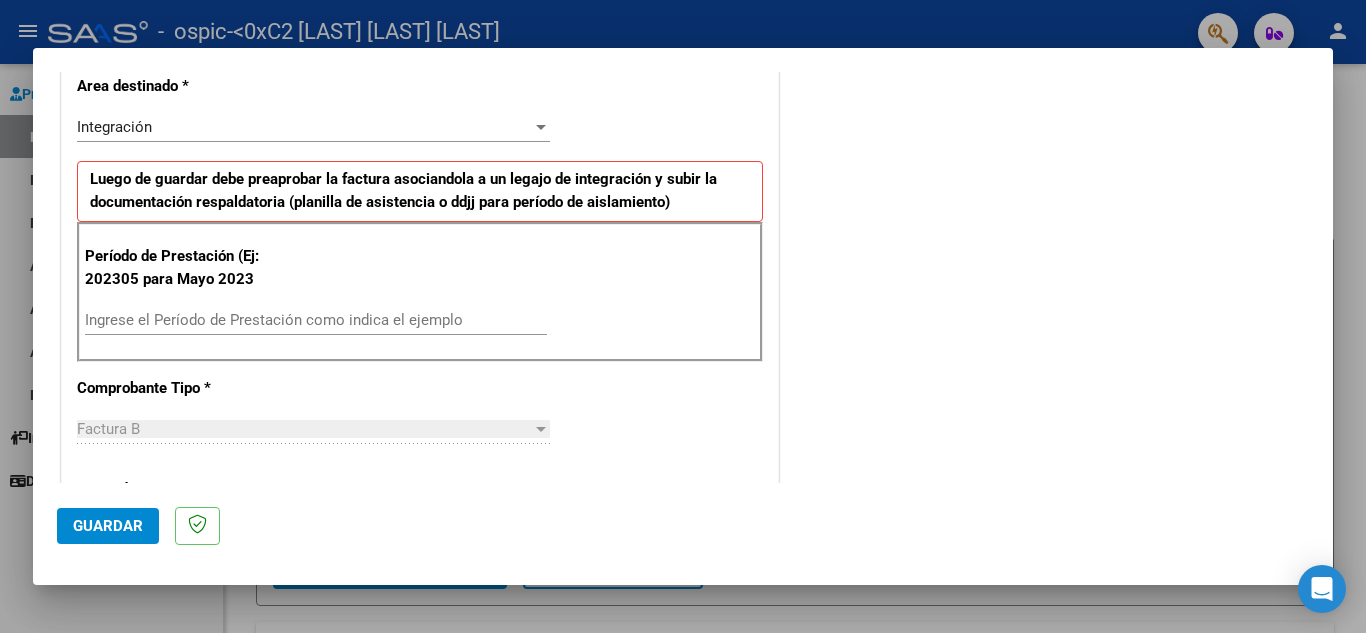 click on "Ingrese el Período de Prestación como indica el ejemplo" at bounding box center (316, 320) 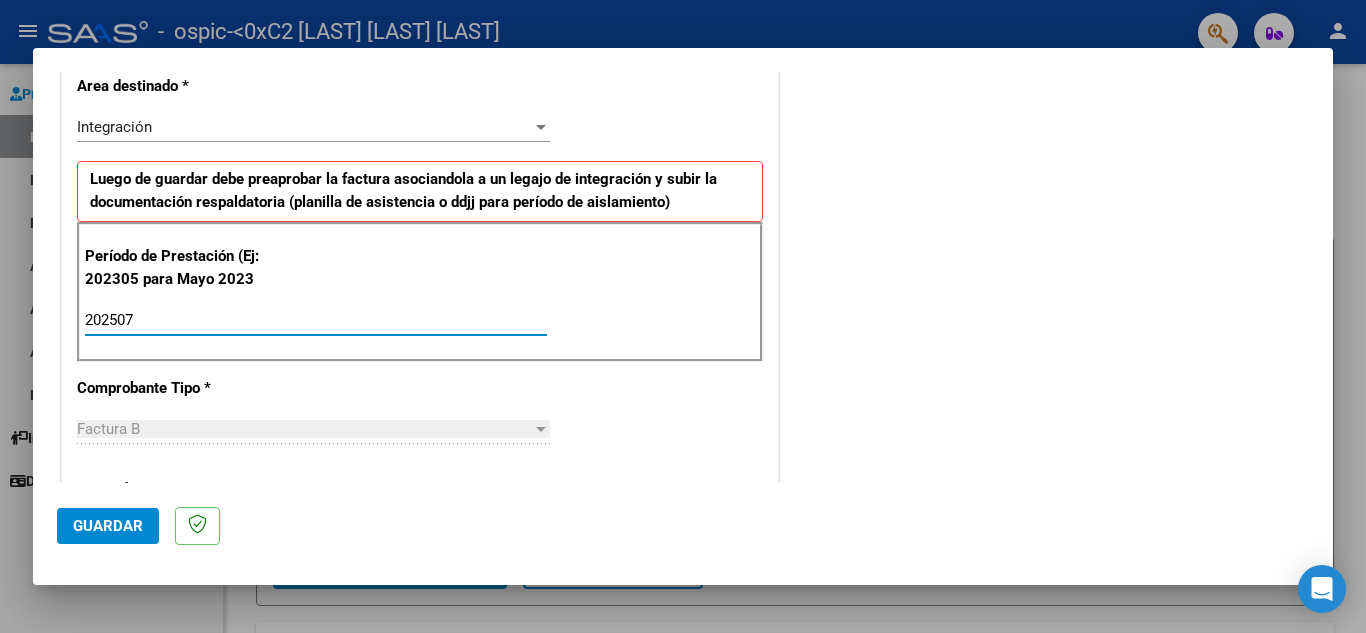 type on "202507" 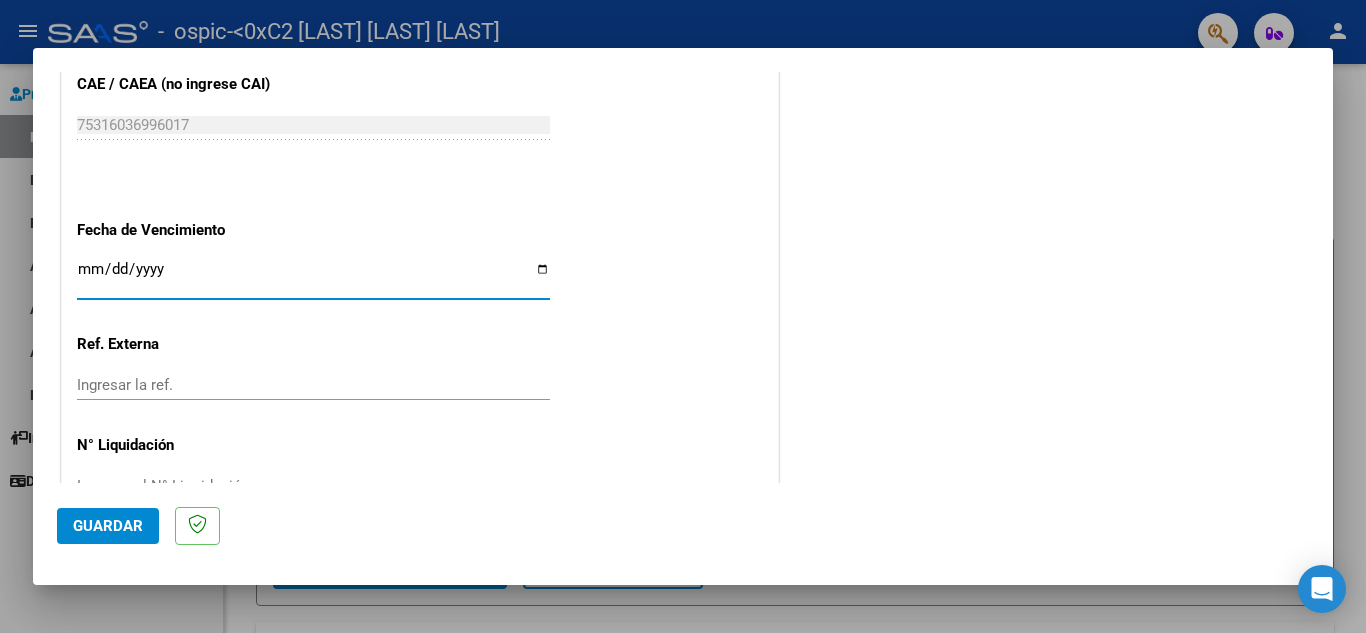 click on "Ingresar la fecha" at bounding box center [313, 277] 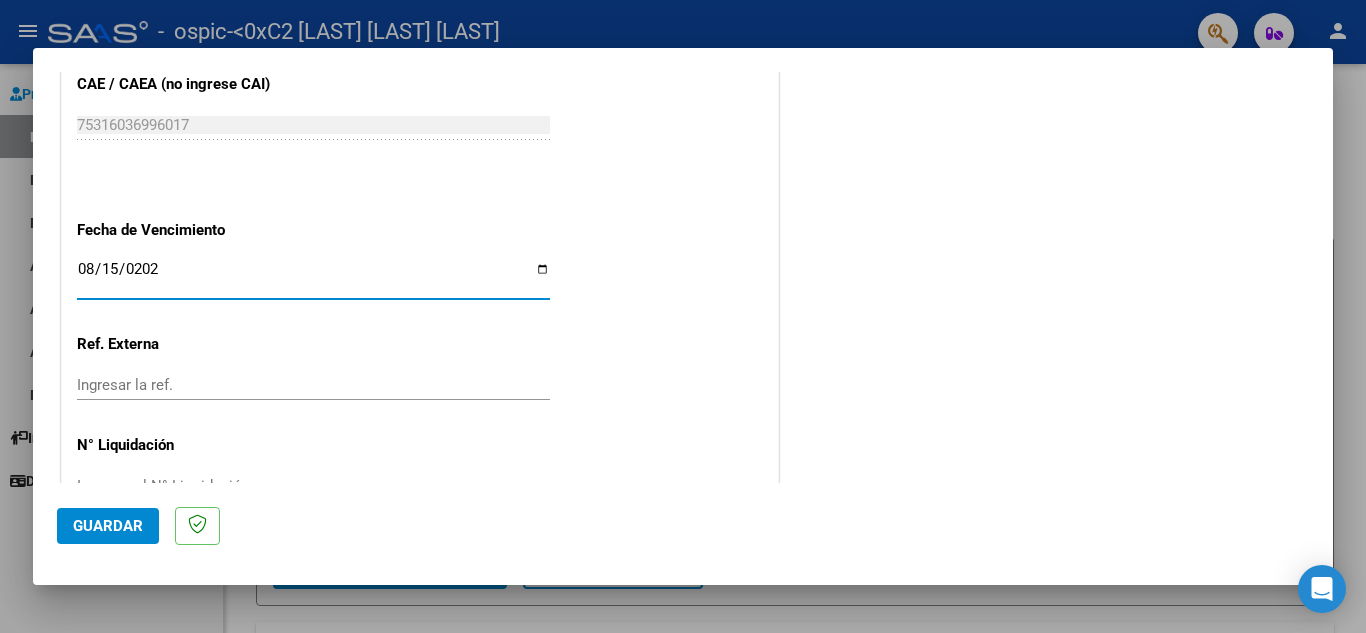 type on "2025-08-15" 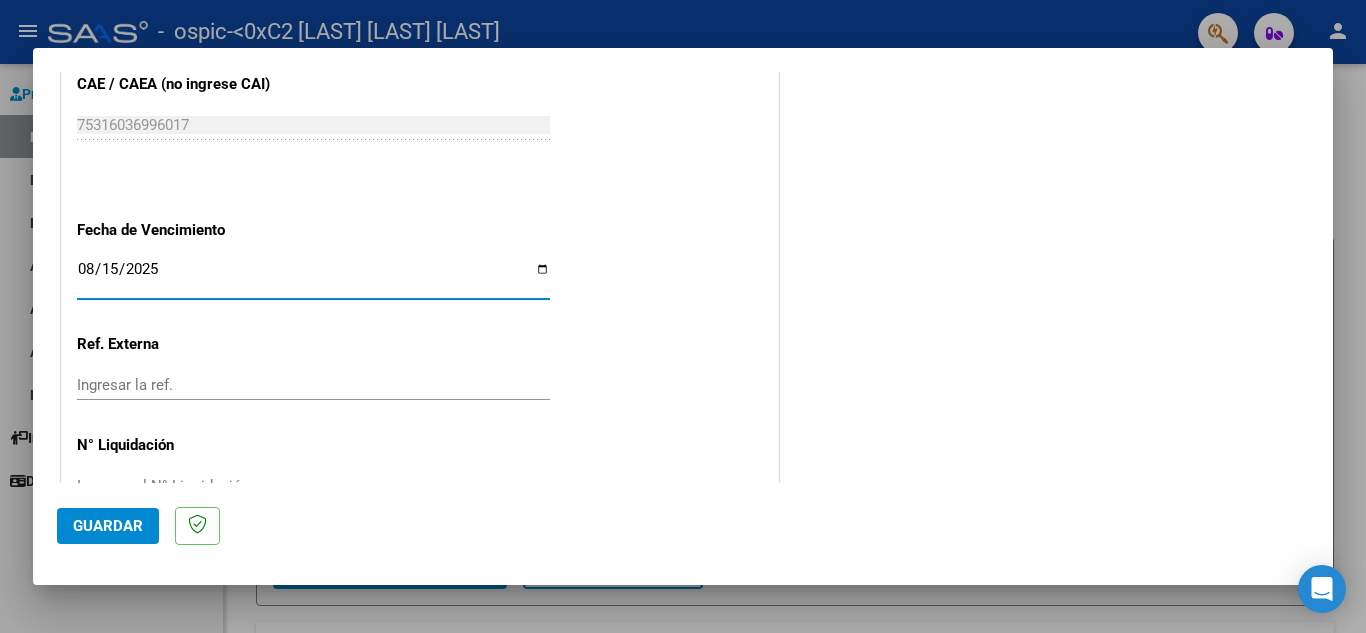 click on "Guardar" 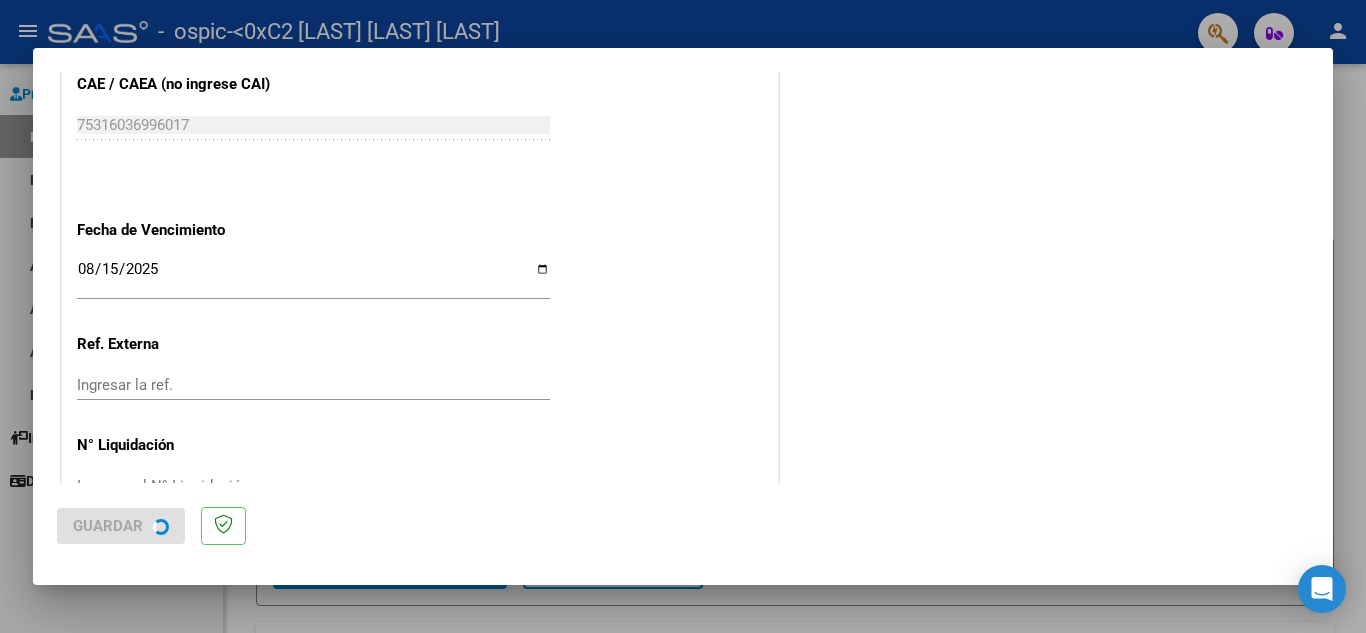 scroll, scrollTop: 0, scrollLeft: 0, axis: both 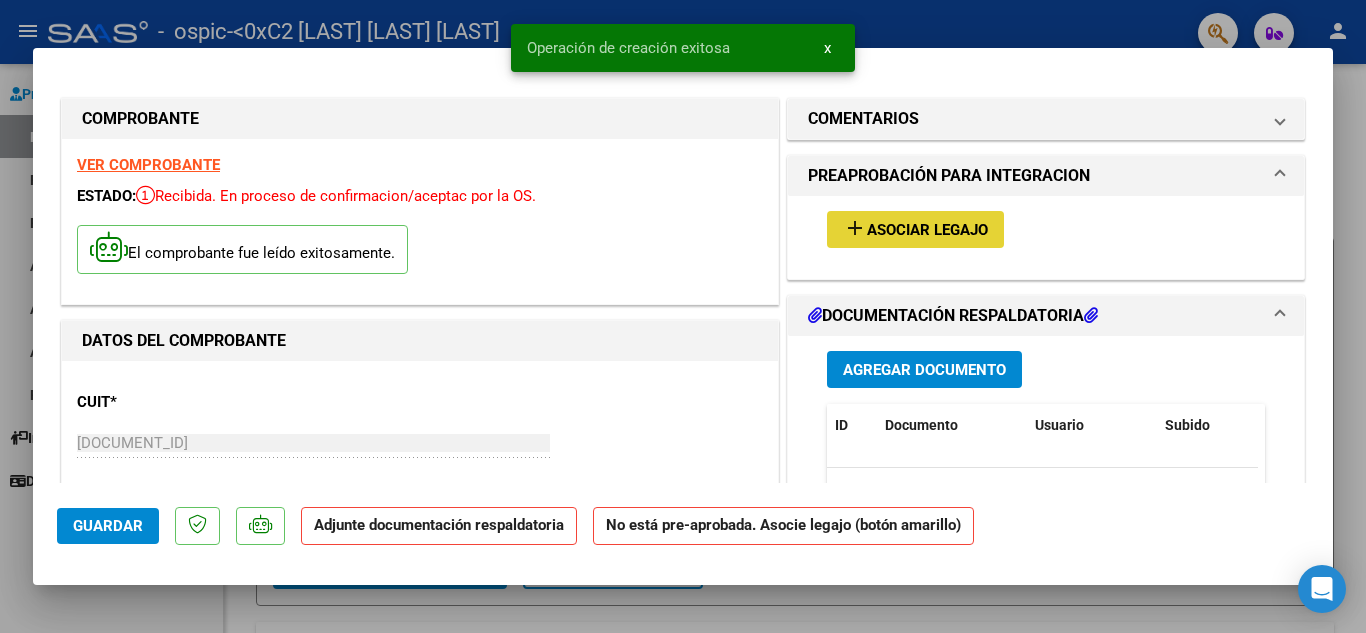 click on "Asociar Legajo" at bounding box center [927, 230] 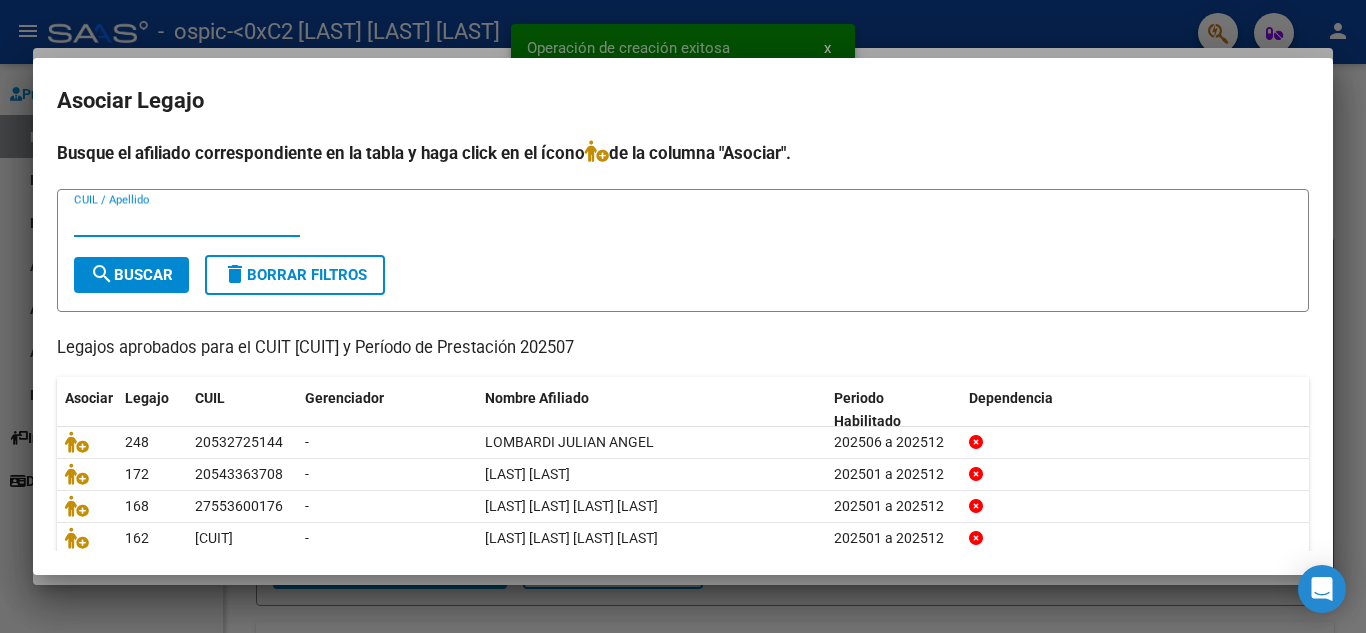 click on "CUIL / Apellido" at bounding box center [187, 221] 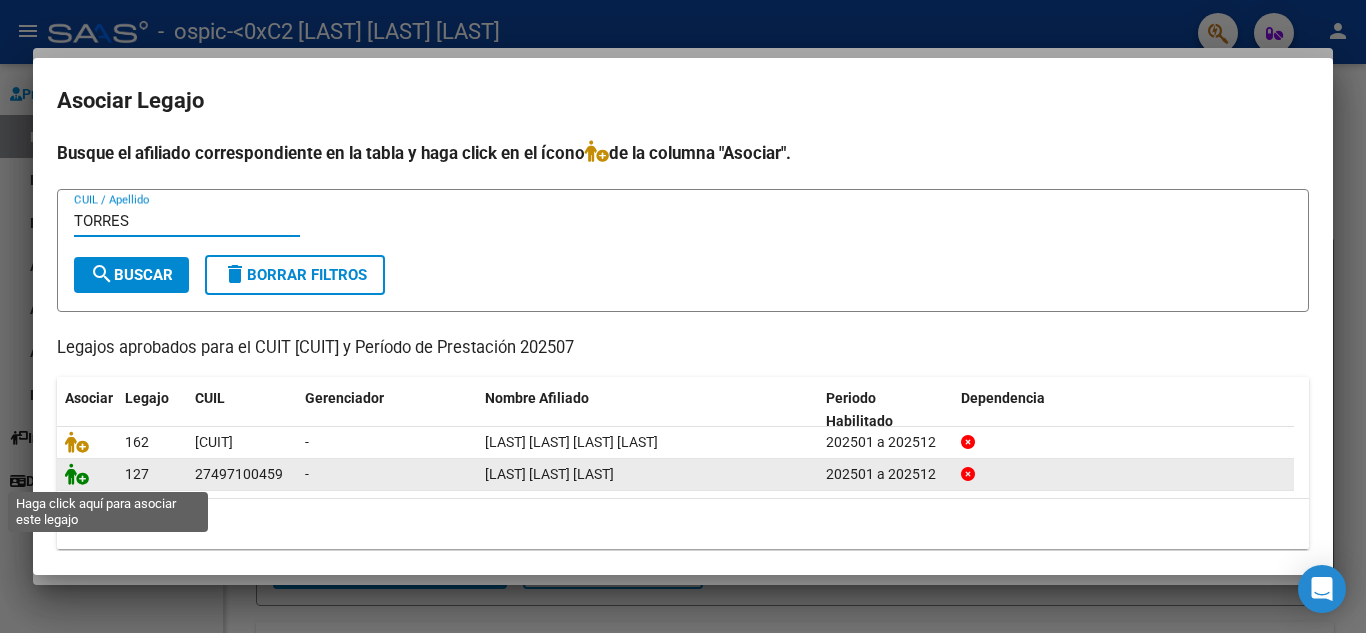 type on "TORRES" 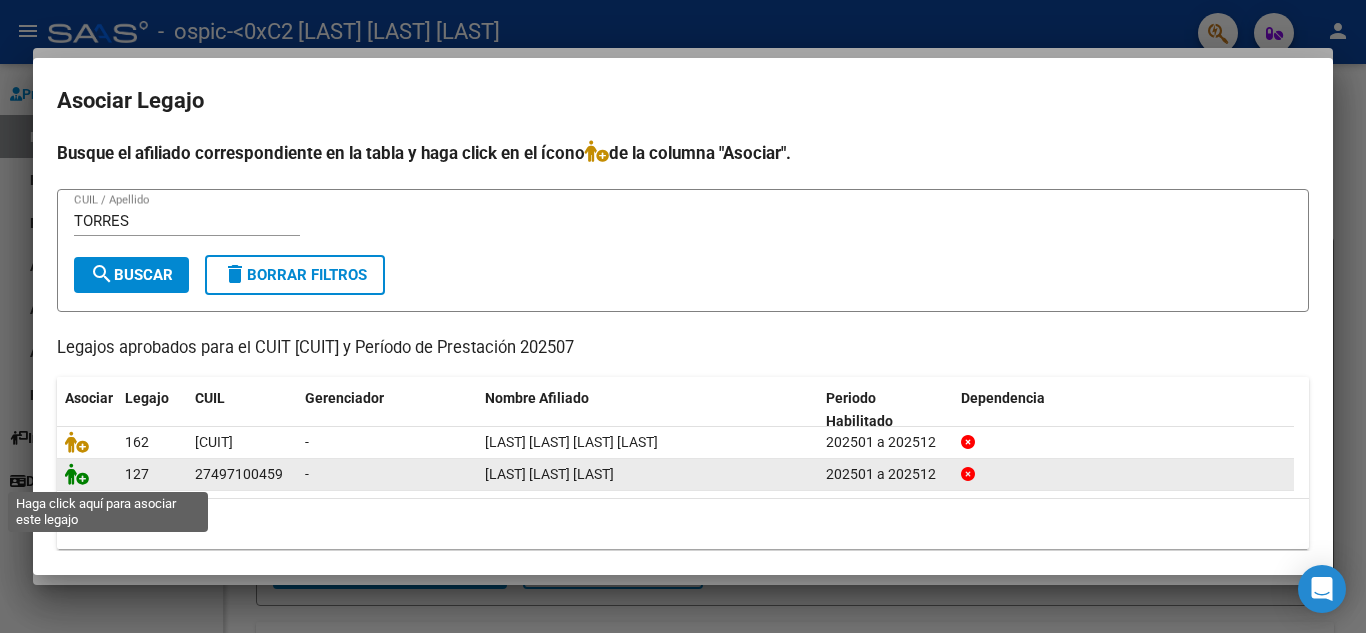 click 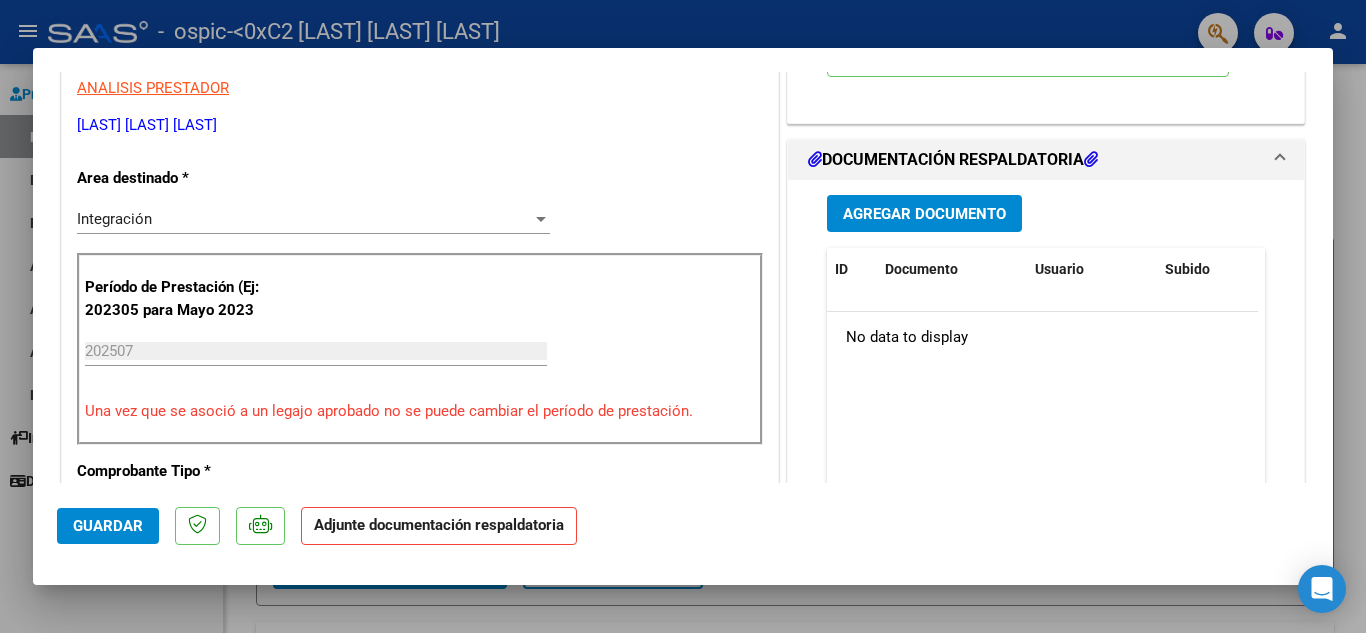 scroll, scrollTop: 434, scrollLeft: 0, axis: vertical 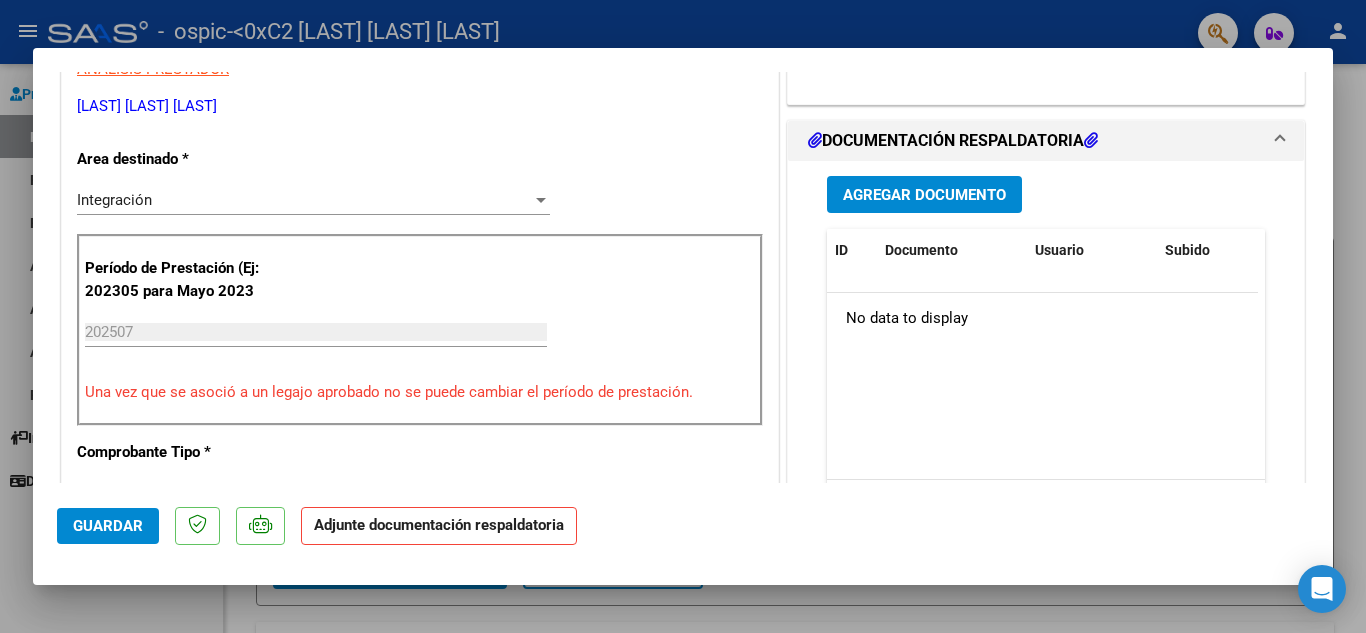 click on "Agregar Documento" at bounding box center (924, 195) 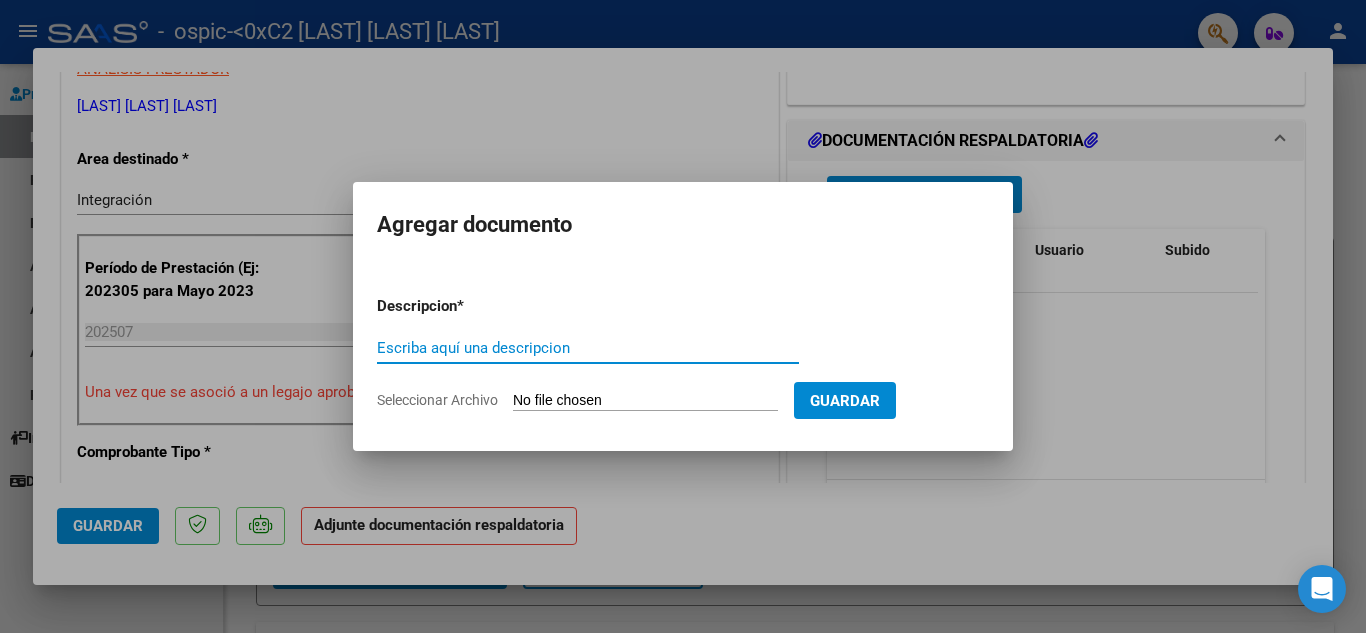 click on "Escriba aquí una descripcion" at bounding box center [588, 348] 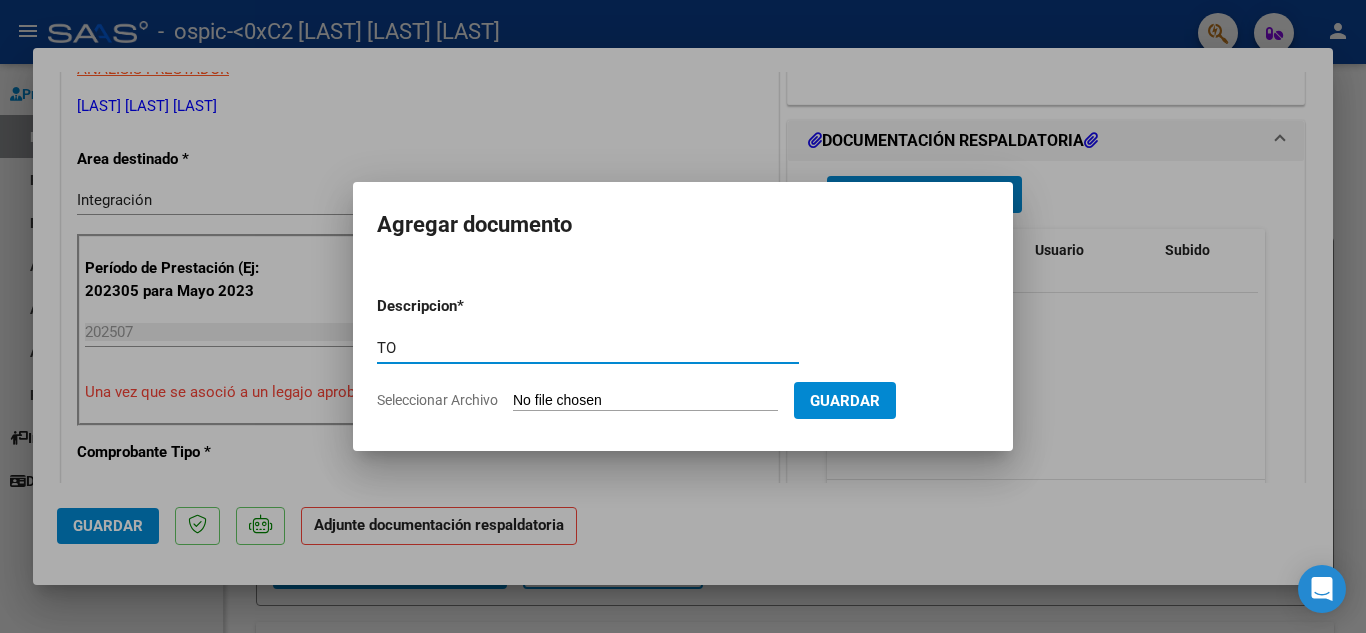 type on "T" 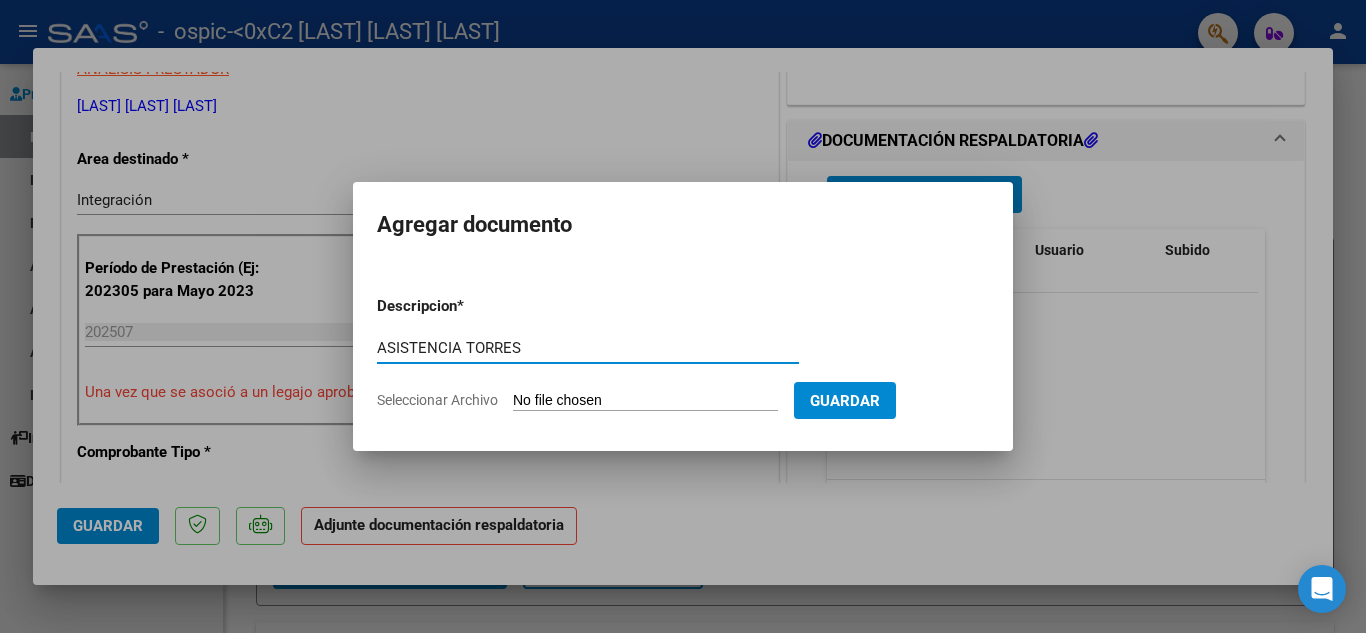 type on "ASISTENCIA TORRES" 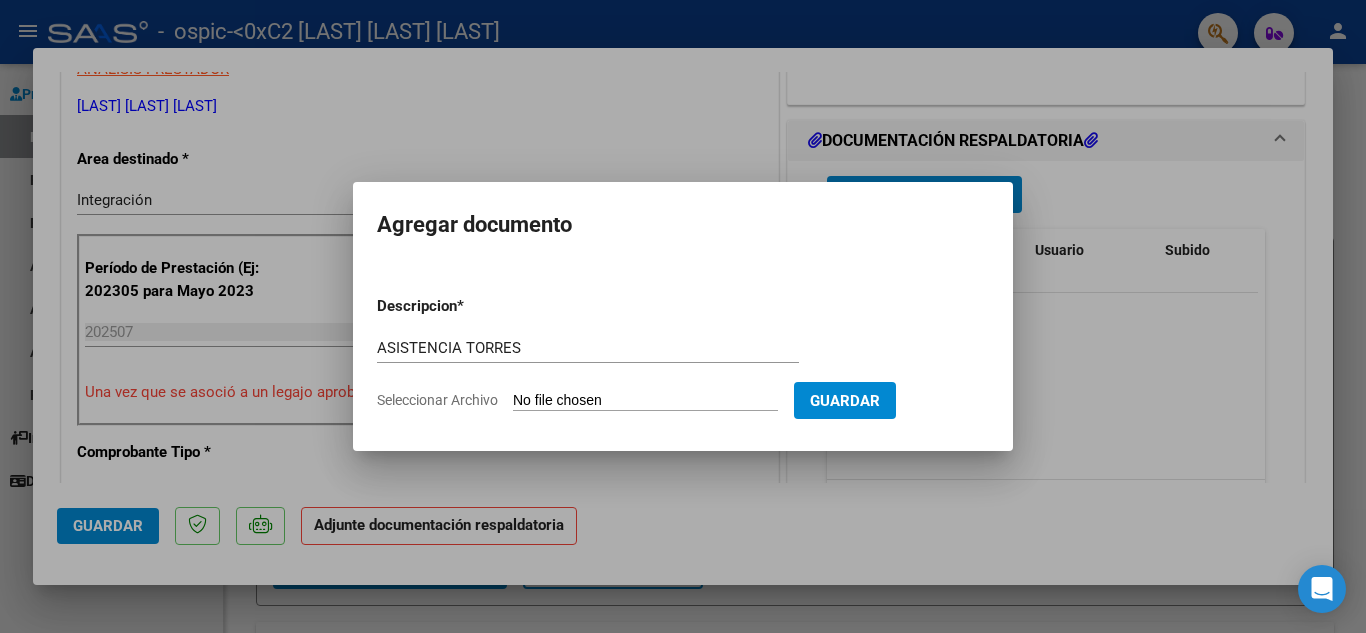 type on "C:\fakepath\[LAST] [LAST].pdf" 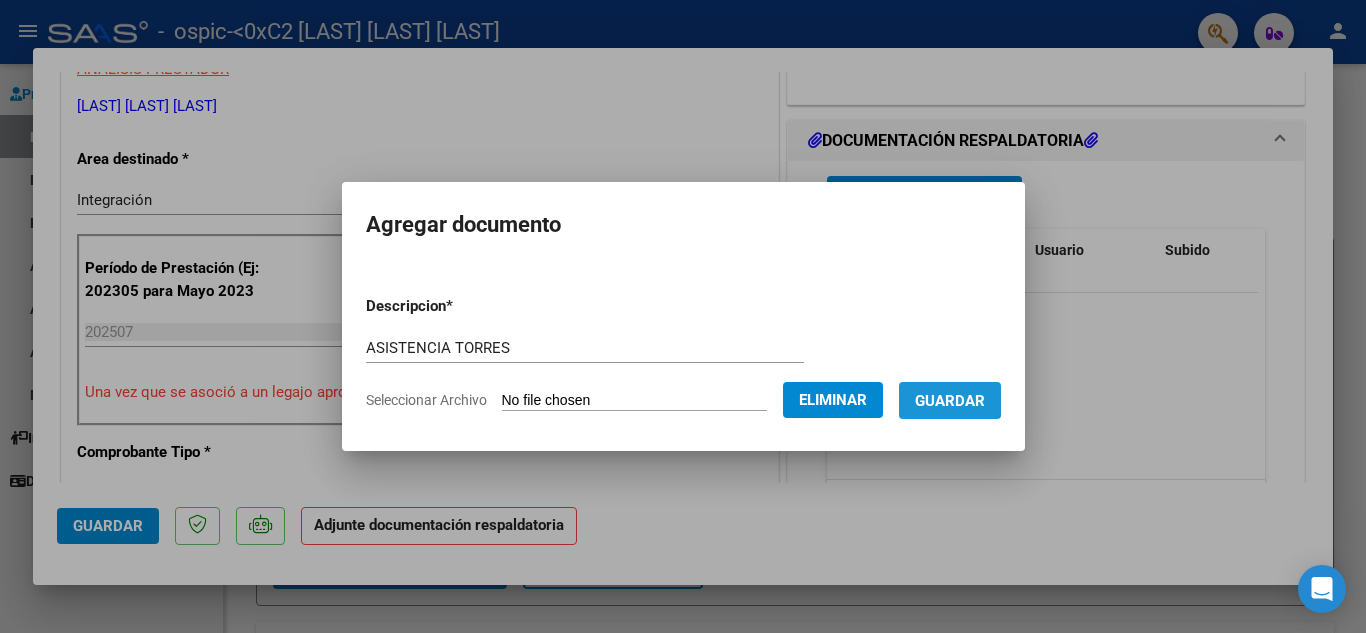 click on "Guardar" at bounding box center (950, 401) 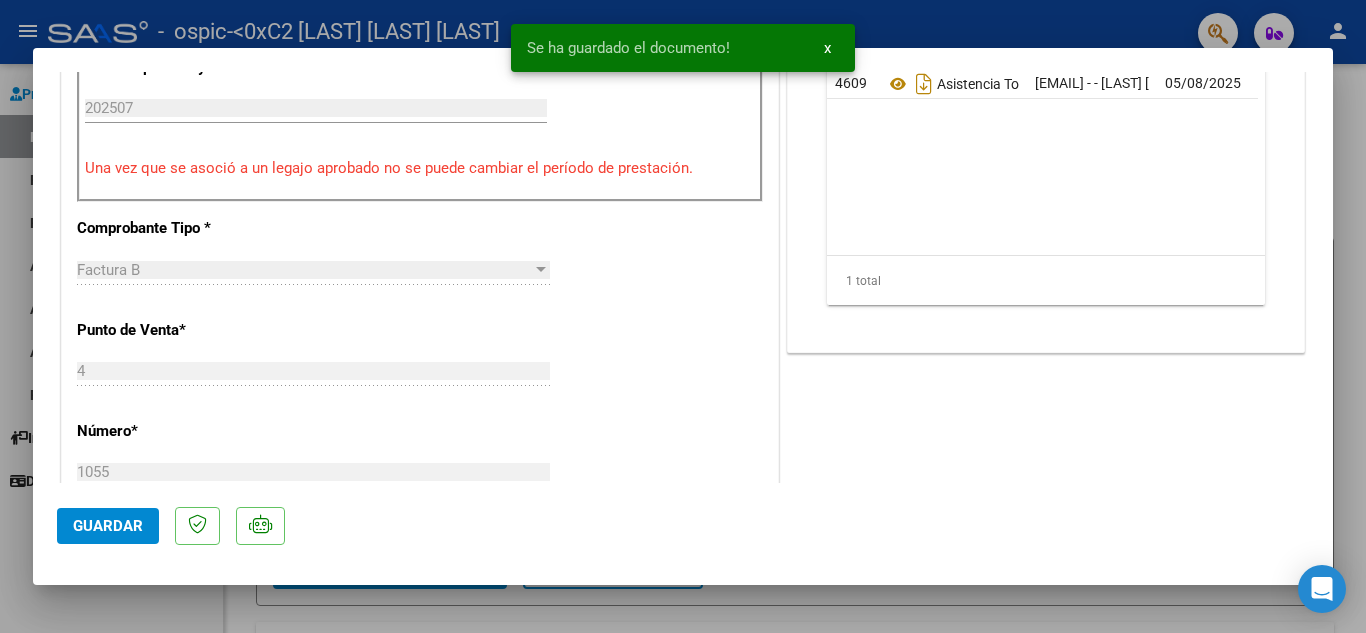 scroll, scrollTop: 687, scrollLeft: 0, axis: vertical 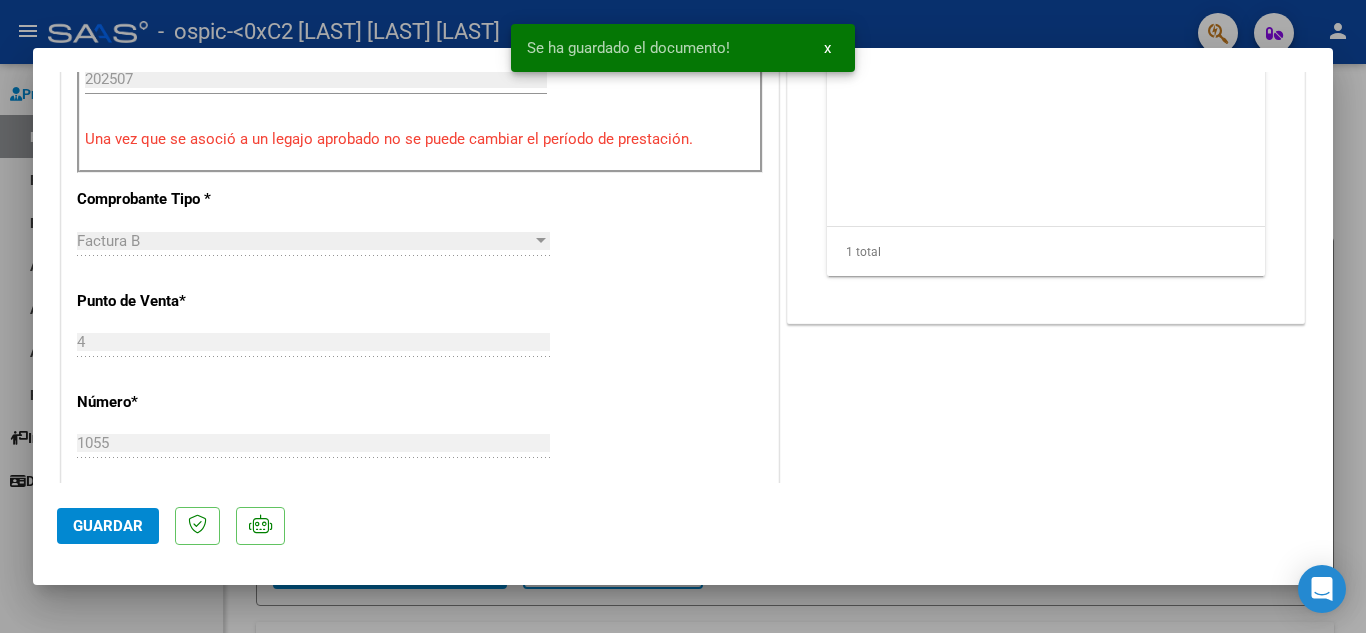 click on "Guardar" 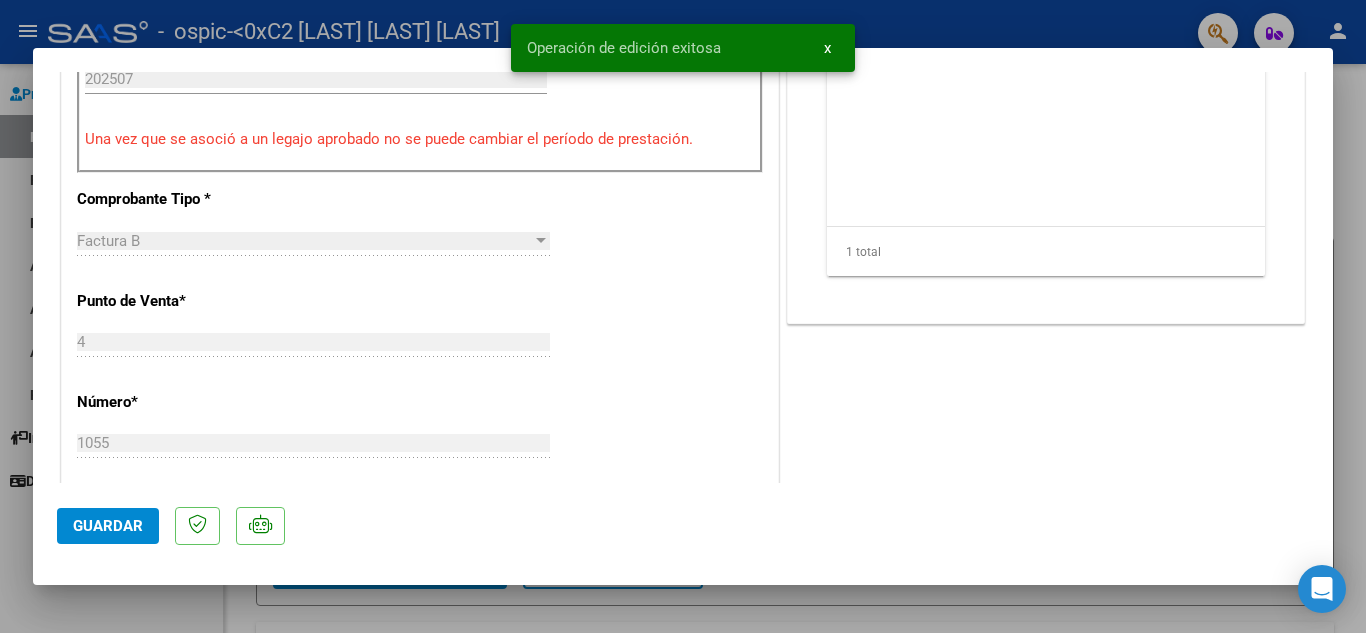 click at bounding box center (683, 316) 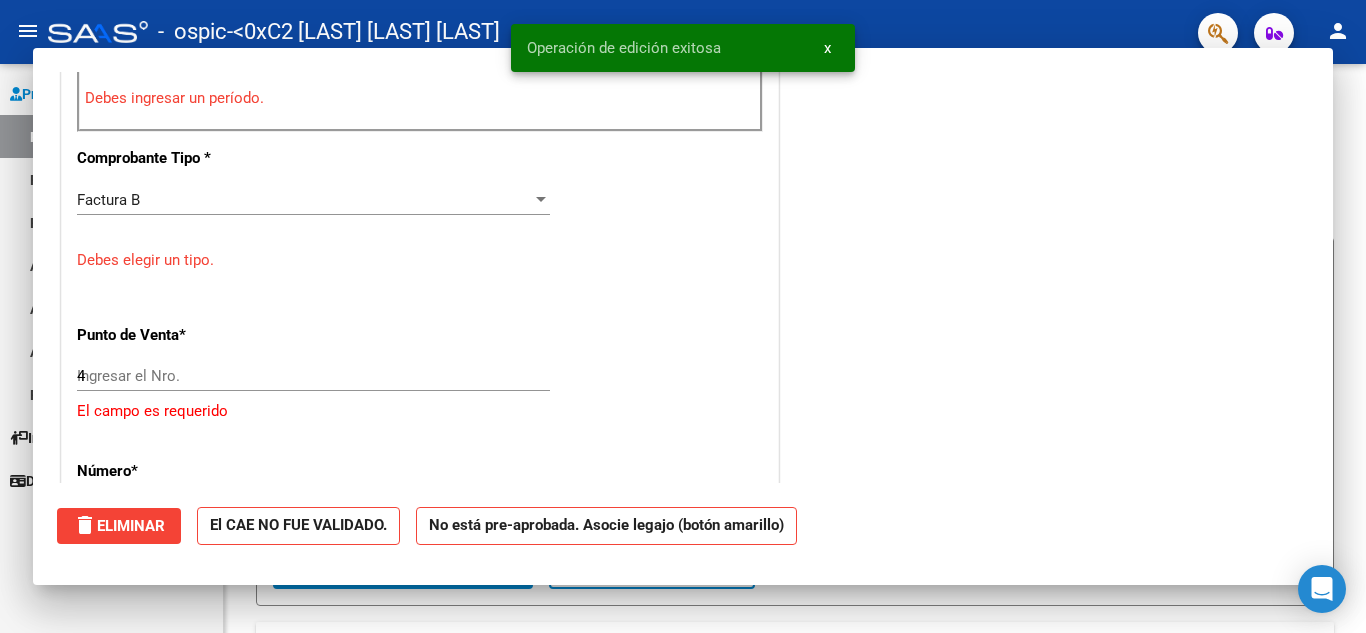 type 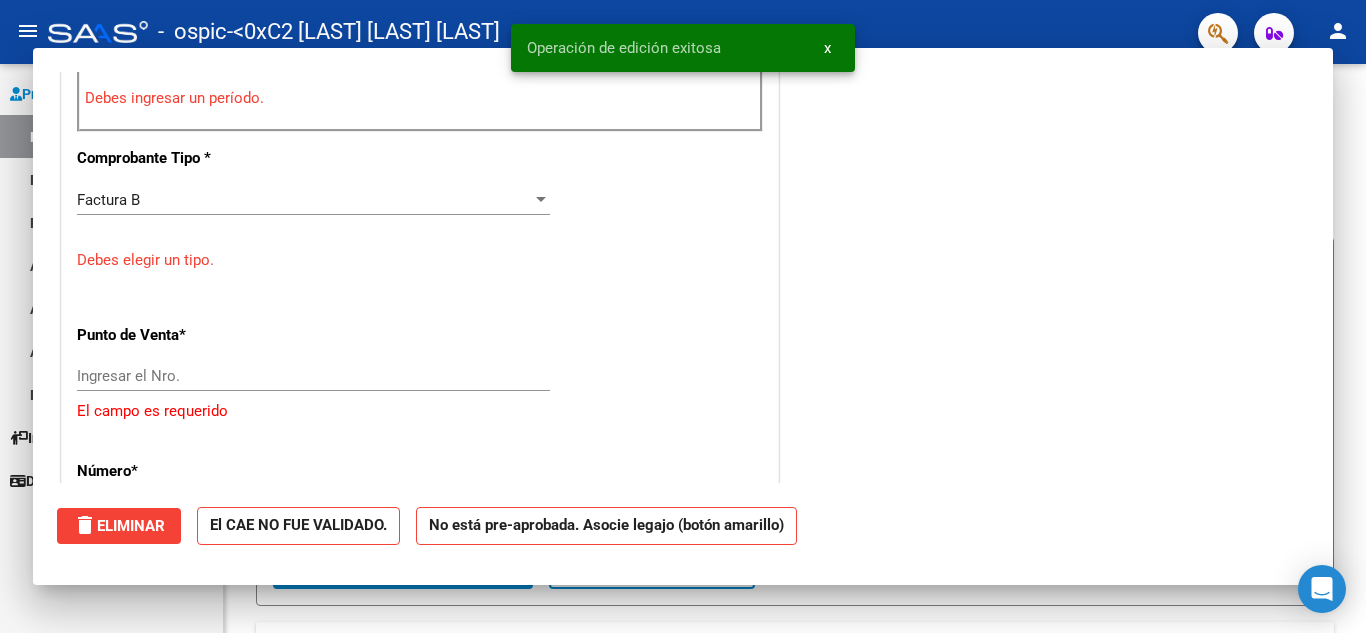 scroll, scrollTop: 646, scrollLeft: 0, axis: vertical 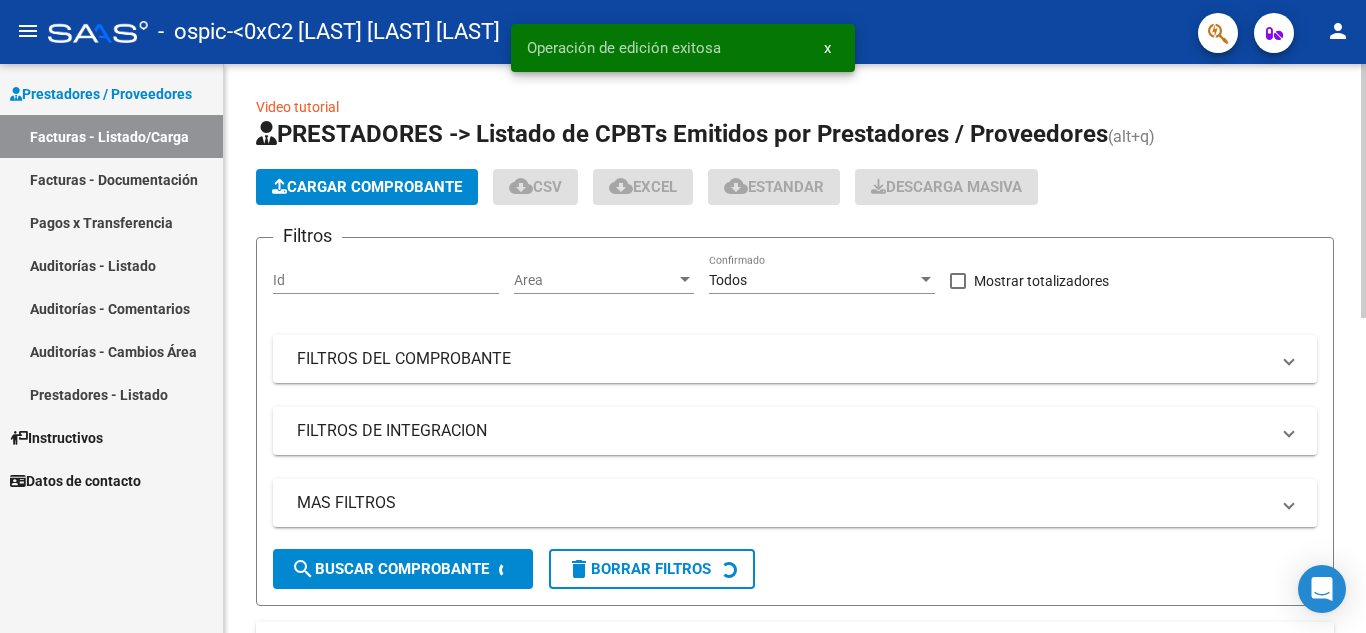click on "Cargar Comprobante" 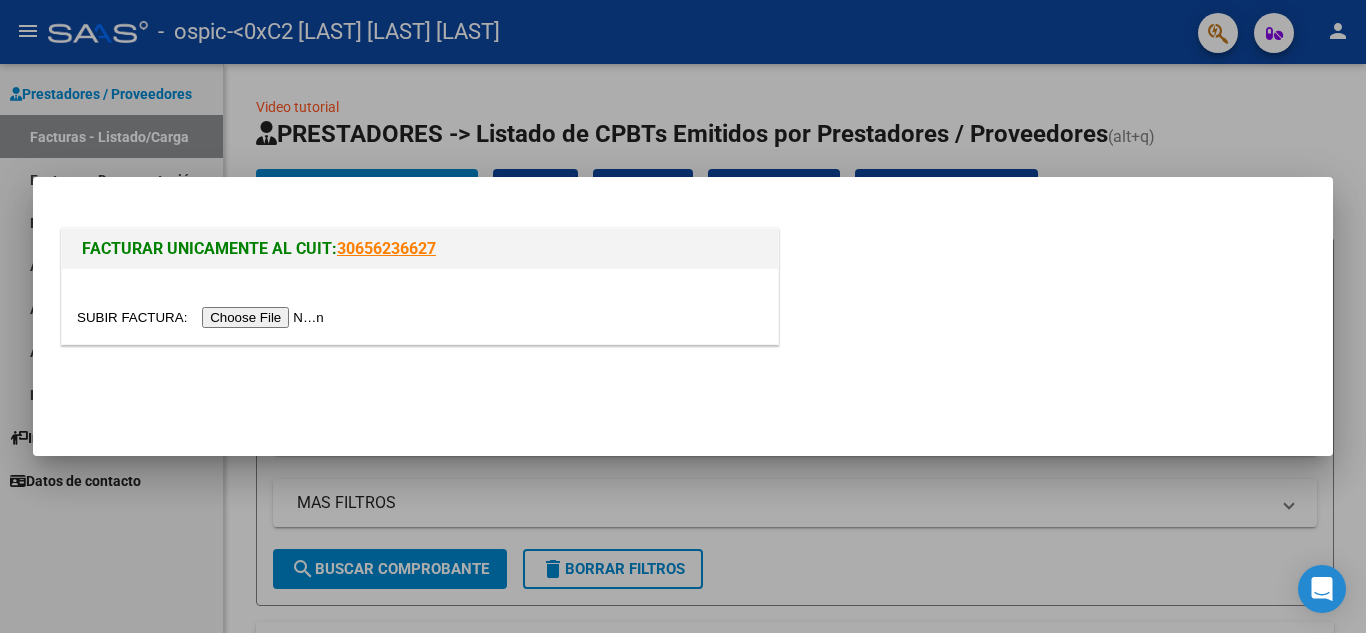 click at bounding box center (203, 317) 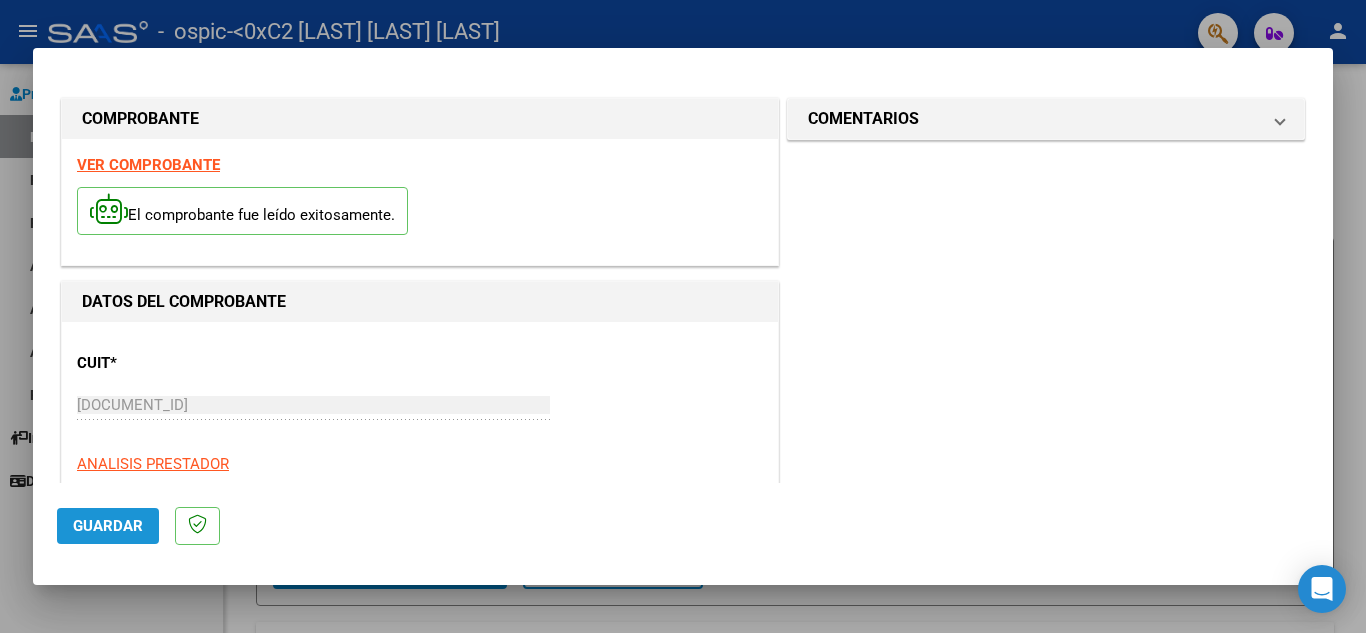 click on "Guardar" 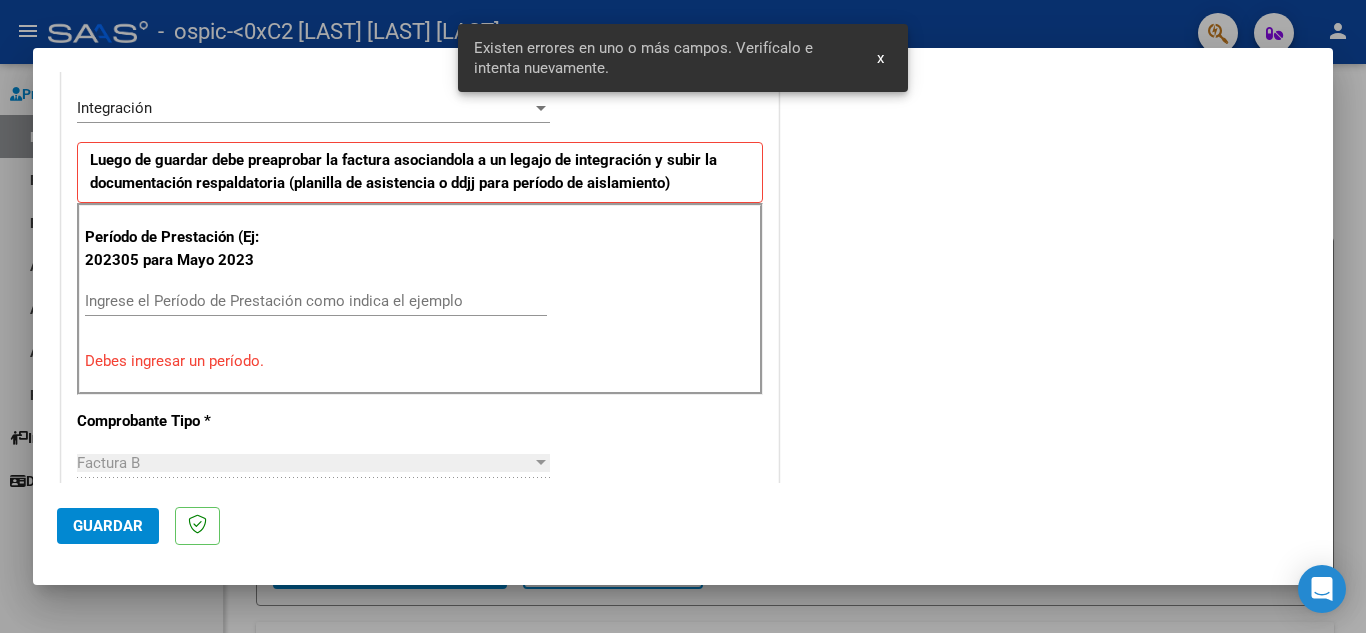 scroll, scrollTop: 453, scrollLeft: 0, axis: vertical 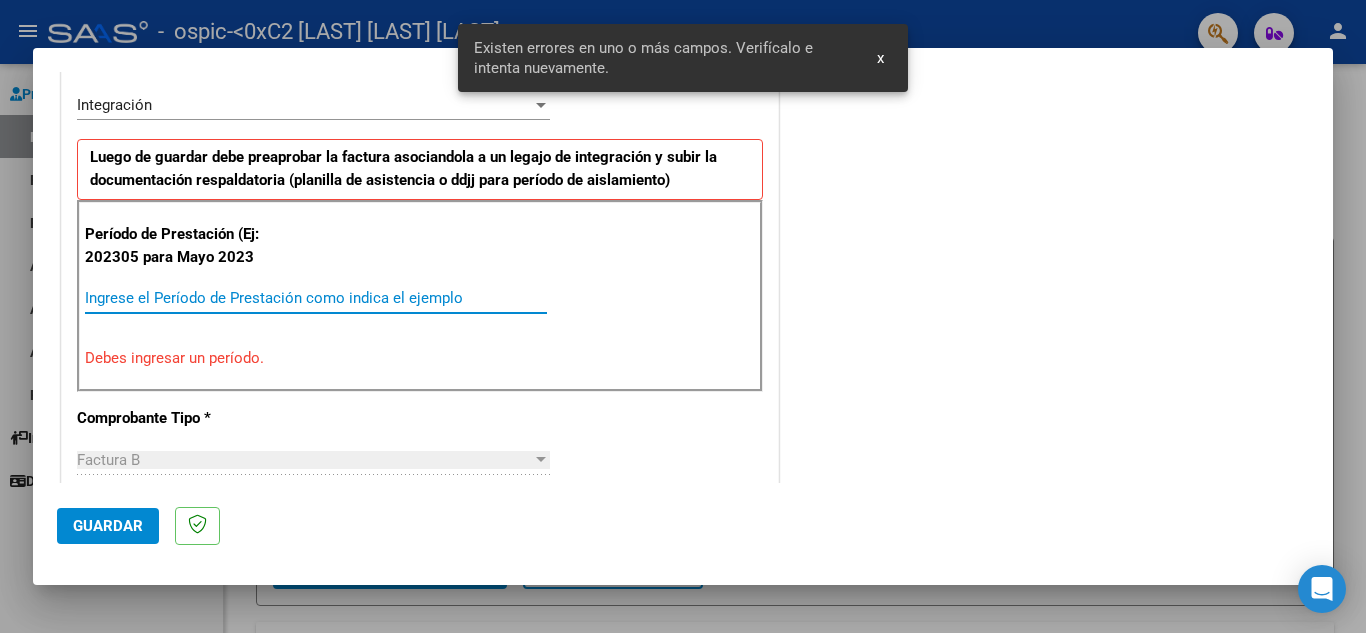 click on "Ingrese el Período de Prestación como indica el ejemplo" at bounding box center [316, 298] 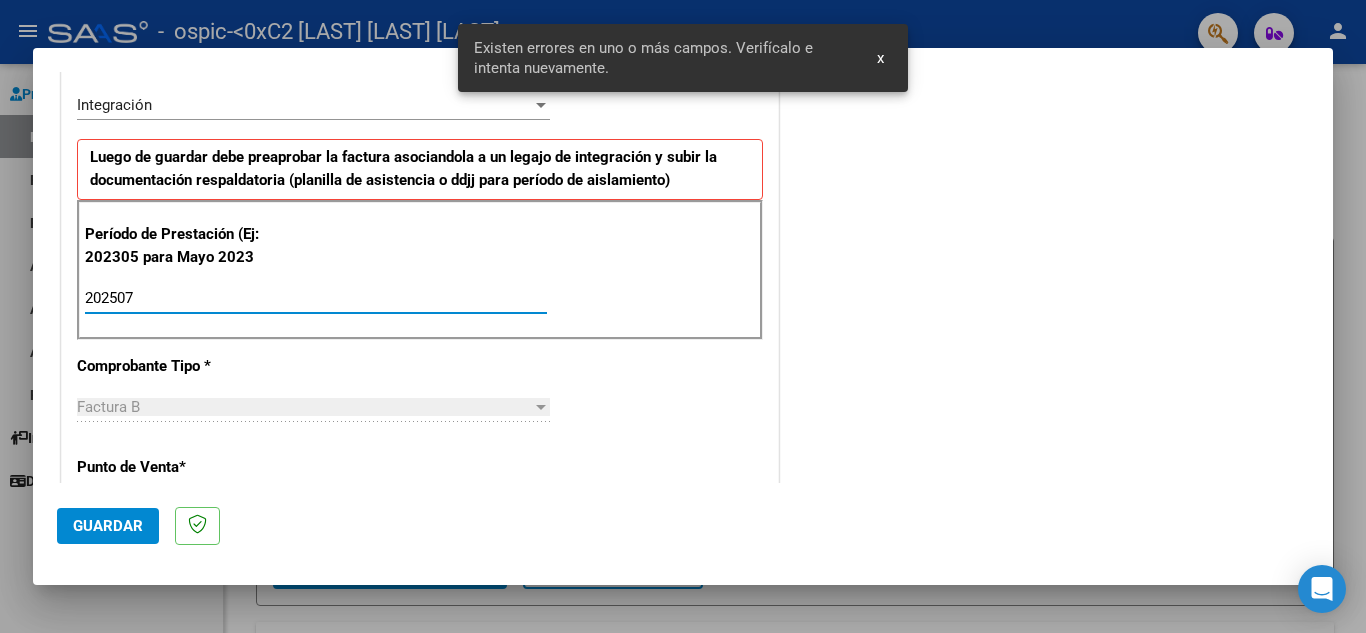 type on "202507" 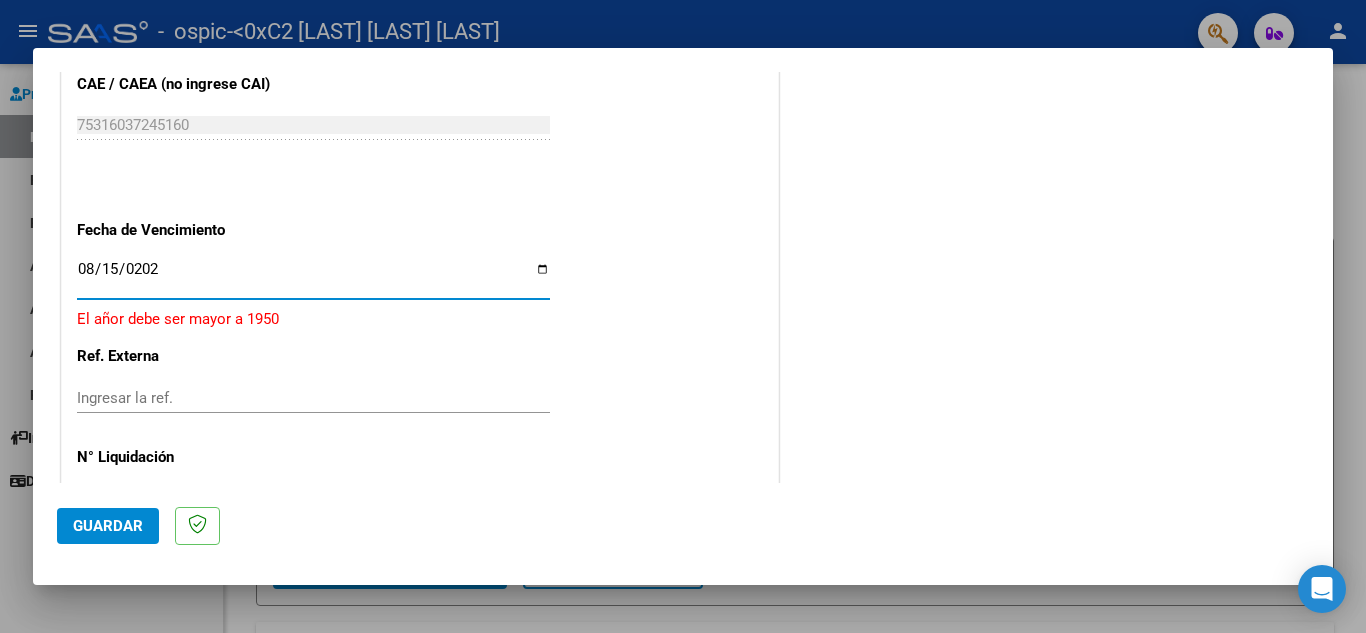 type on "2025-08-15" 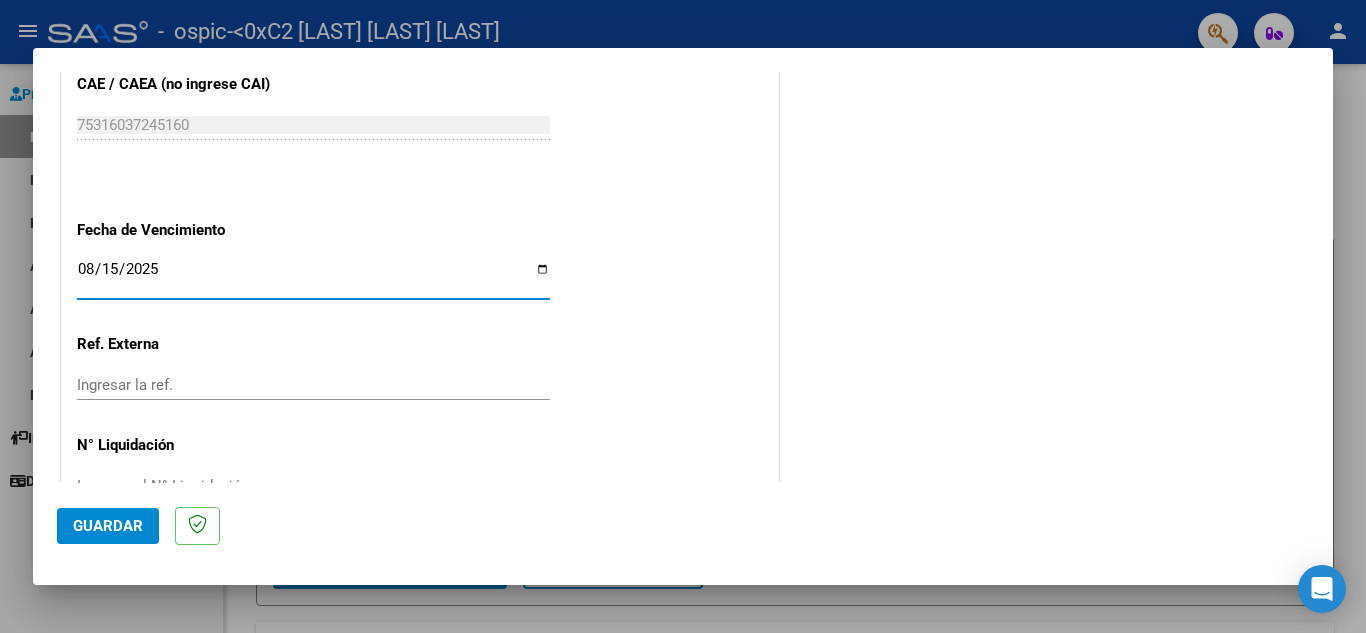 click on "Guardar" 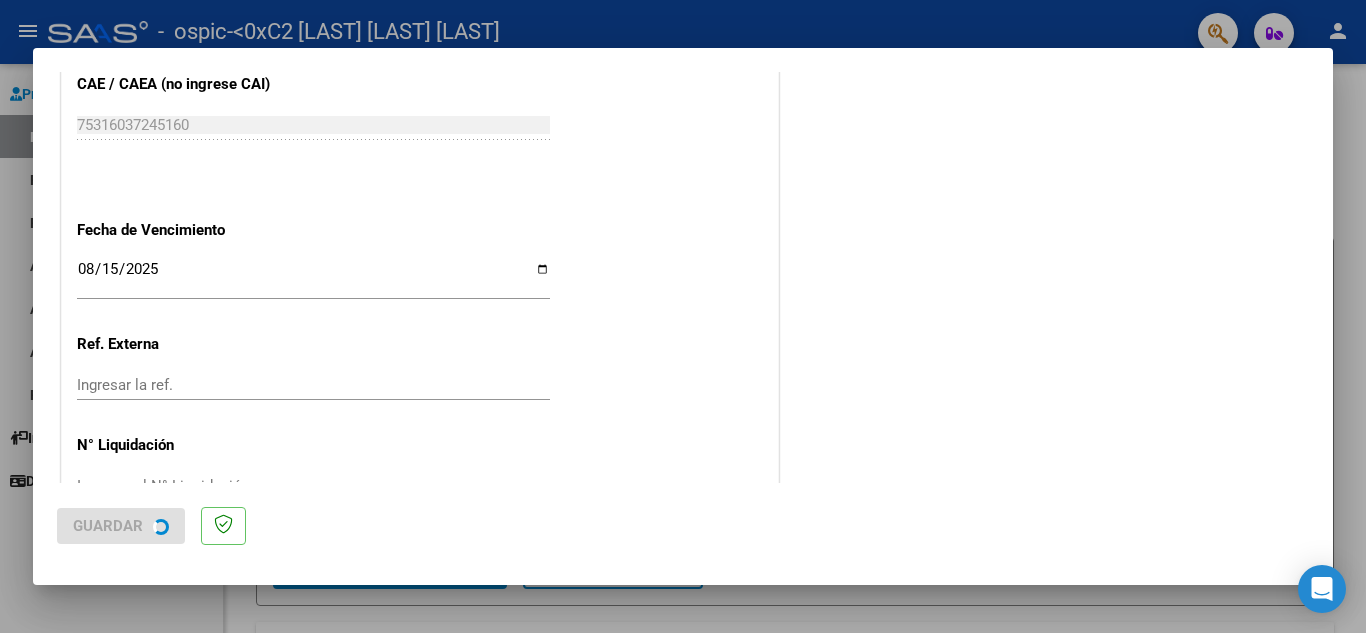 scroll, scrollTop: 0, scrollLeft: 0, axis: both 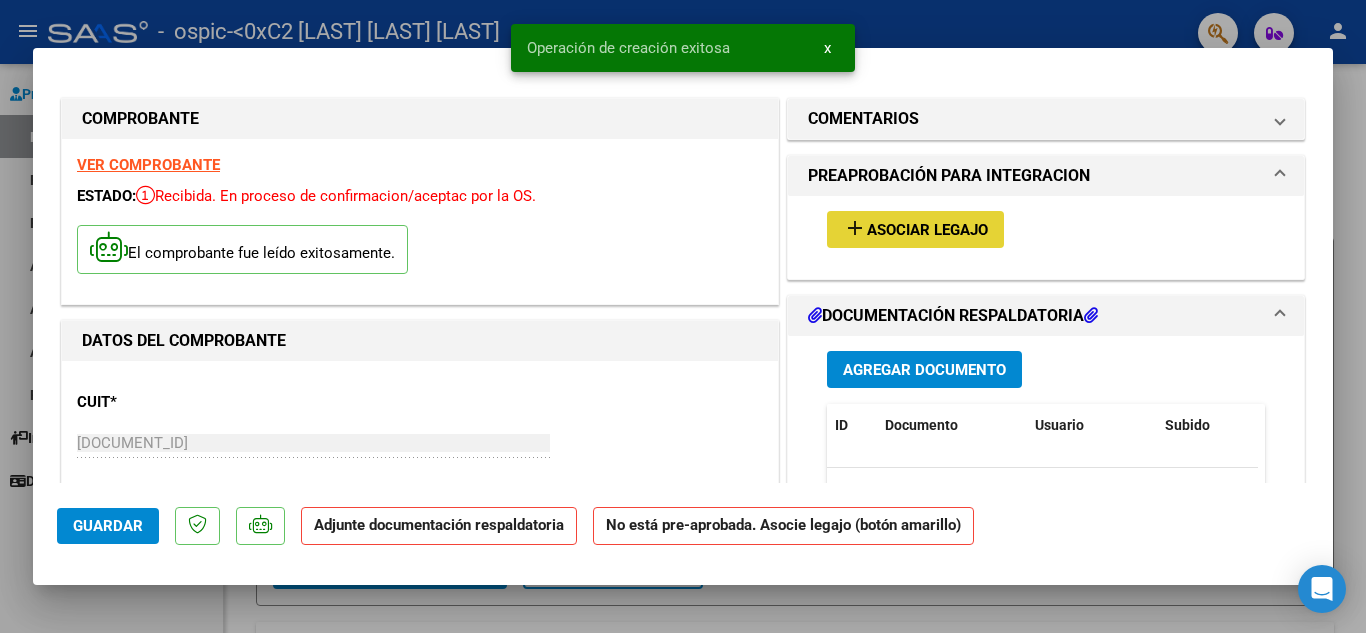 click on "add Asociar Legajo" at bounding box center (915, 229) 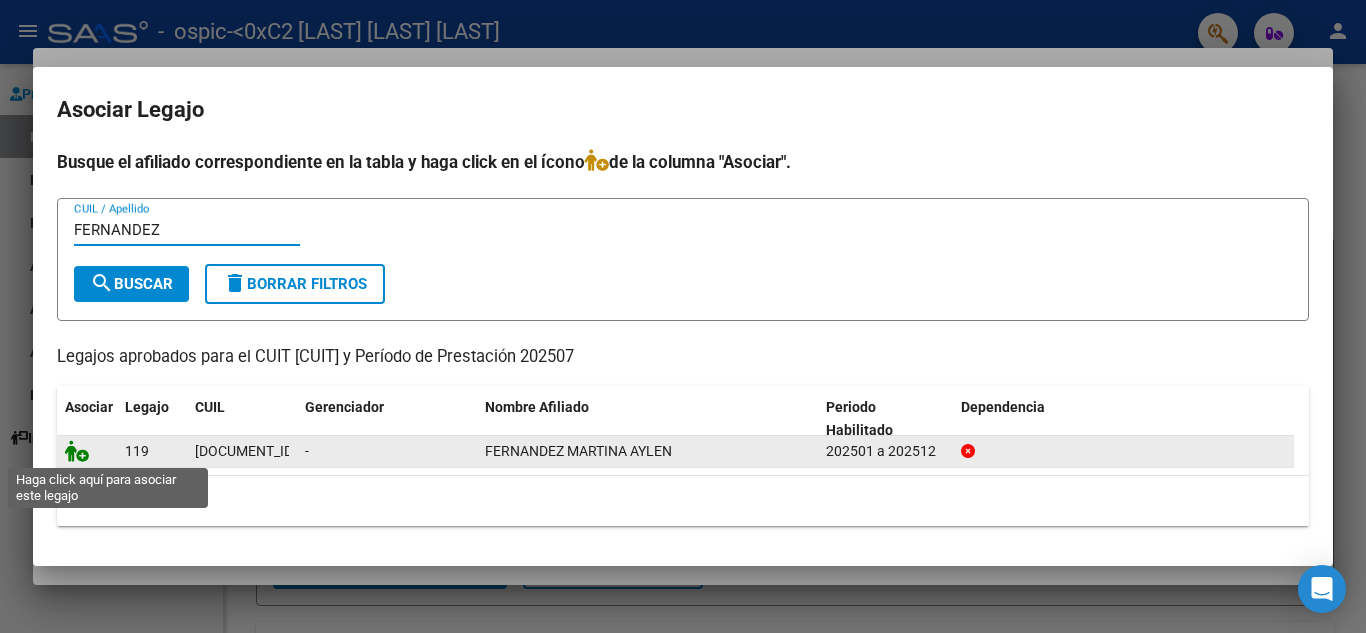 type on "FERNANDEZ" 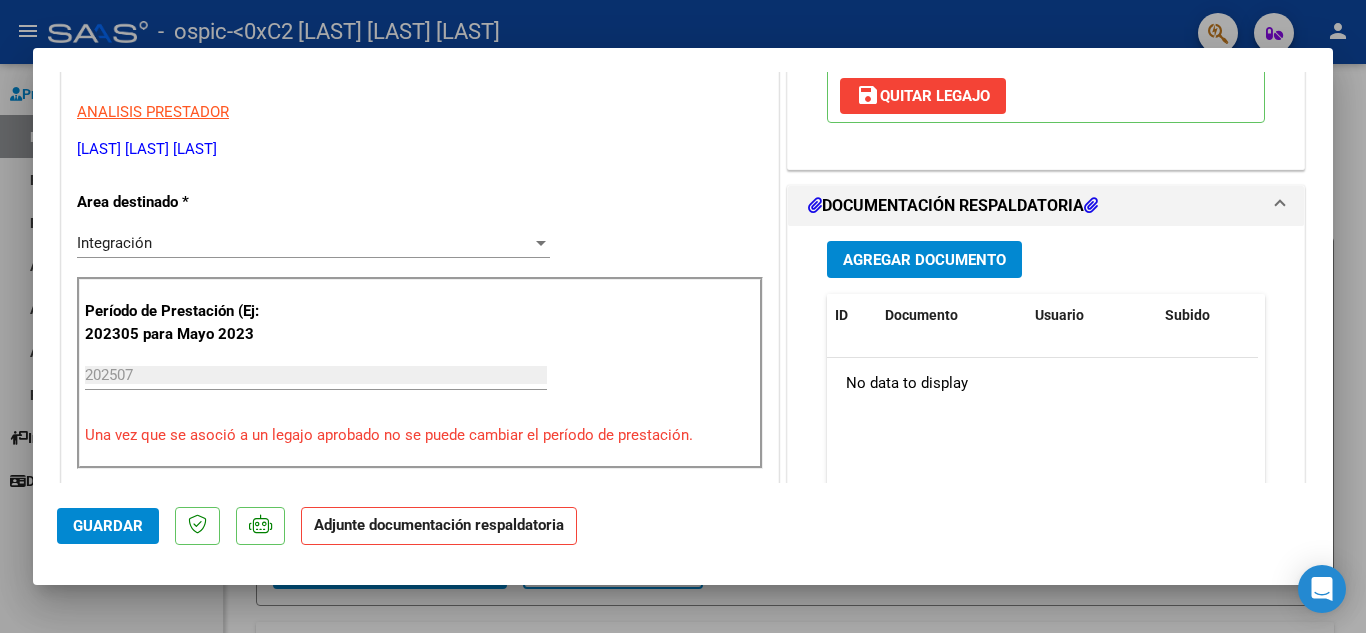 scroll, scrollTop: 415, scrollLeft: 0, axis: vertical 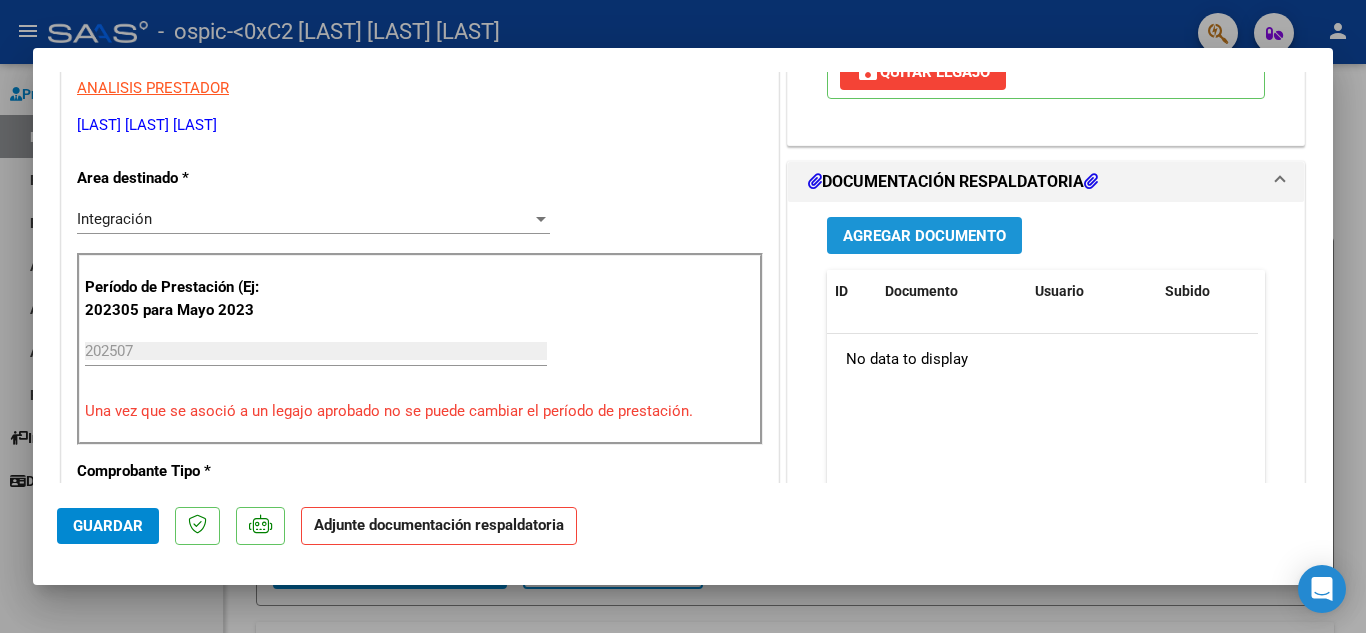 click on "Agregar Documento" at bounding box center [924, 236] 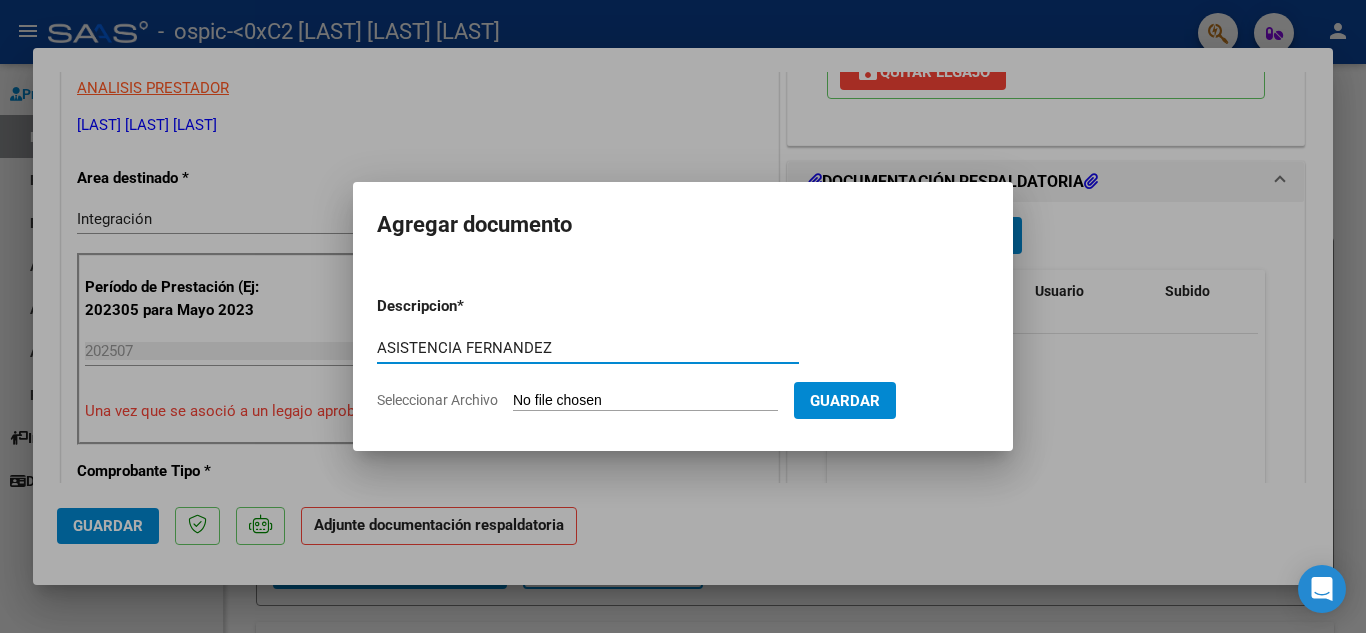 type on "ASISTENCIA FERNANDEZ" 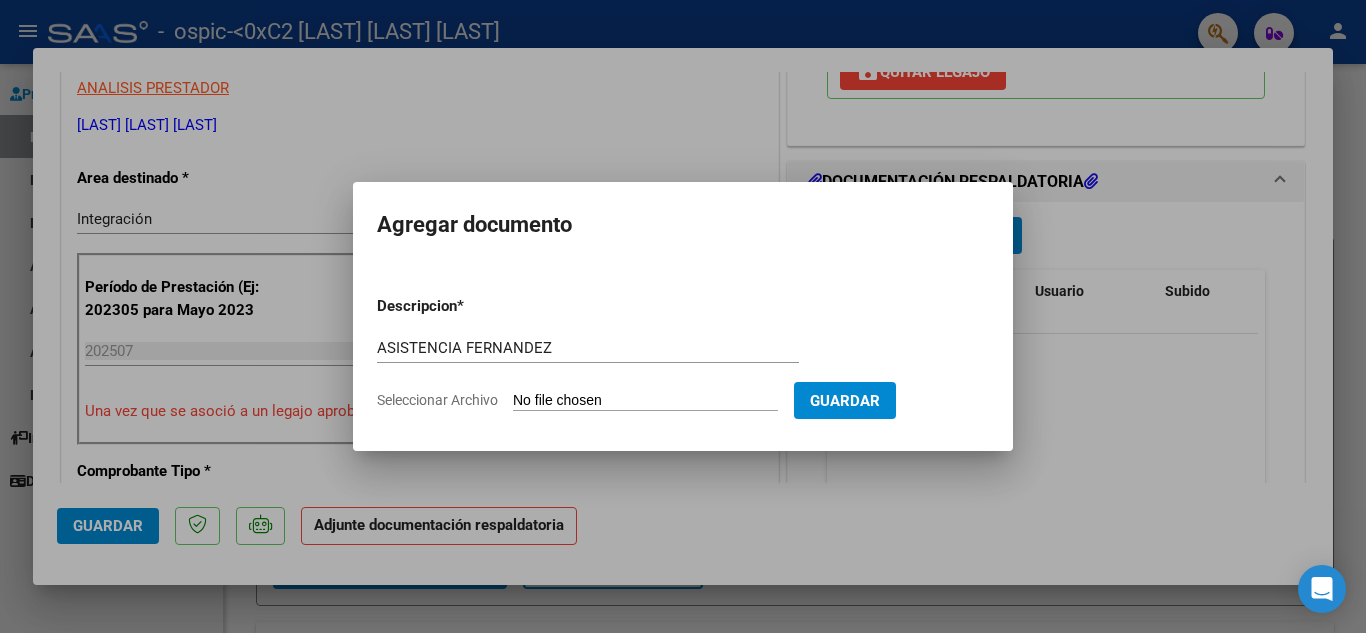 type on "C:\fakepath\[LAST].pdf" 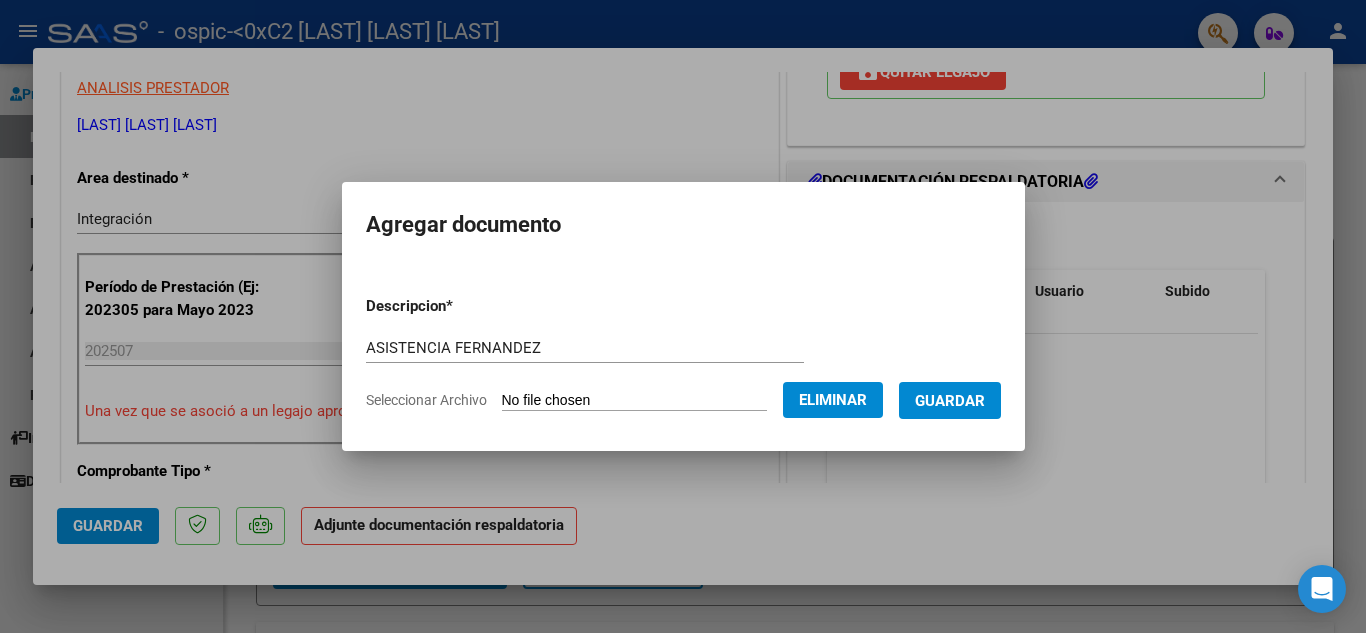 click on "Guardar" at bounding box center [950, 401] 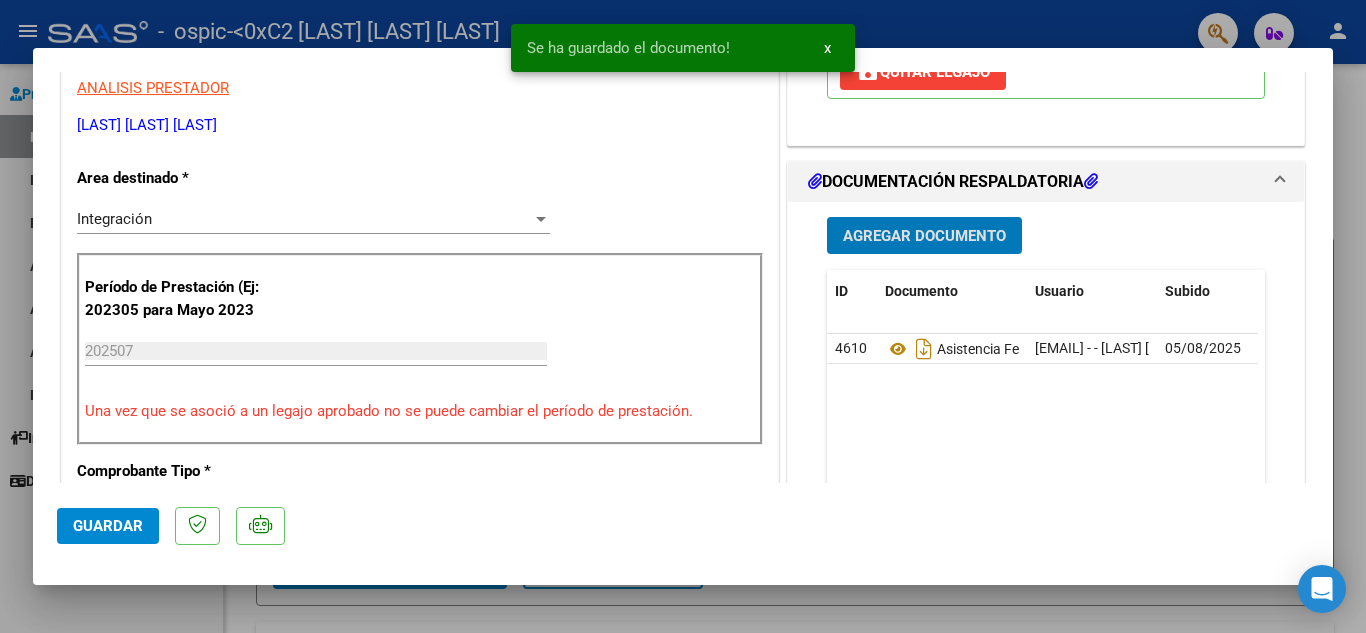 click on "Guardar" 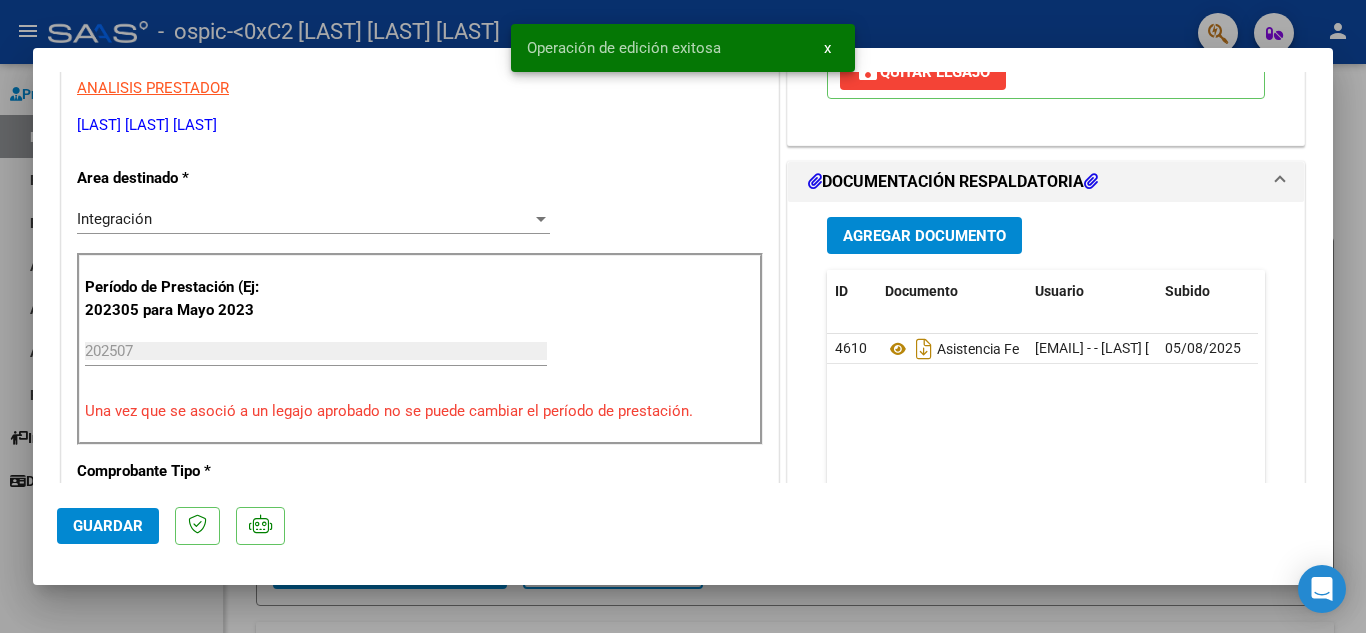 click at bounding box center (683, 316) 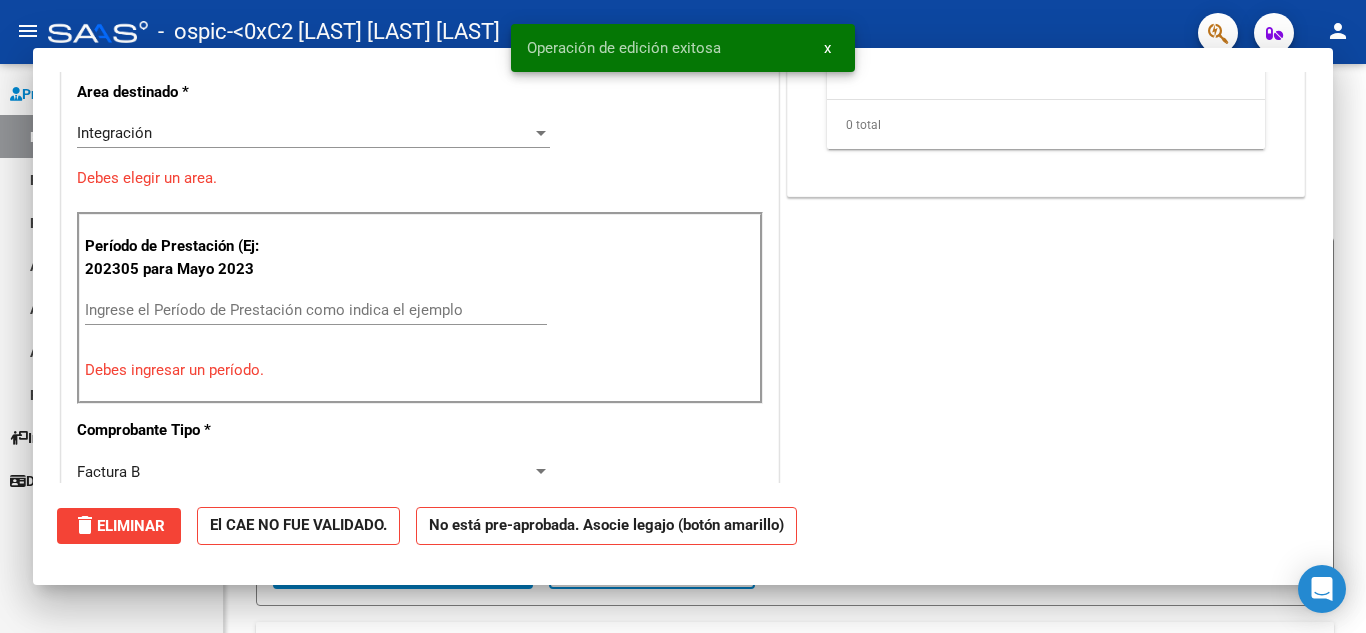 scroll, scrollTop: 329, scrollLeft: 0, axis: vertical 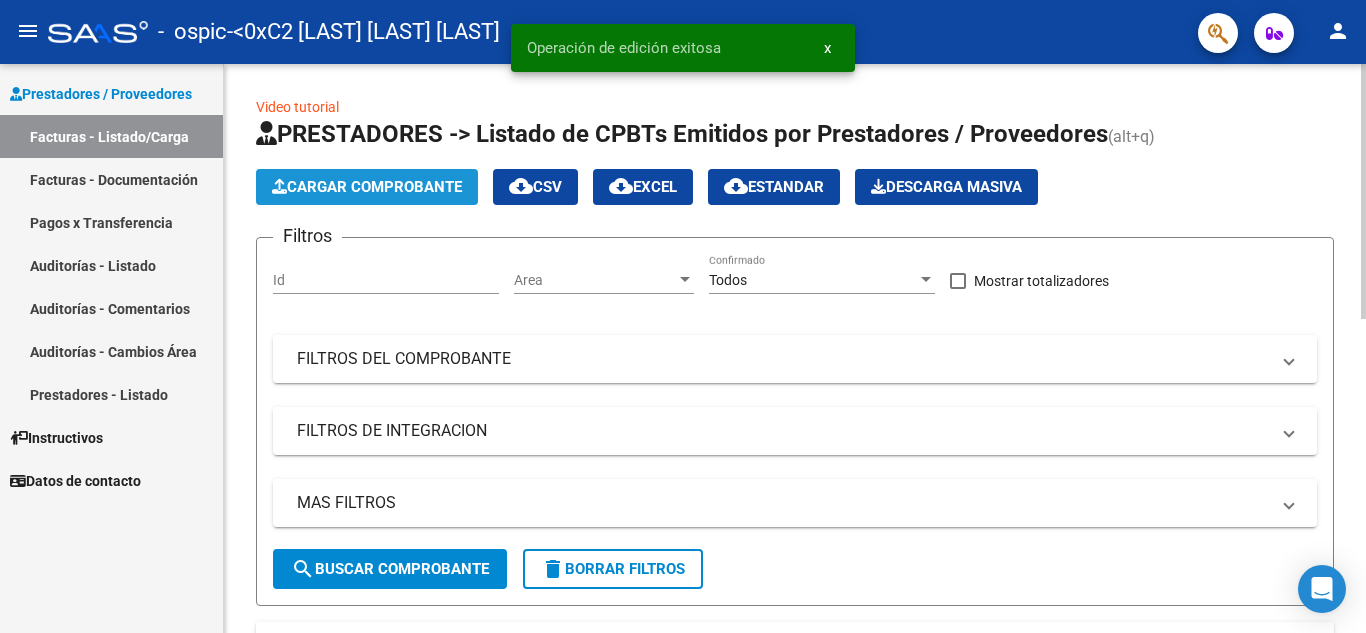 click on "Cargar Comprobante" 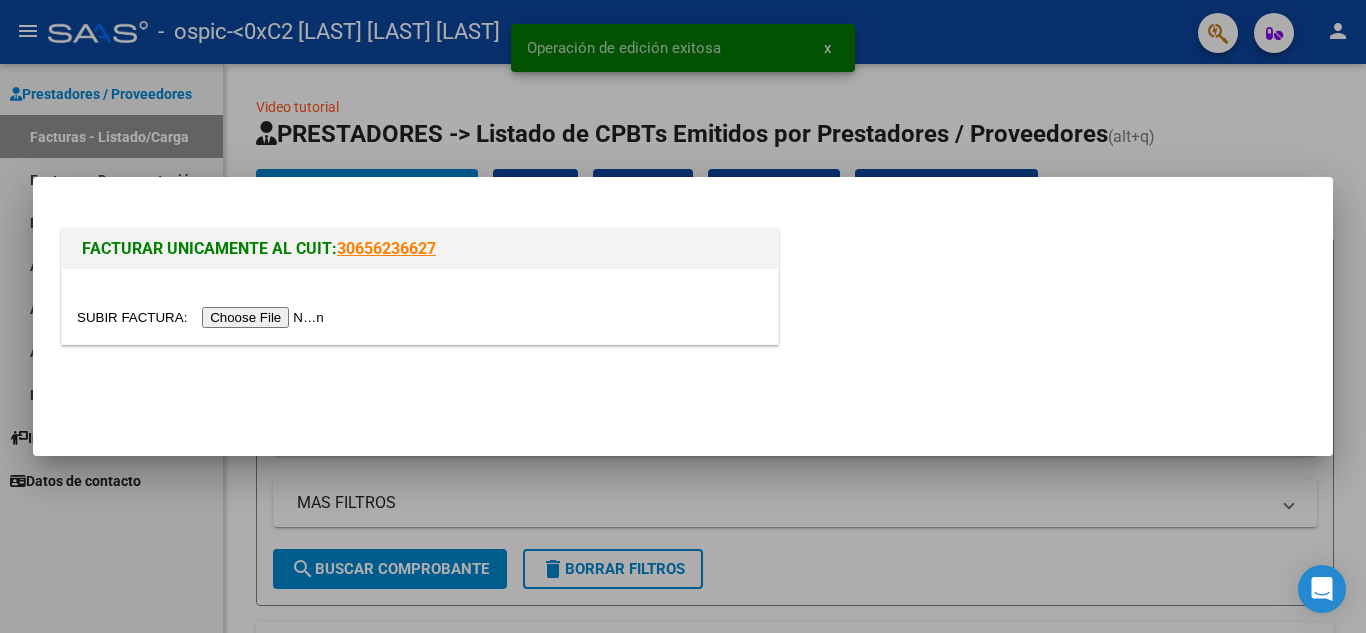 click at bounding box center (203, 317) 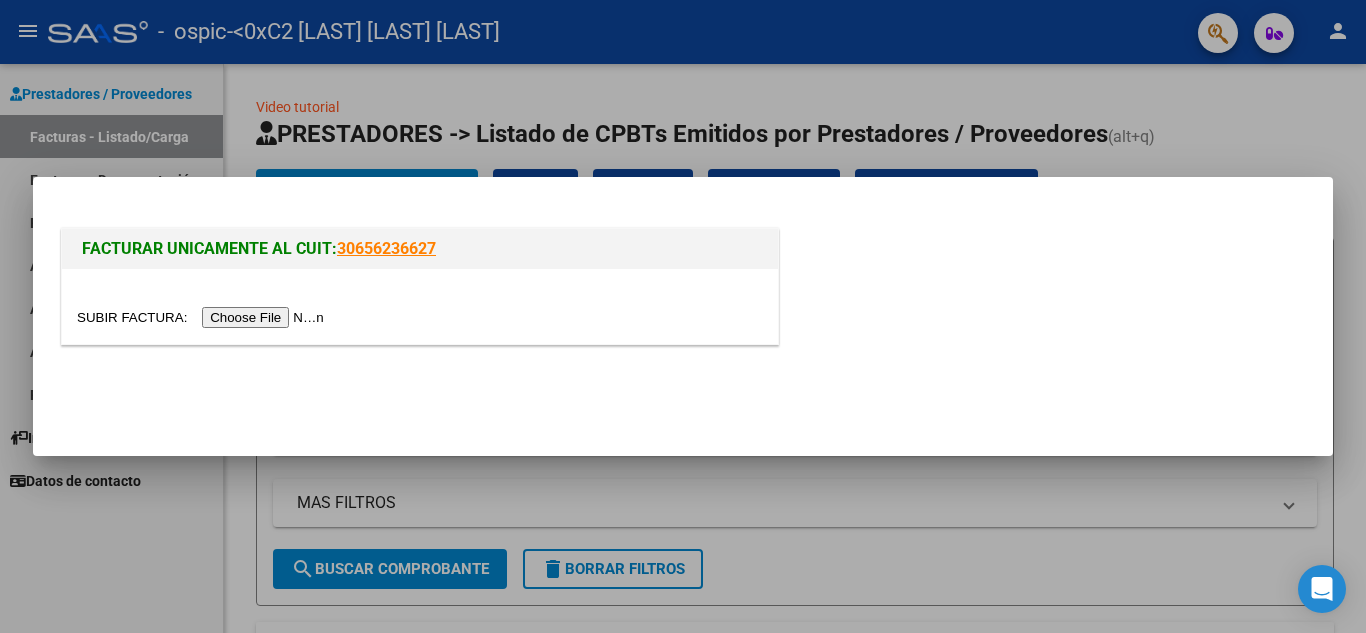 drag, startPoint x: 303, startPoint y: 325, endPoint x: 310, endPoint y: 219, distance: 106.23088 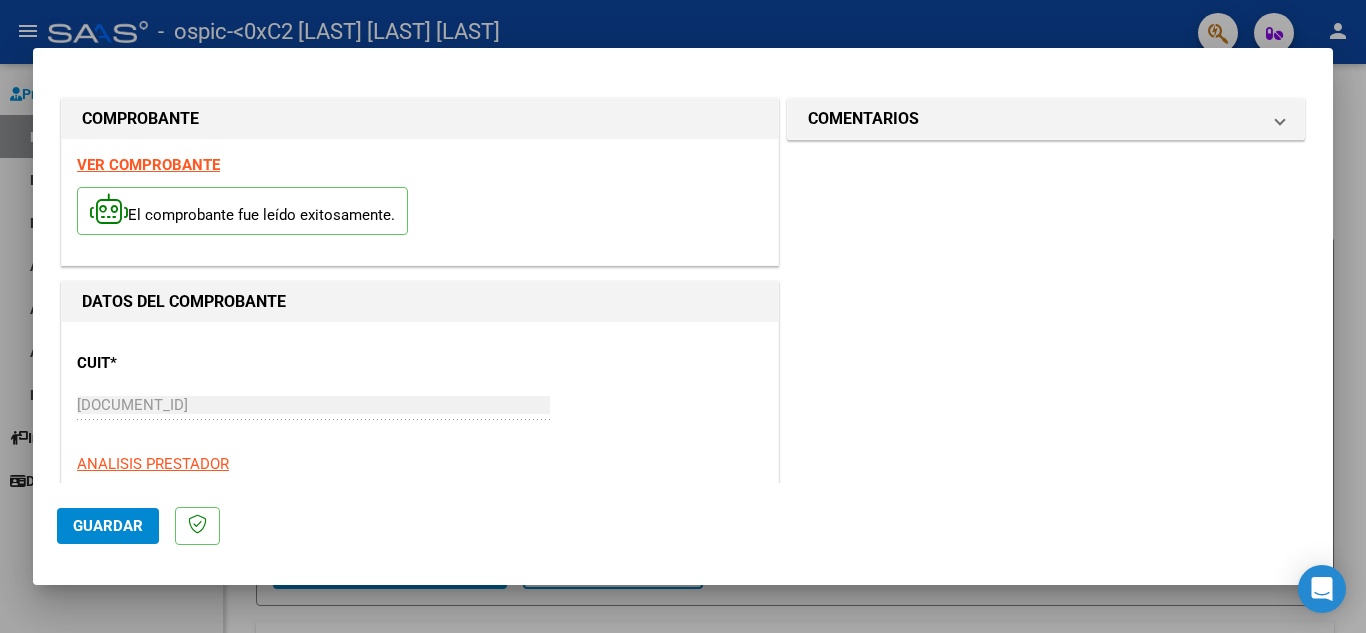 scroll, scrollTop: 281, scrollLeft: 0, axis: vertical 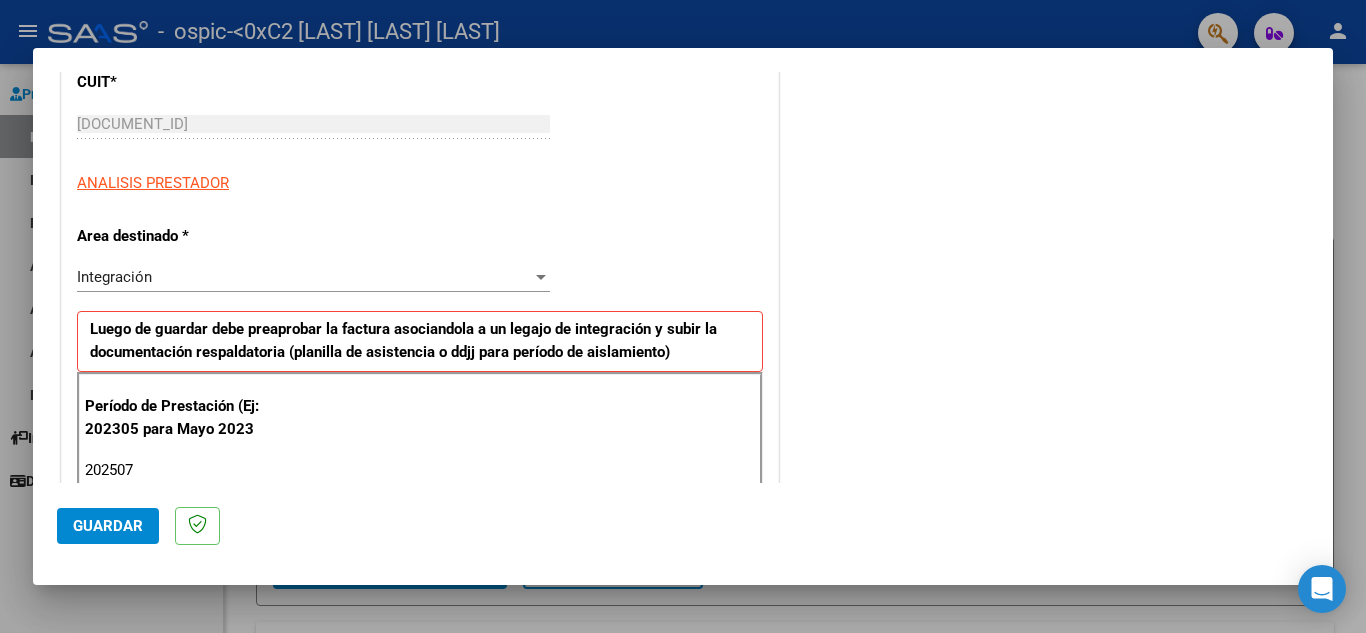 type on "202507" 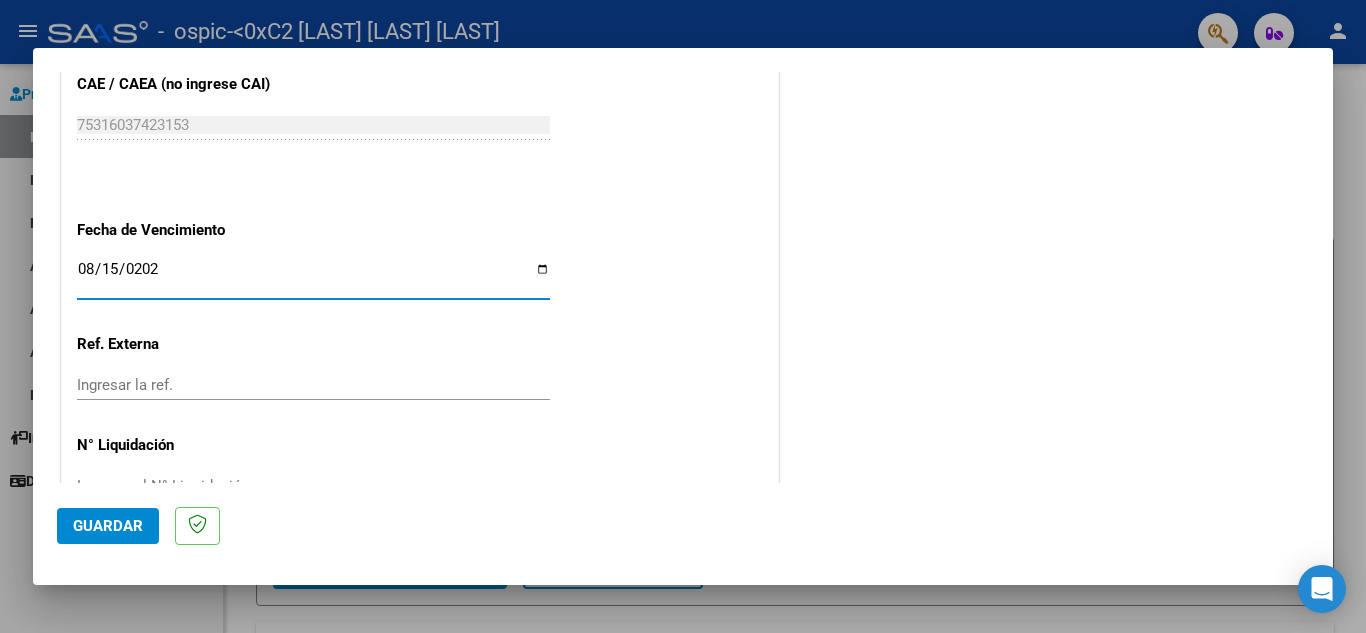 type on "2025-08-15" 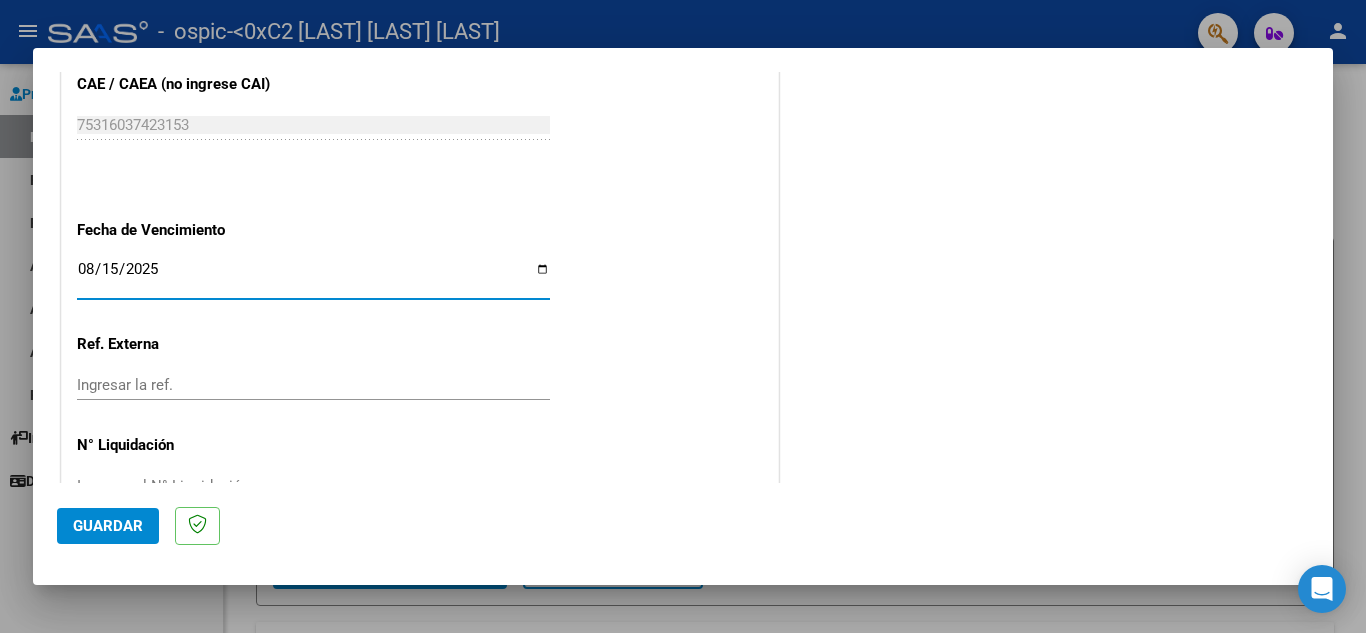 click on "Guardar" 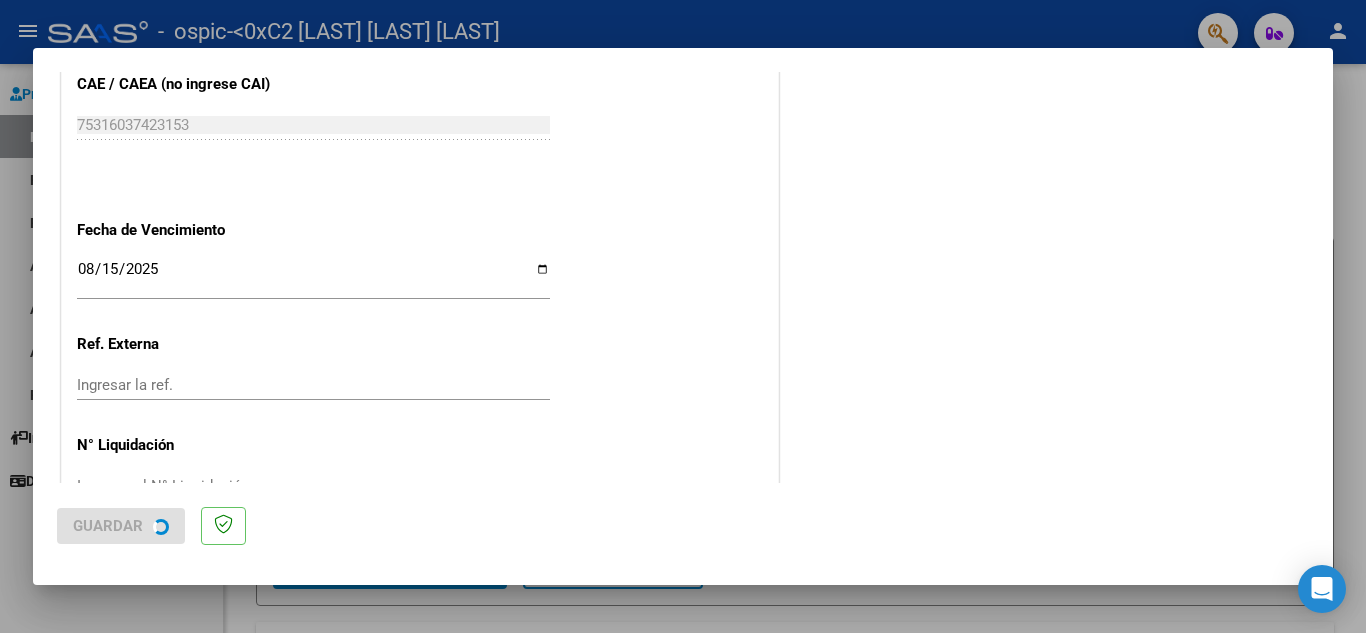 scroll, scrollTop: 0, scrollLeft: 0, axis: both 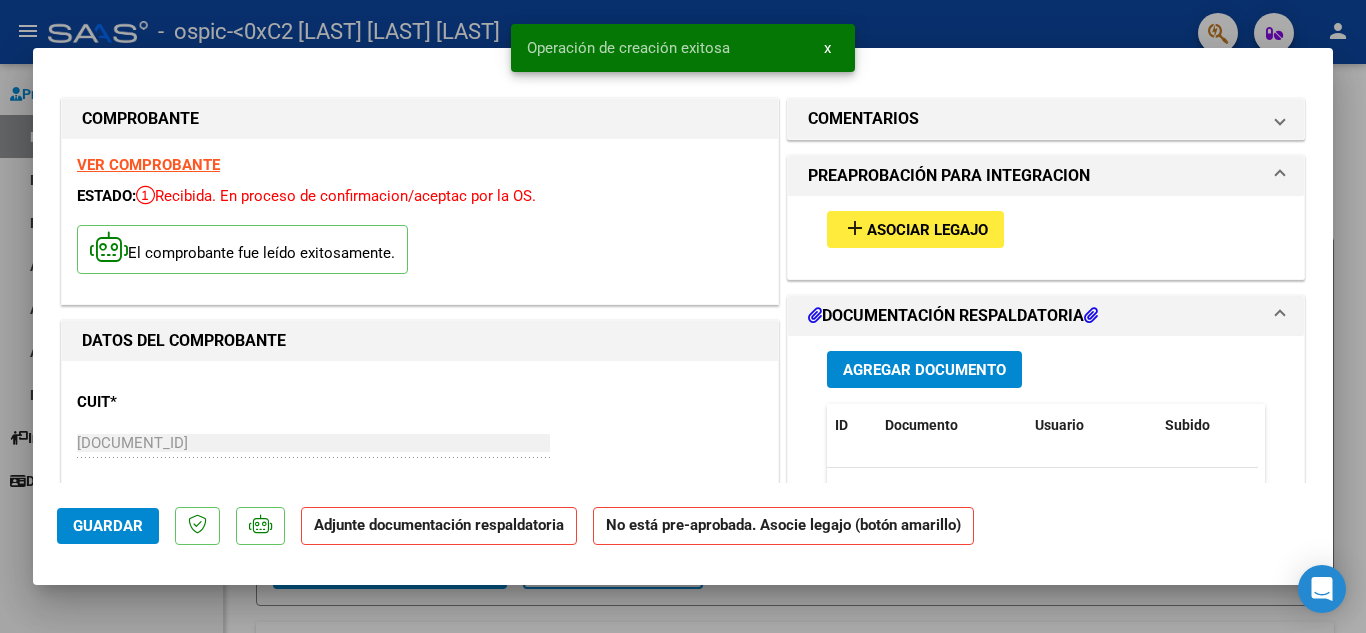 click on "add" at bounding box center [855, 228] 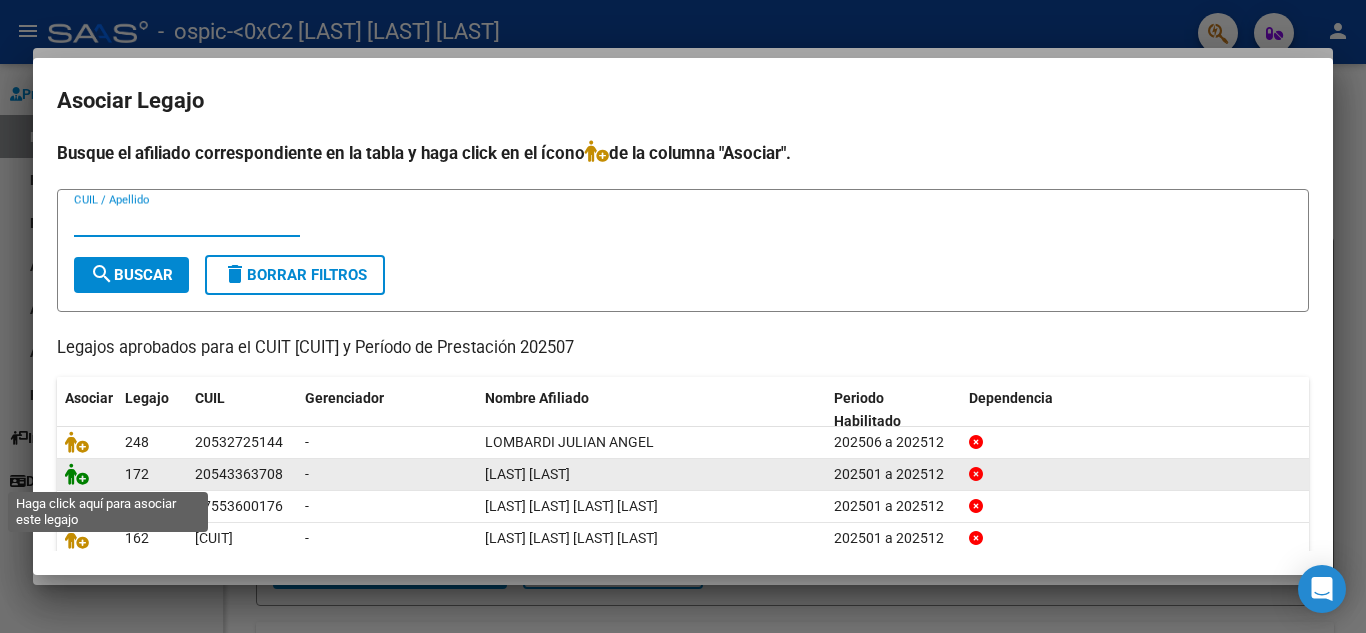 click 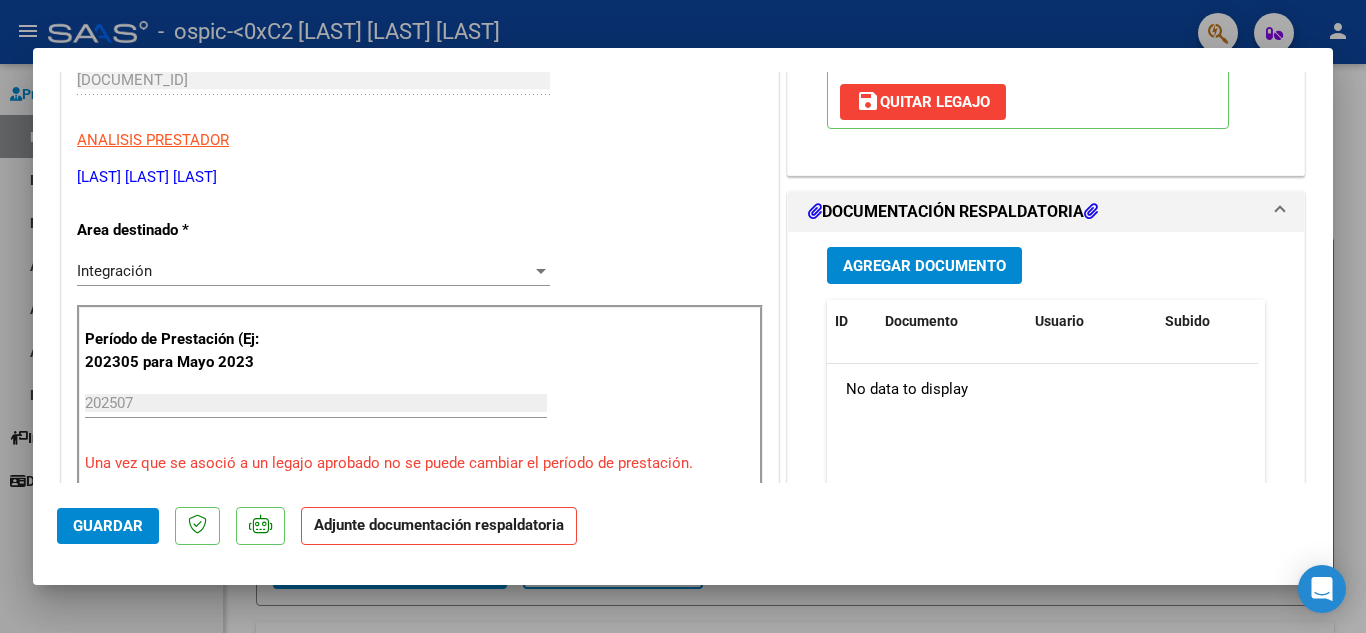 scroll, scrollTop: 387, scrollLeft: 0, axis: vertical 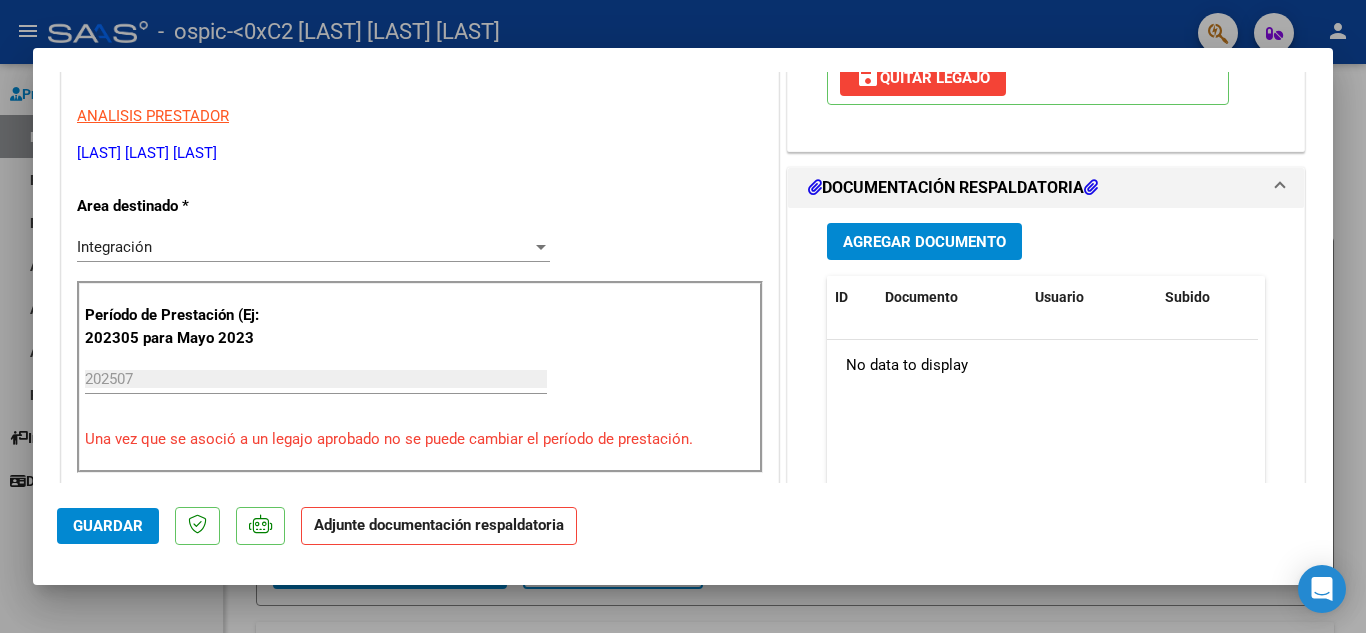 click on "Agregar Documento" at bounding box center (924, 242) 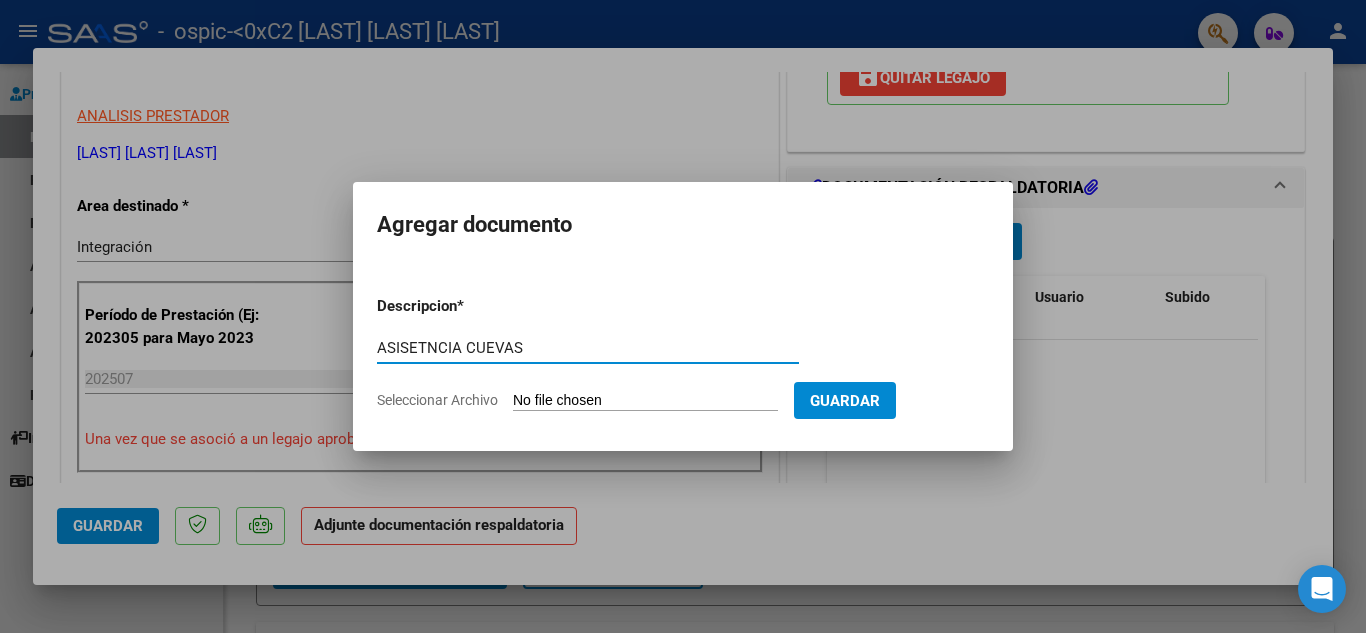 type on "ASISETNCIA CUEVAS" 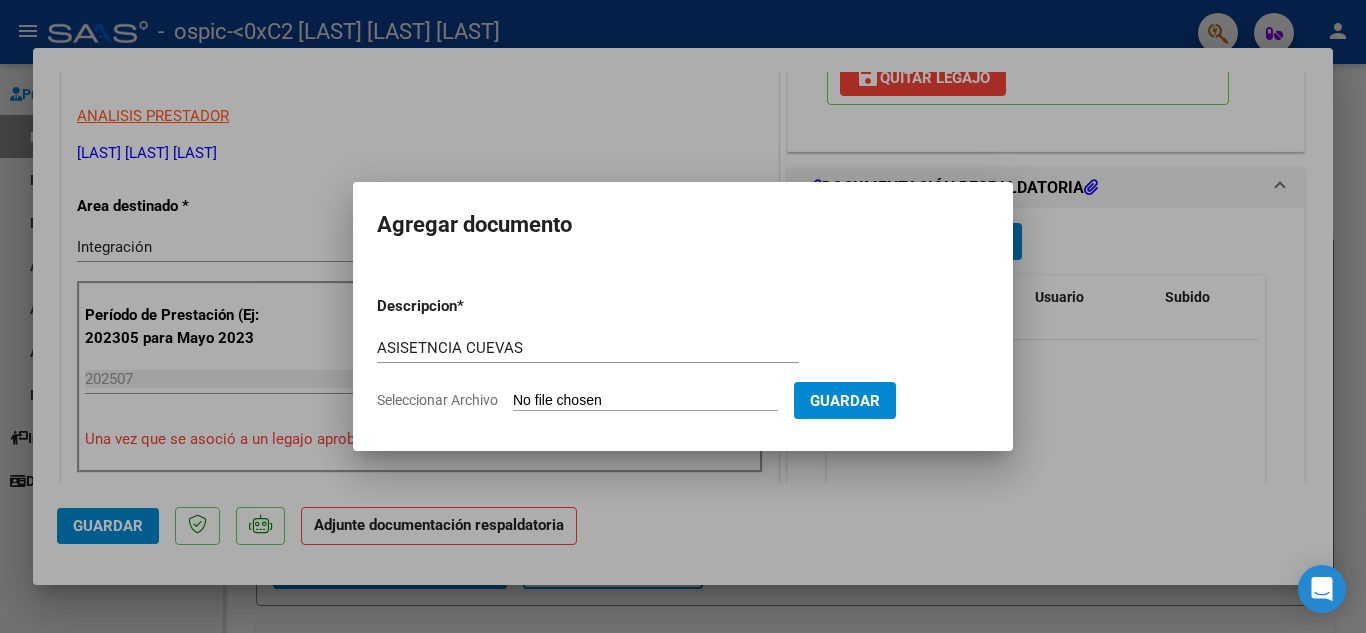 type on "C:\fakepath\[LAST].pdf" 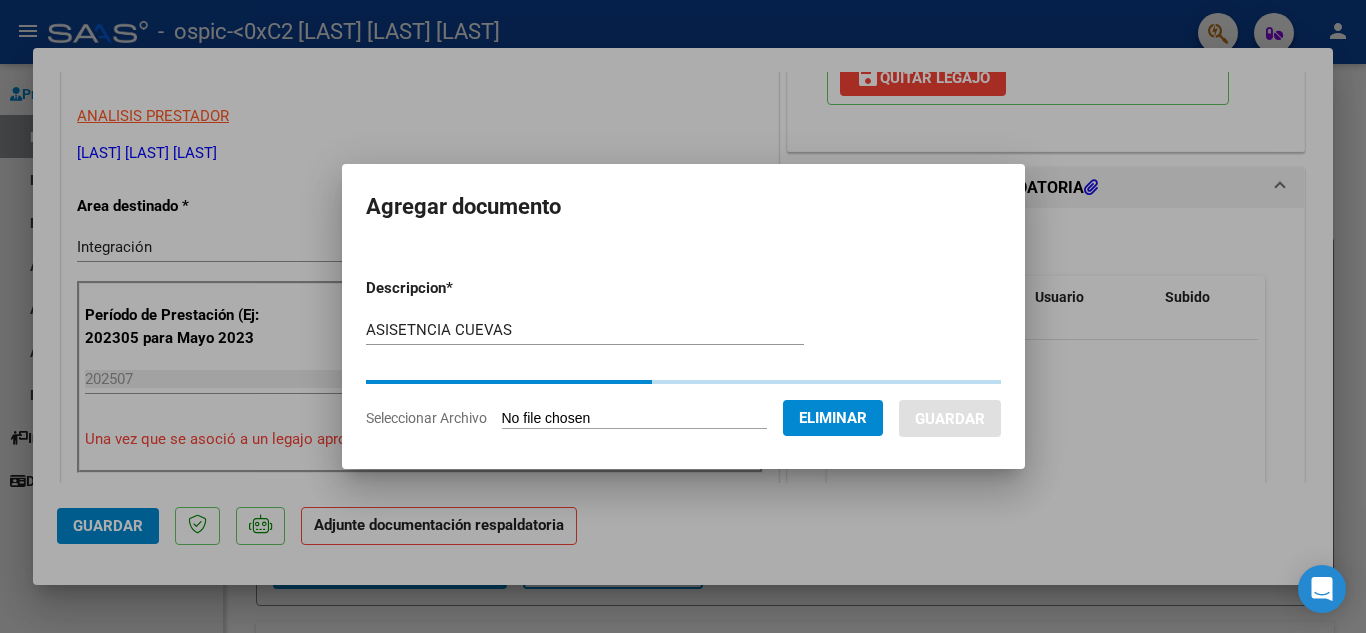 click at bounding box center (683, 316) 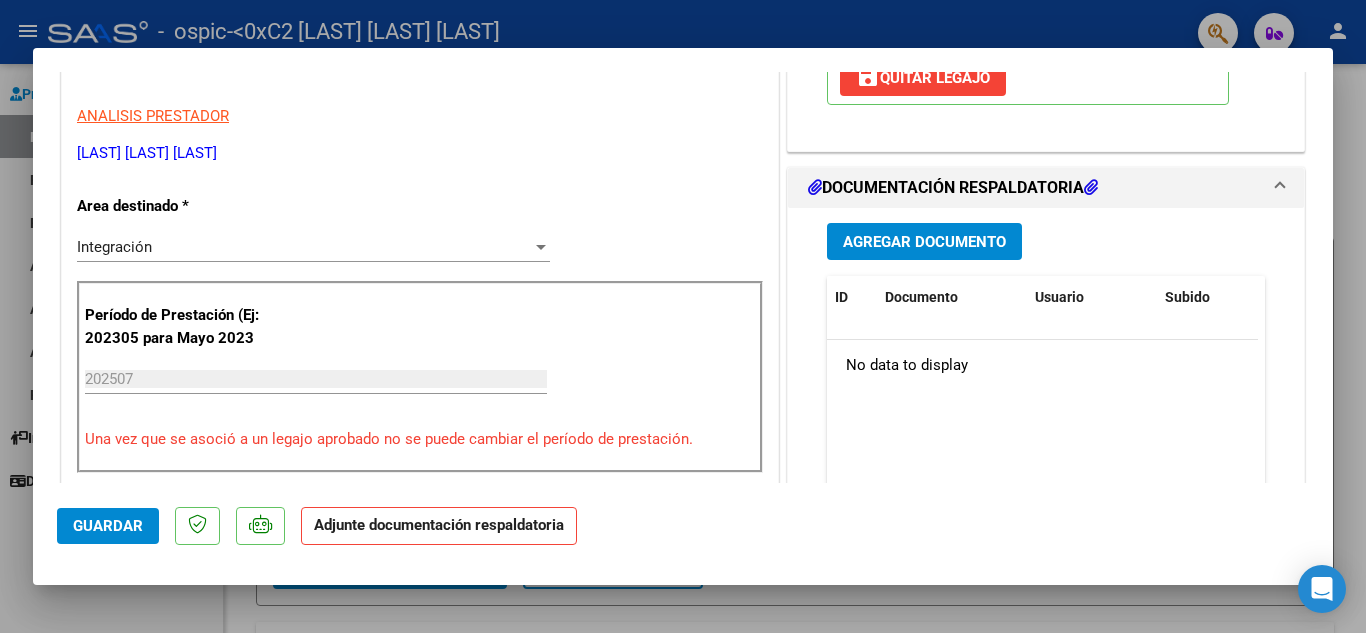 click on "Agregar Documento" at bounding box center (924, 242) 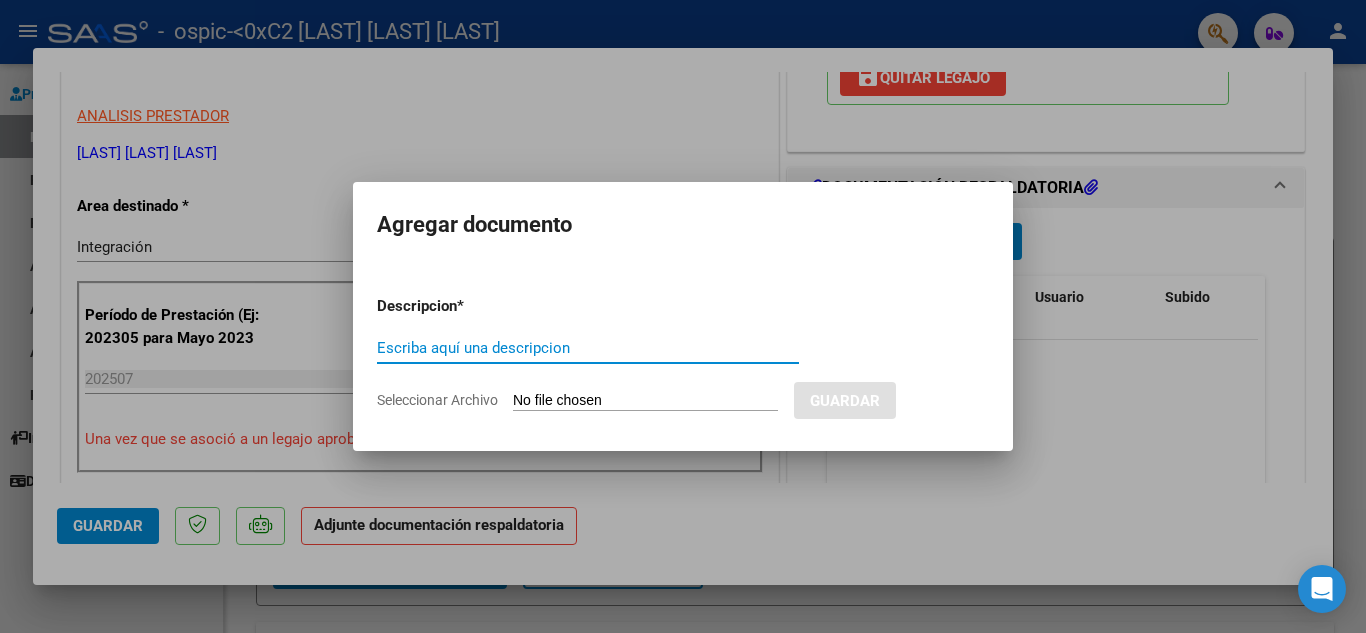 click on "Escriba aquí una descripcion" at bounding box center (588, 348) 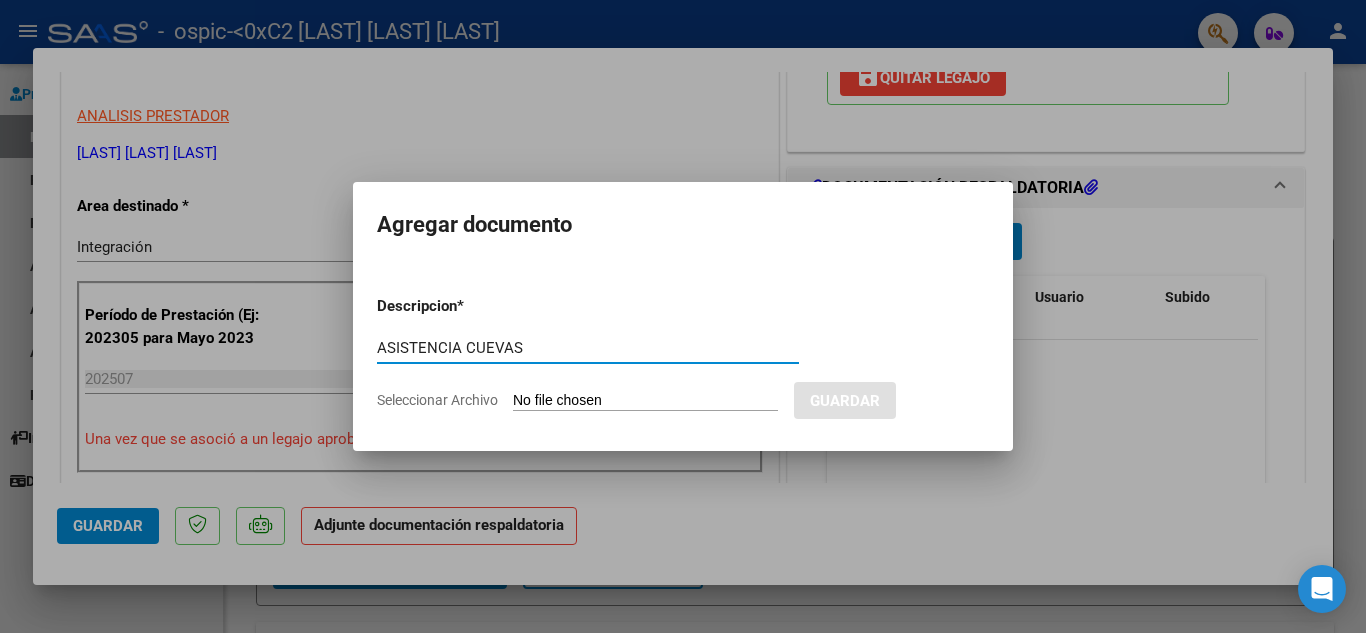 type on "ASISTENCIA CUEVAS" 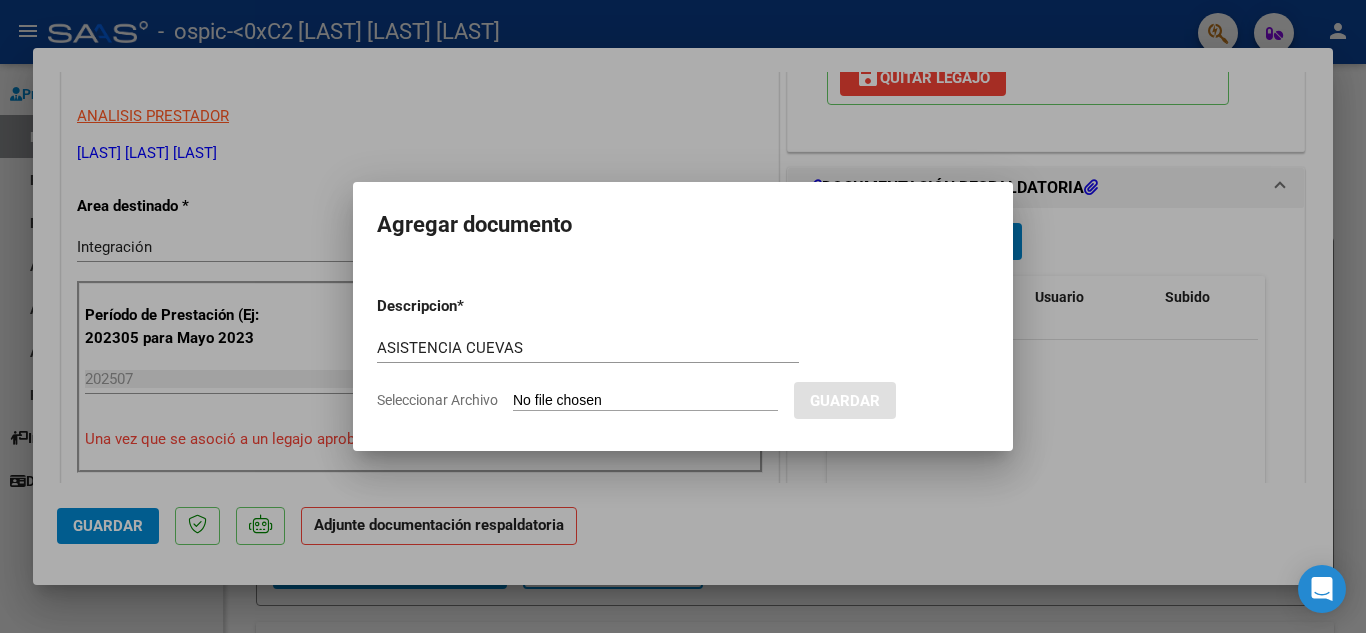 type on "C:\fakepath\[LAST].pdf" 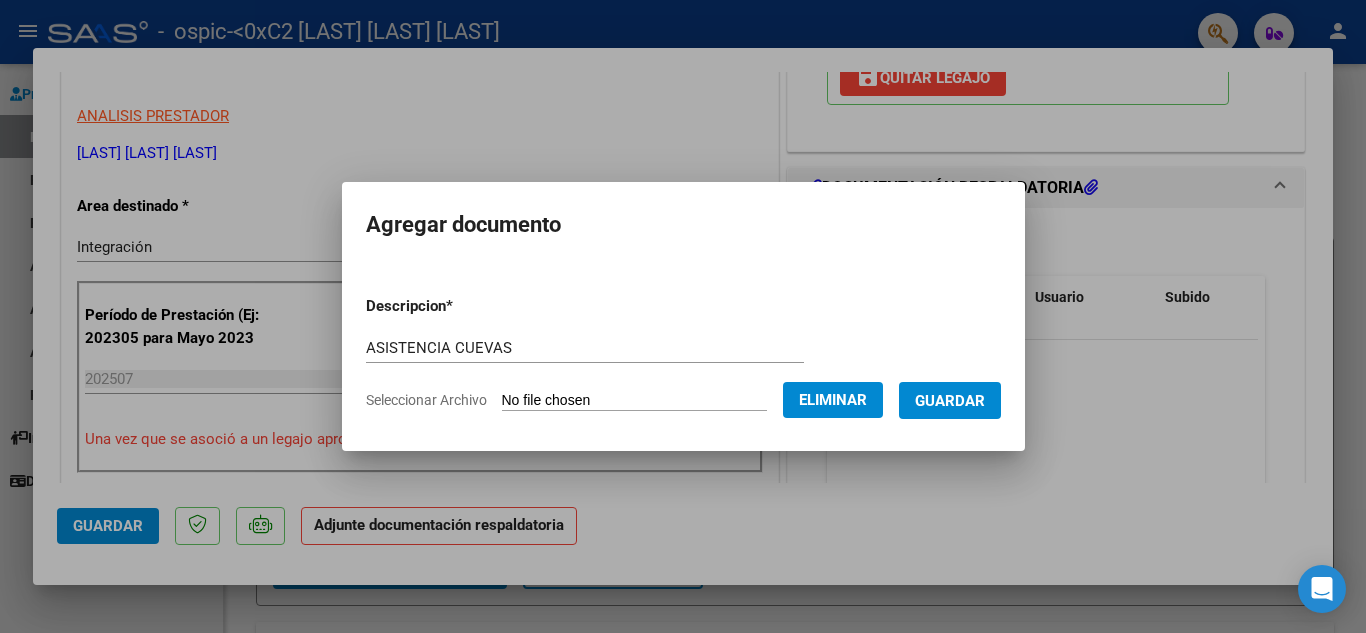 click on "Guardar" at bounding box center (950, 401) 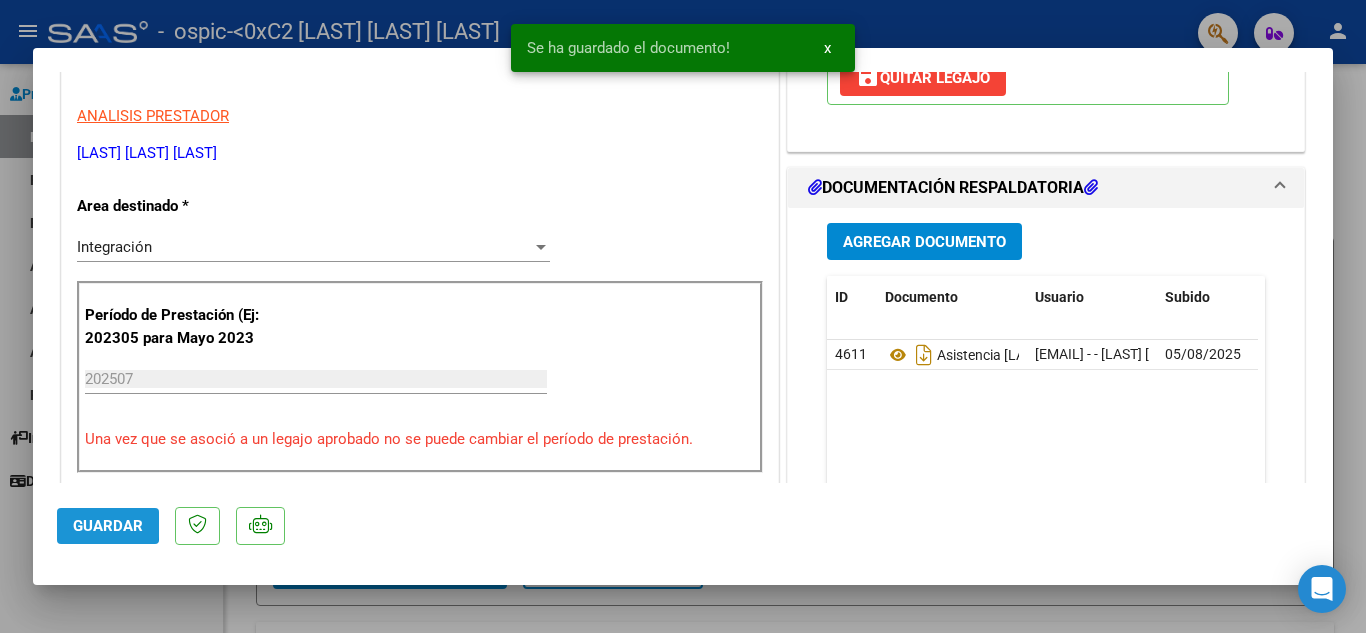 click on "Guardar" 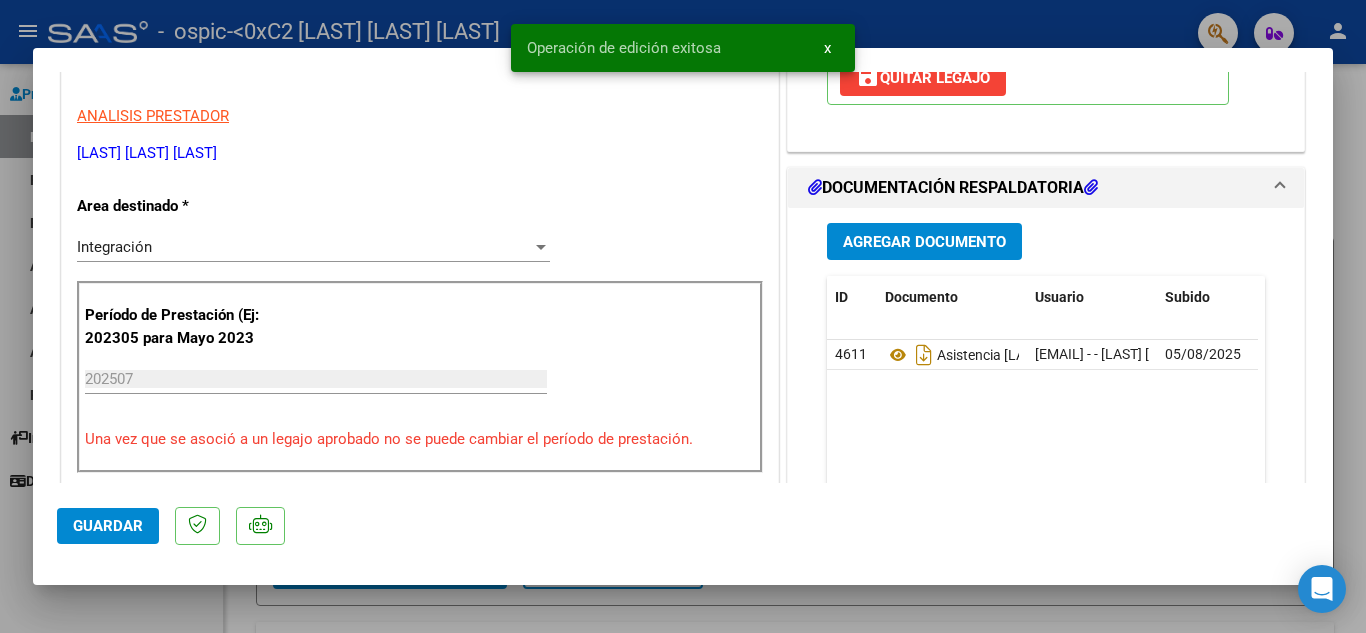 click at bounding box center [683, 316] 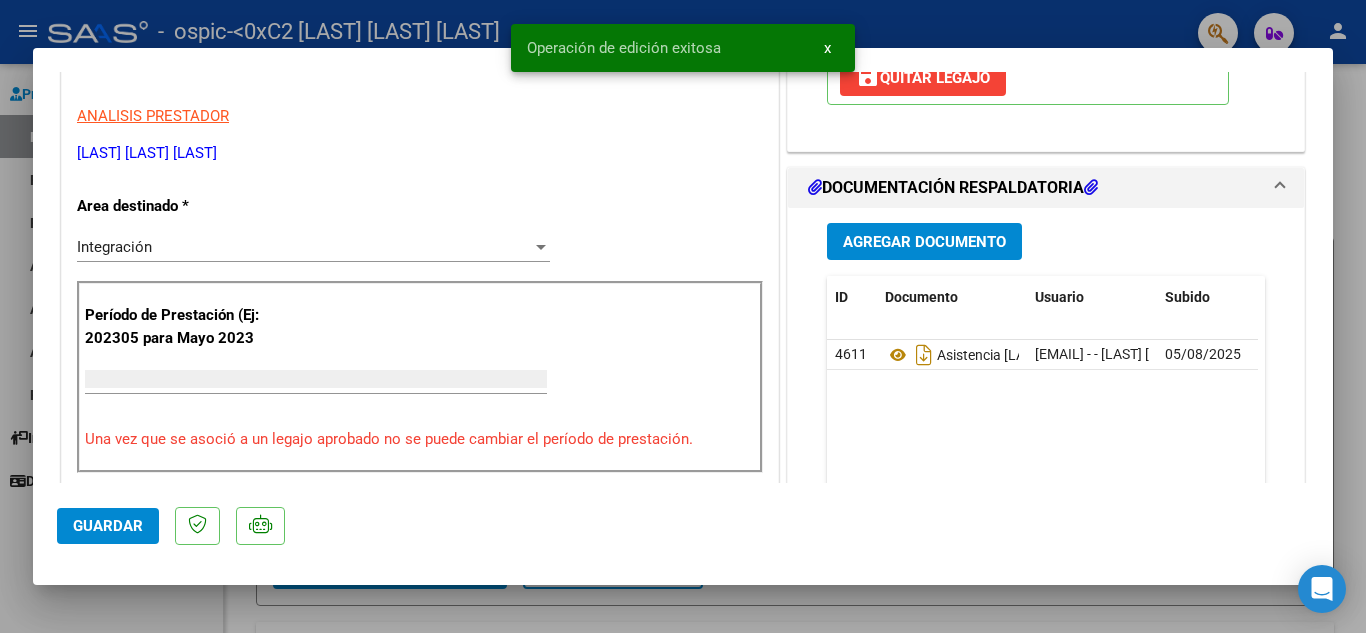 scroll, scrollTop: 326, scrollLeft: 0, axis: vertical 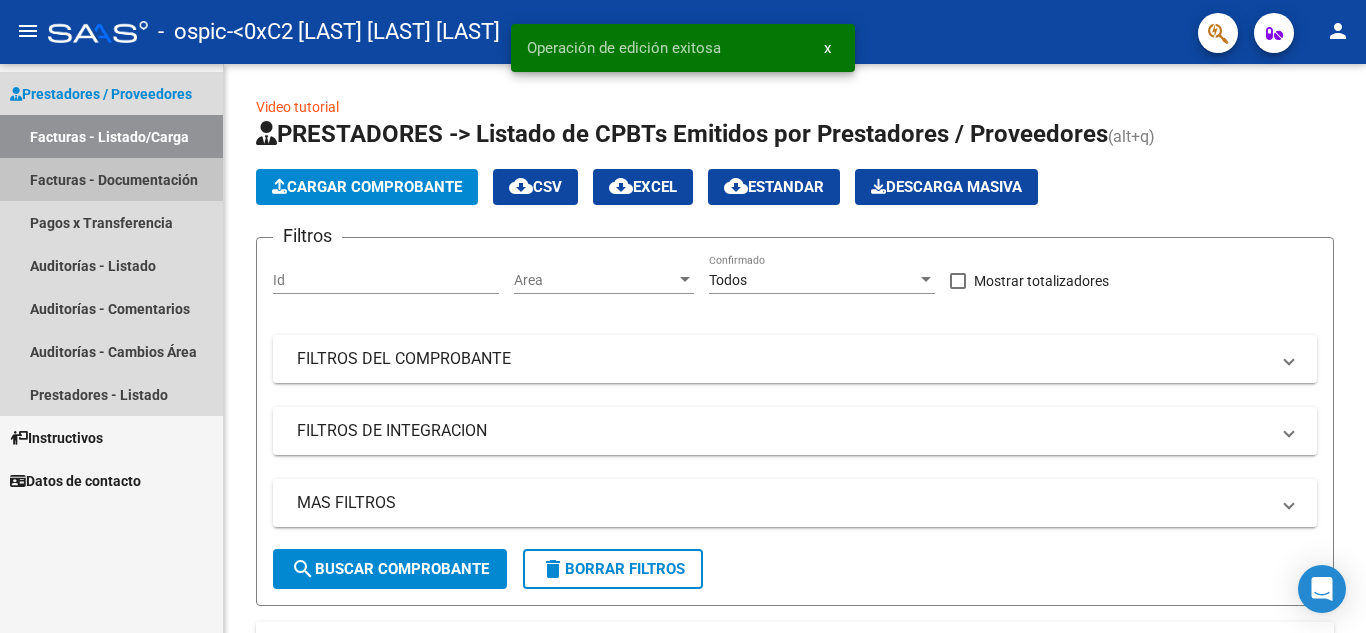 click on "Facturas - Documentación" at bounding box center (111, 179) 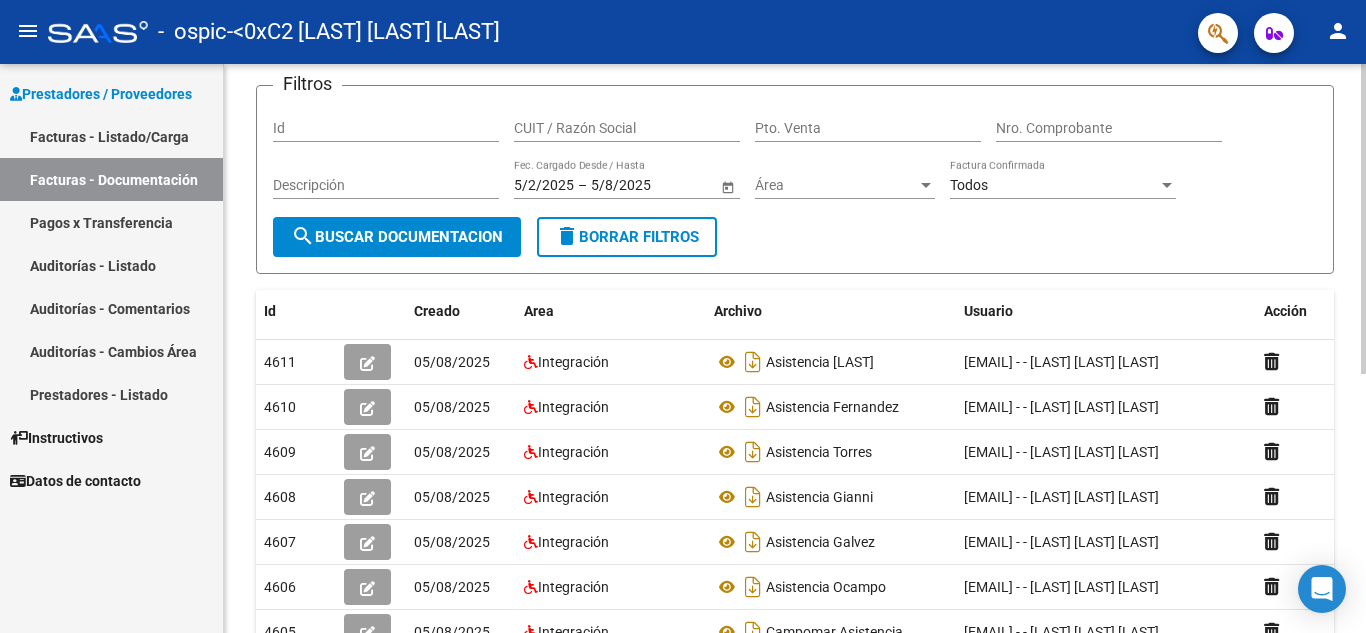 scroll, scrollTop: 33, scrollLeft: 0, axis: vertical 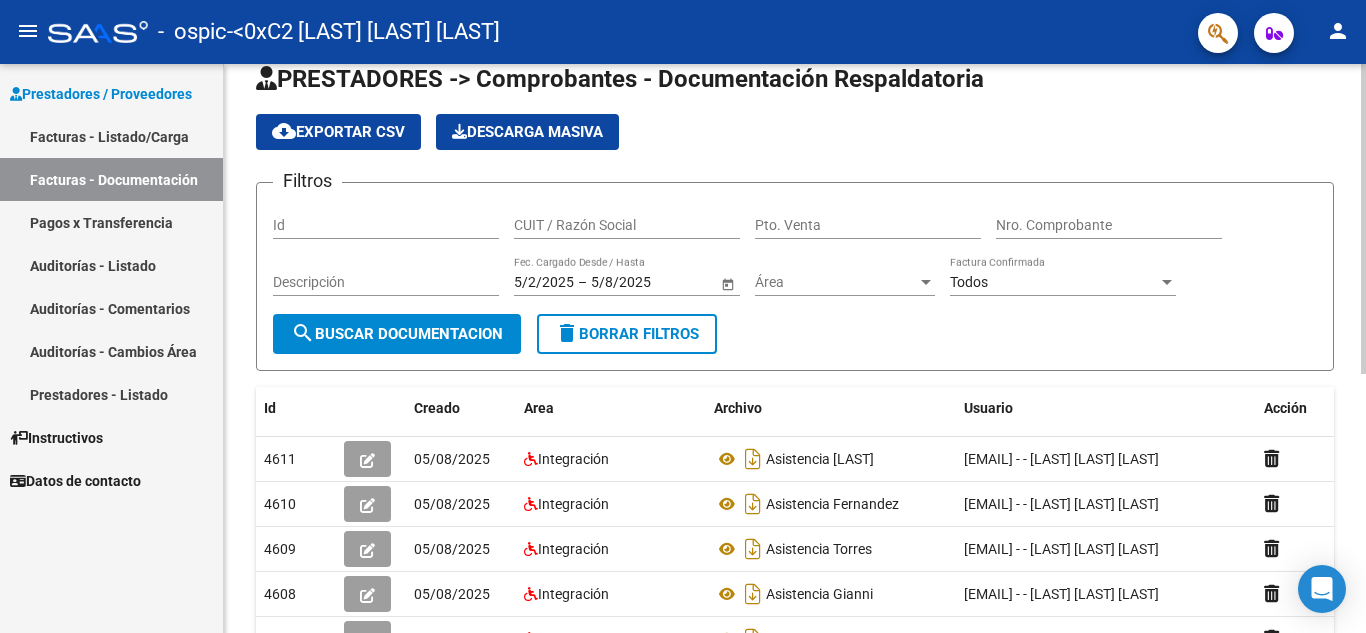 click on "PRESTADORES -> Comprobantes - Documentación Respaldatoria cloud_download  Exportar CSV   Descarga Masiva
Filtros Id CUIT / Razón Social Pto. Venta Nro. Comprobante Descripción 5/2/2025 5/2/2025 – 5/8/2025 5/8/2025 Fec. Cargado Desde / Hasta Área Área Todos Factura Confirmada search  Buscar Documentacion  delete  Borrar Filtros  Id Creado Area Archivo Usuario Acción 4611
05/08/2025 Integración Asistencia Cuevas  [EMAIL] - - [LAST] [LAST] [LAST]  4610
05/08/2025 Integración Asistencia Fernandez  [EMAIL] - - [LAST] [LAST] [LAST]  4609
05/08/2025 Integración Asistencia Torres  [EMAIL] - - [LAST] [LAST] [LAST]  4608
05/08/2025 Integración Asistencia Gianni  [EMAIL] - - [LAST] [LAST] [LAST]  4607
05/08/2025 Integración Asistencia Galvez  [EMAIL] - - [LAST] [LAST] [LAST]  4606
05/08/2025 Integración Asistencia Ocampo  [EMAIL] - - [LAST] [LAST] [LAST]  4605
05/08/2025" 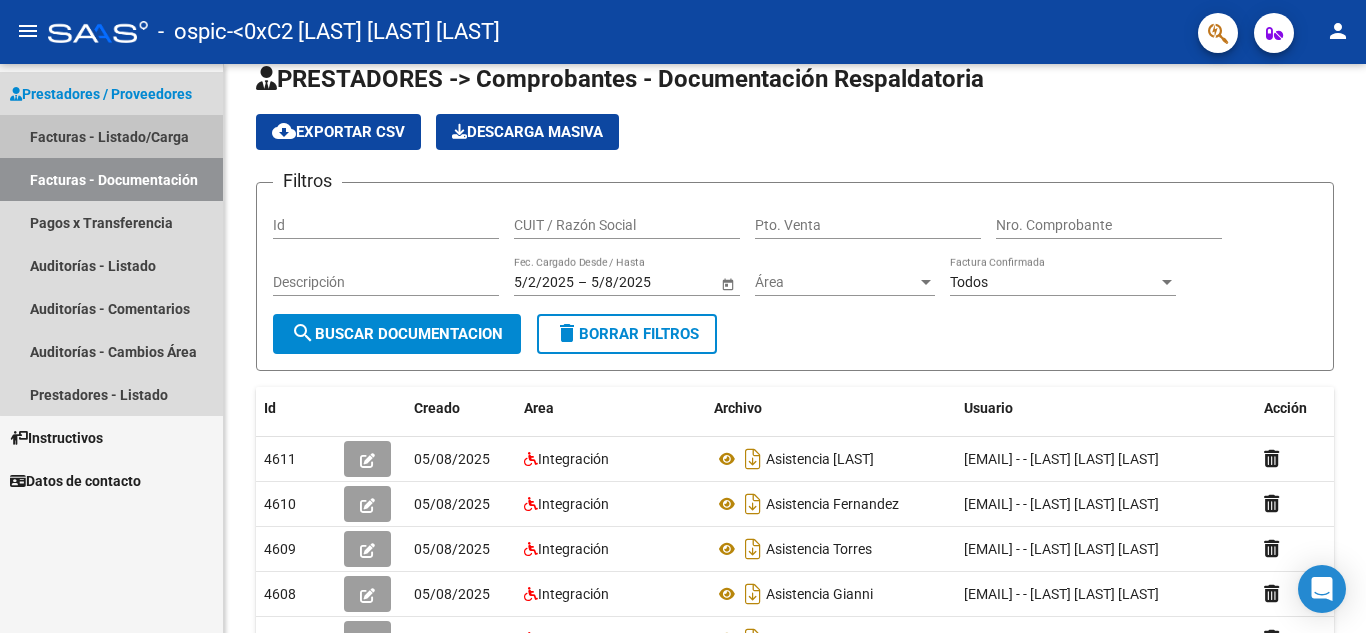 click on "Facturas - Listado/Carga" at bounding box center (111, 136) 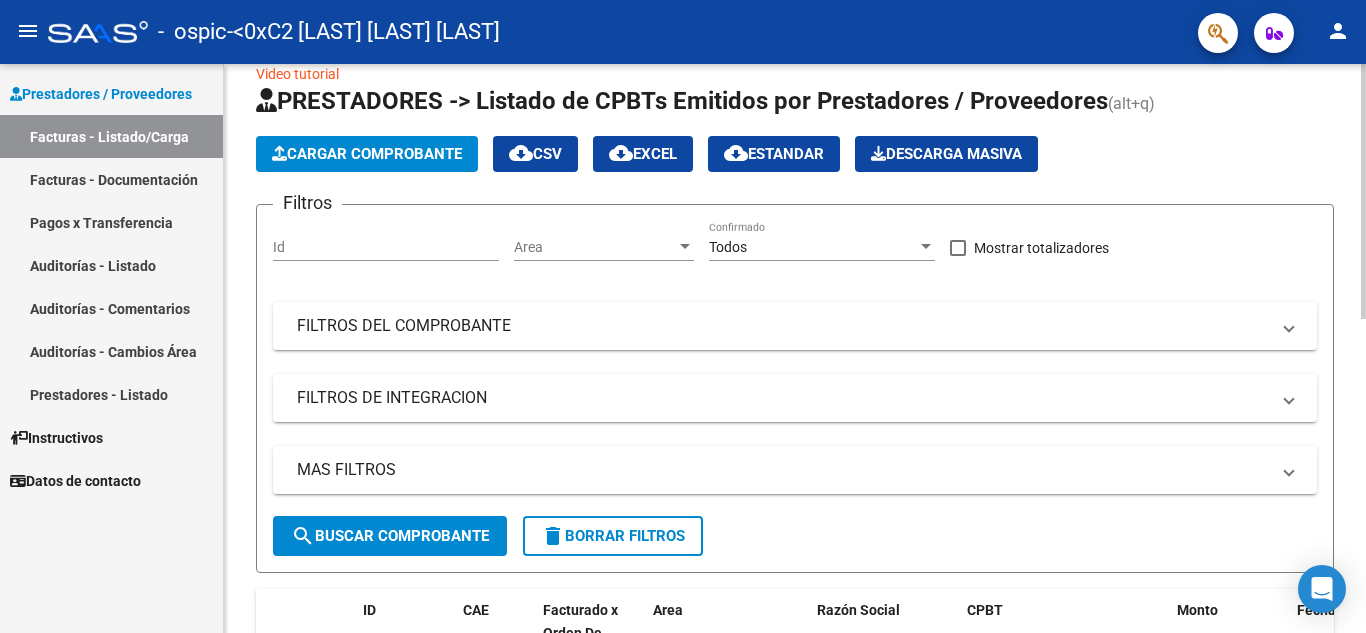 click on "Cargar Comprobante" 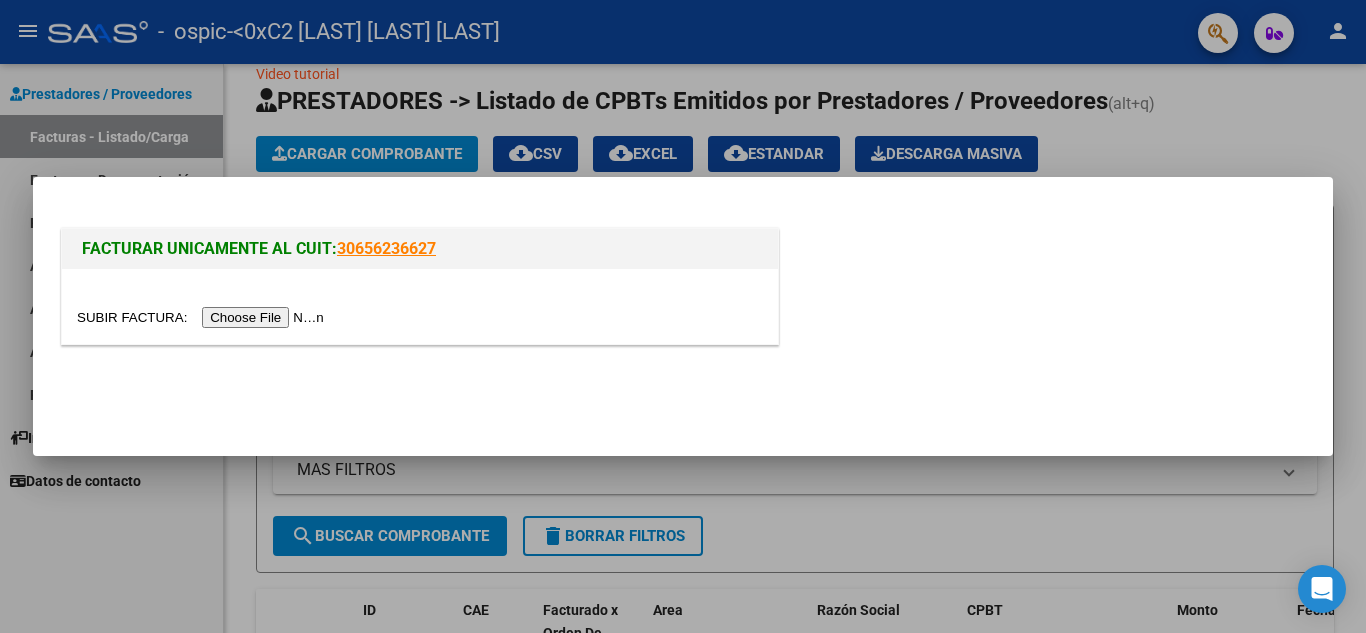 click at bounding box center (203, 317) 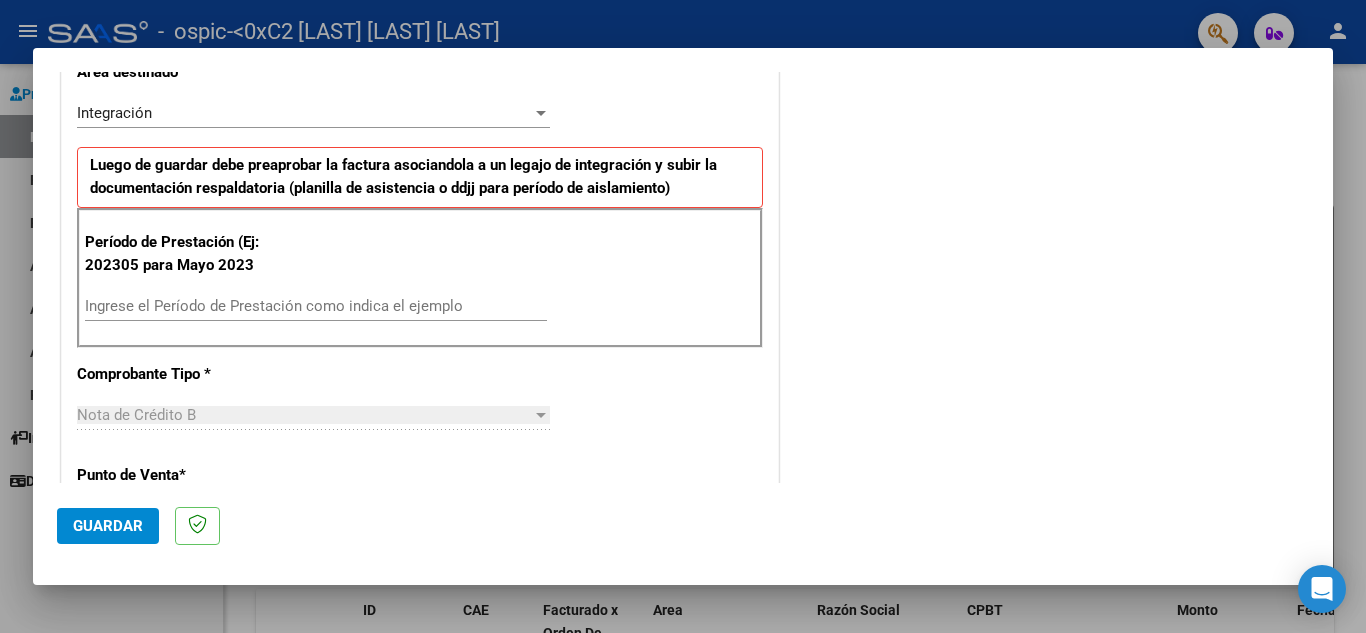 scroll, scrollTop: 454, scrollLeft: 0, axis: vertical 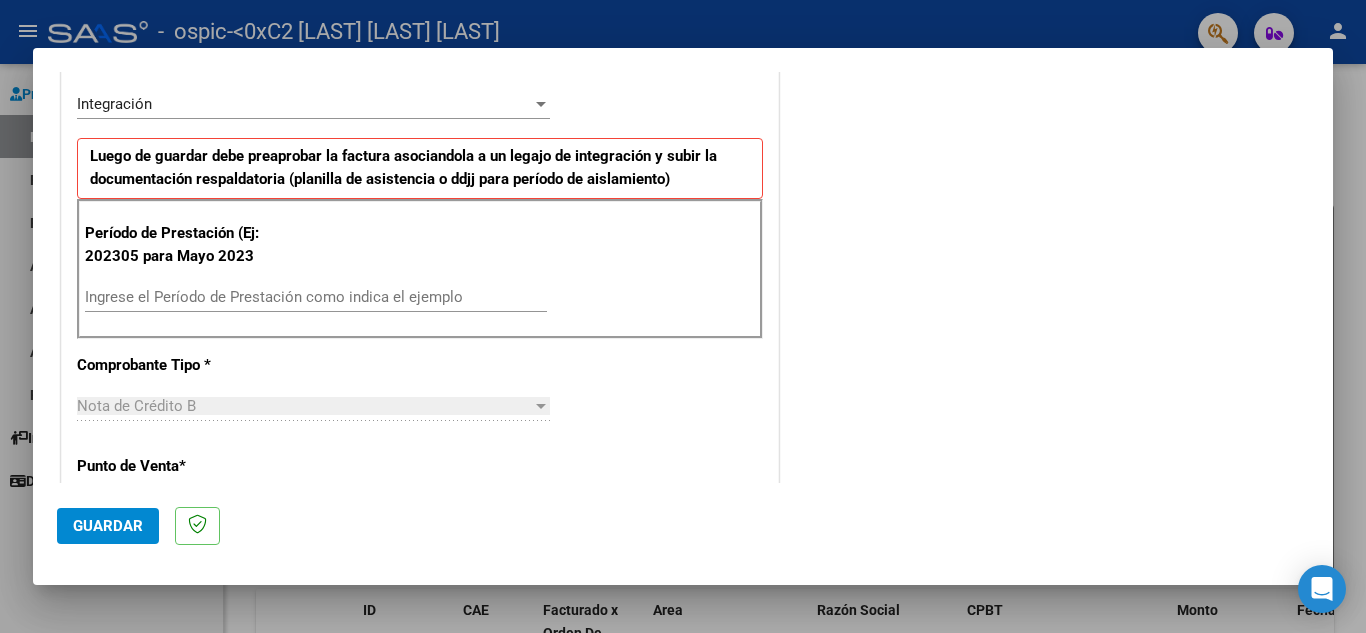 click on "Ingrese el Período de Prestación como indica el ejemplo" at bounding box center [316, 297] 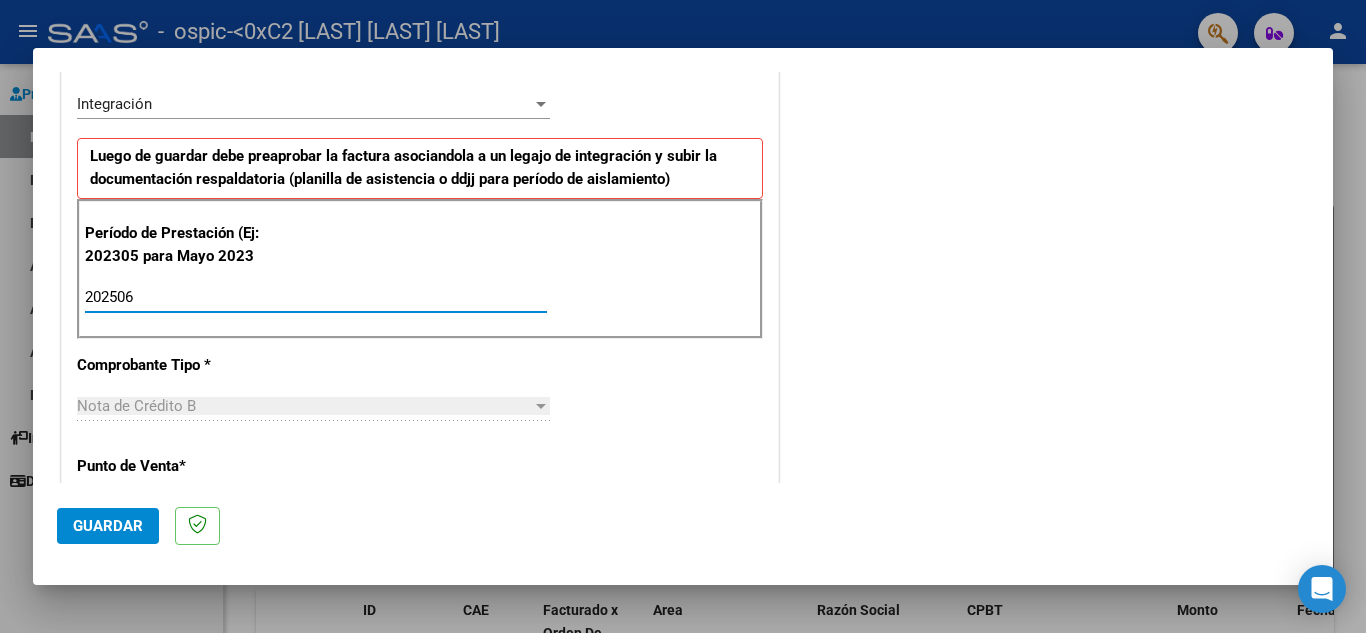 type on "202506" 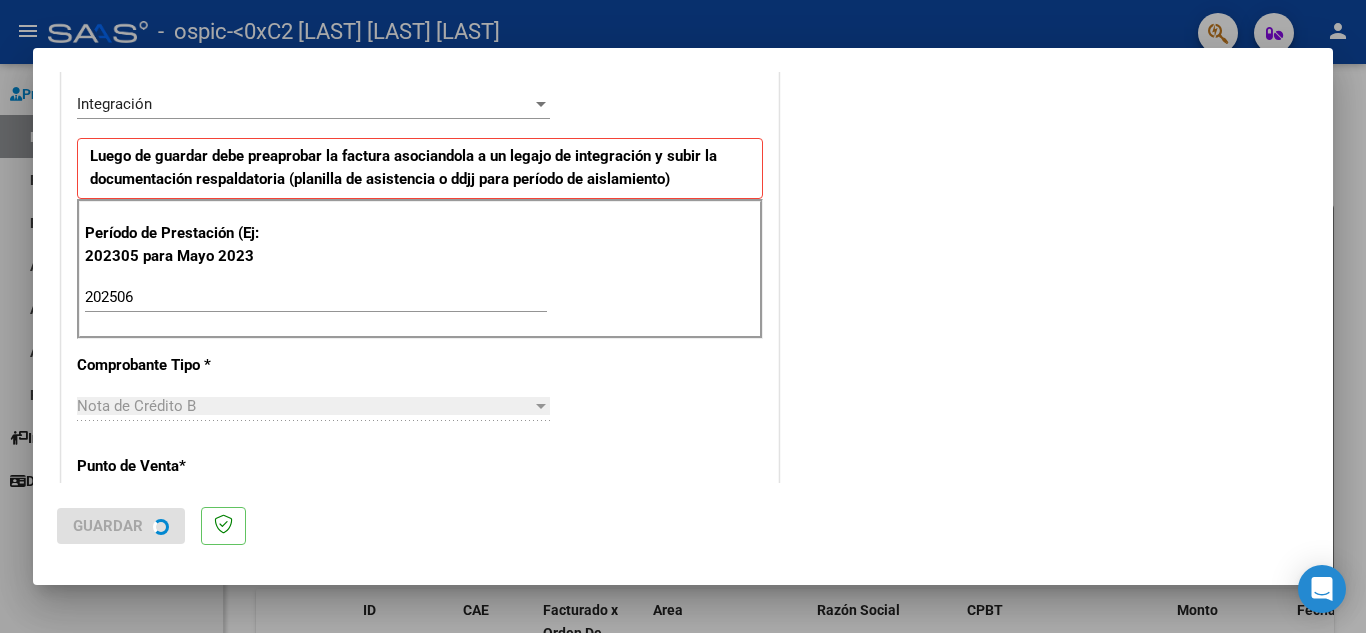 scroll, scrollTop: 0, scrollLeft: 0, axis: both 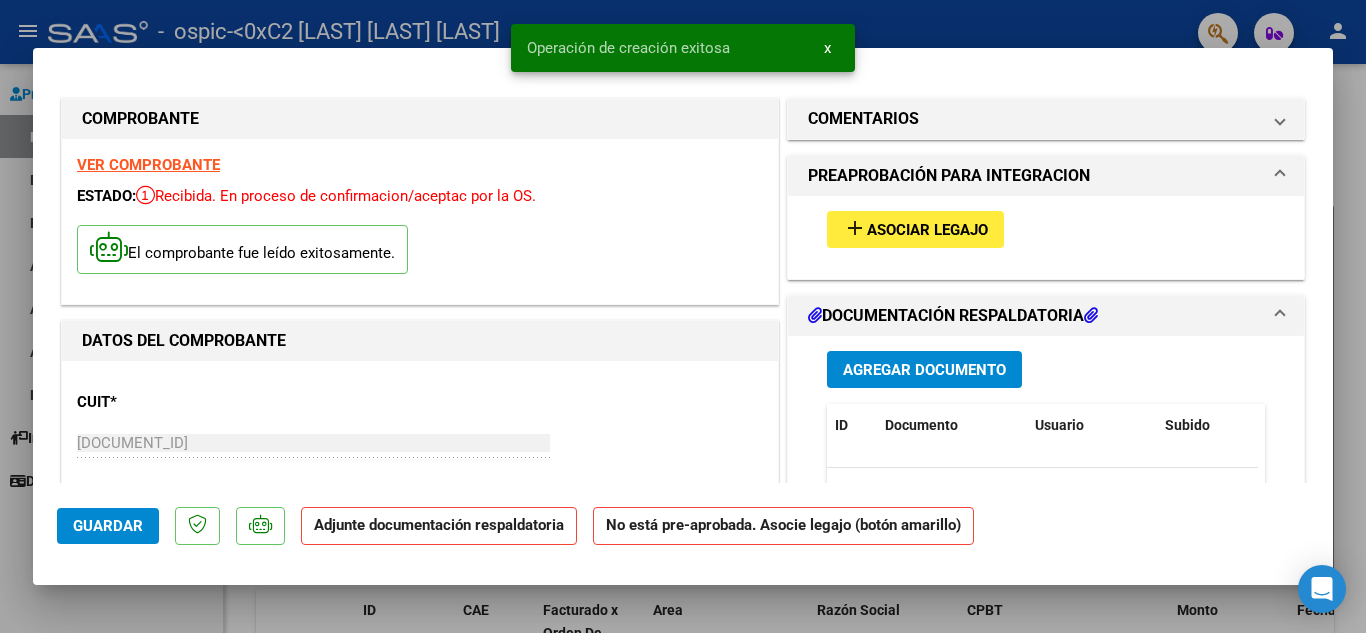 click on "add Asociar Legajo" at bounding box center [915, 229] 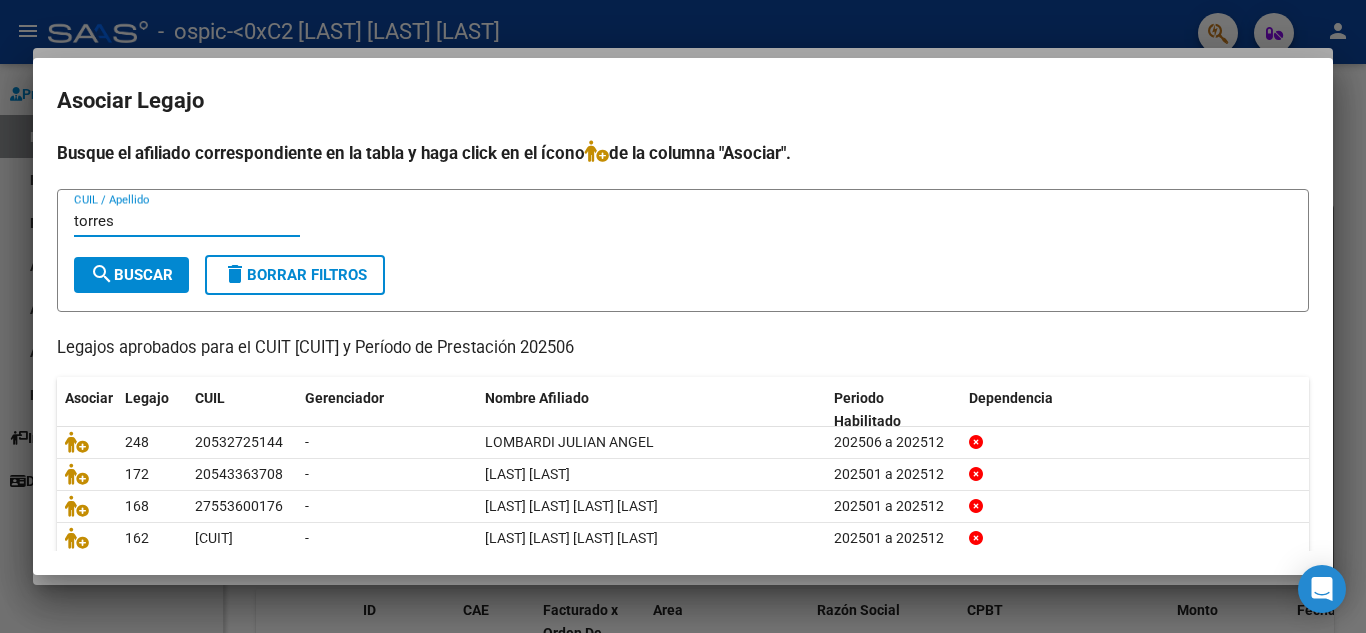 type on "torres" 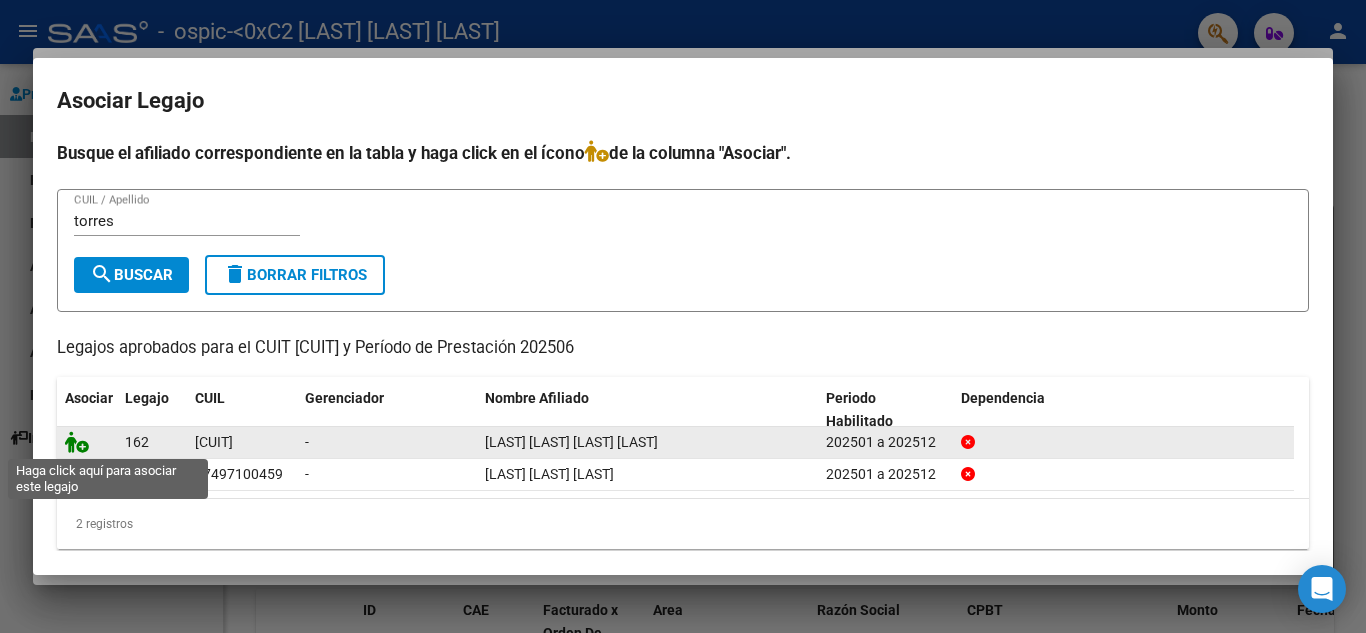 click 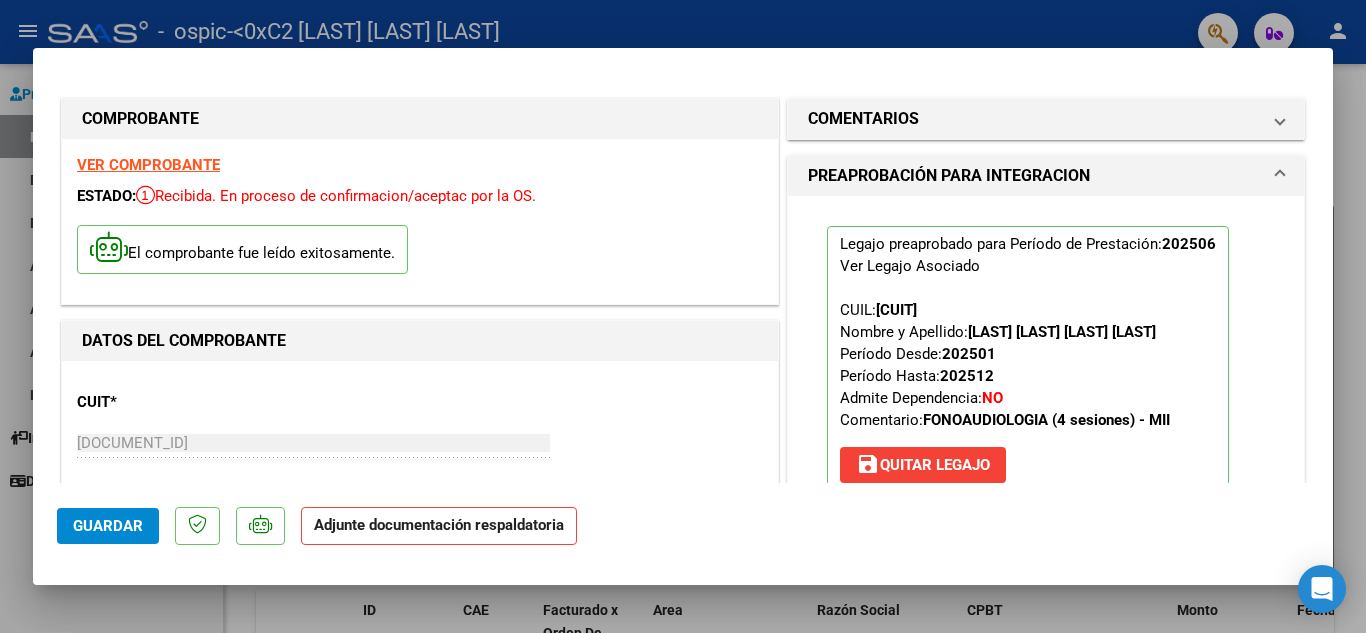 click on "Guardar" 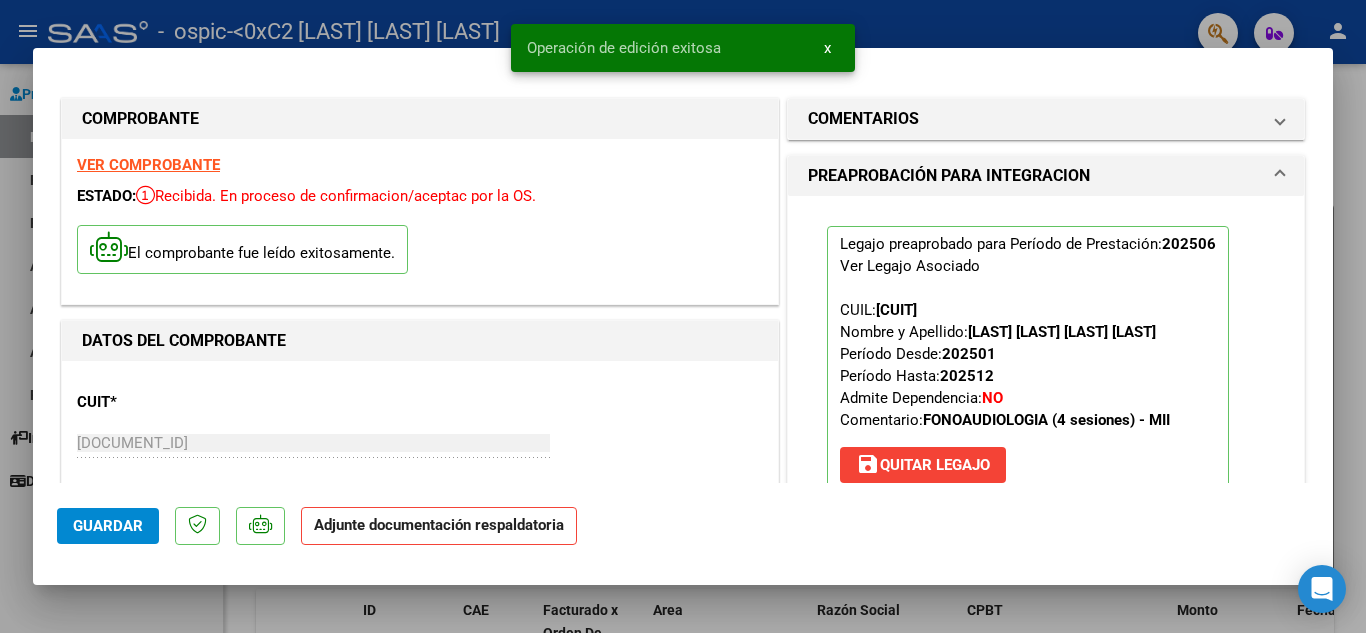 click at bounding box center [683, 316] 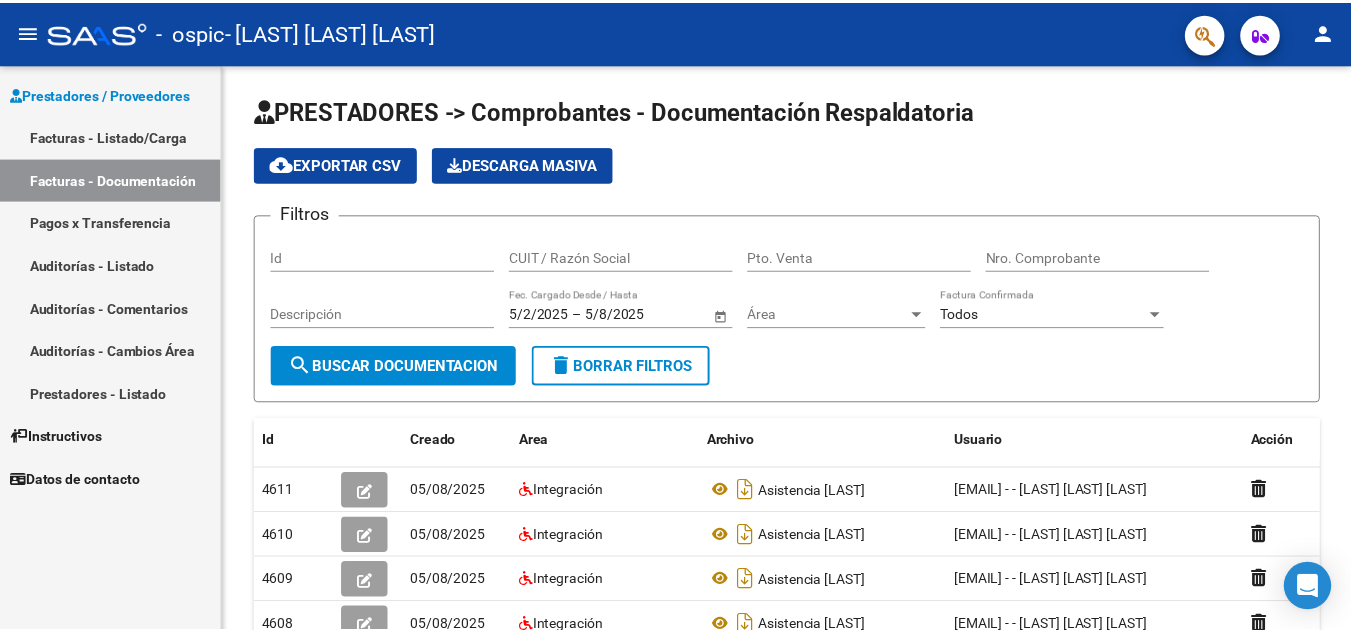 scroll, scrollTop: 0, scrollLeft: 0, axis: both 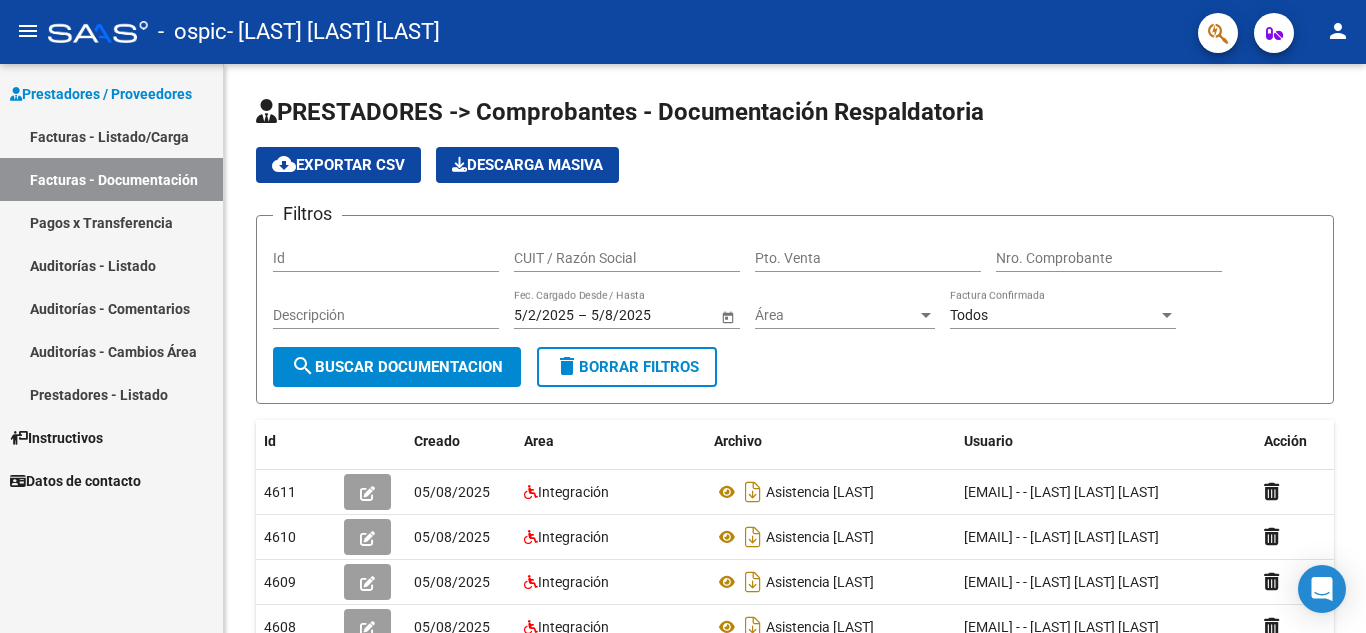 click on "person" 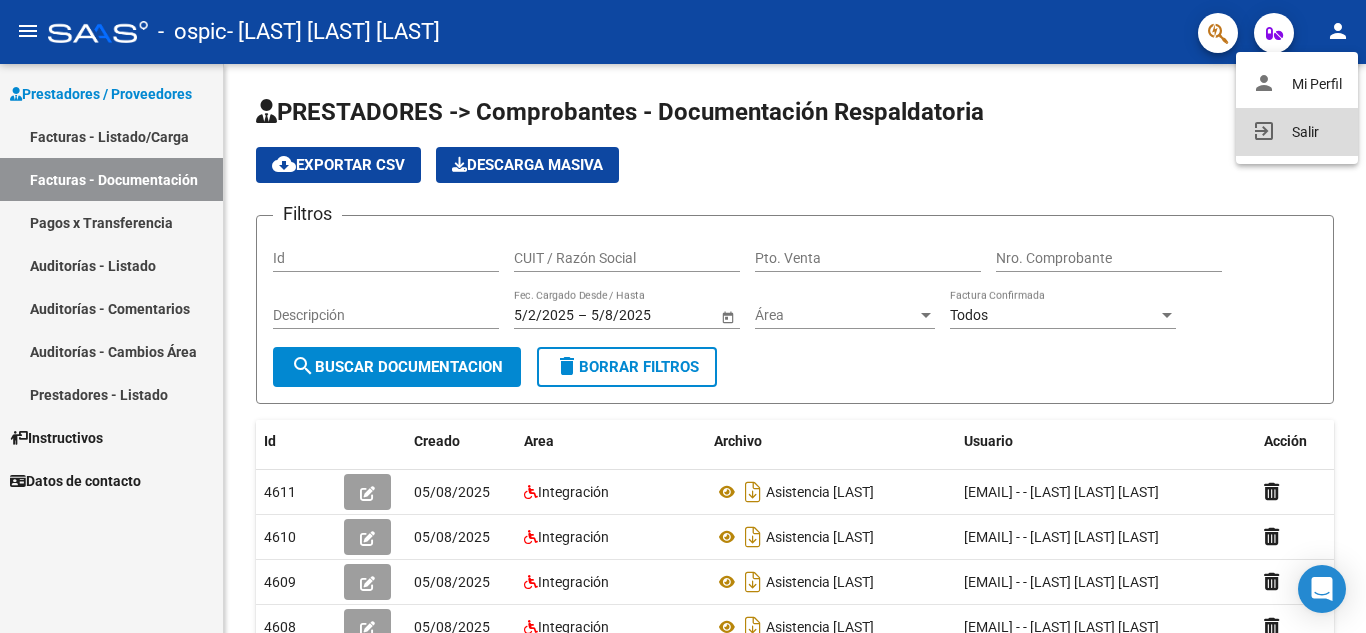 click on "exit_to_app  Salir" at bounding box center [1297, 132] 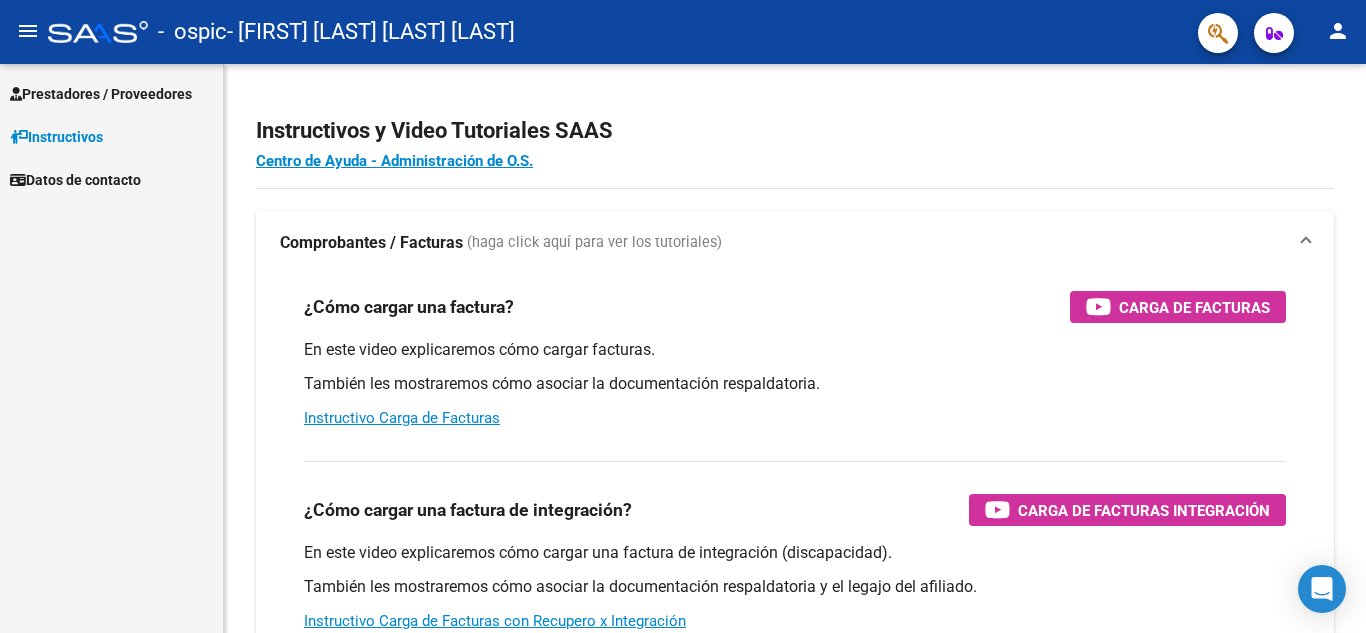 scroll, scrollTop: 0, scrollLeft: 0, axis: both 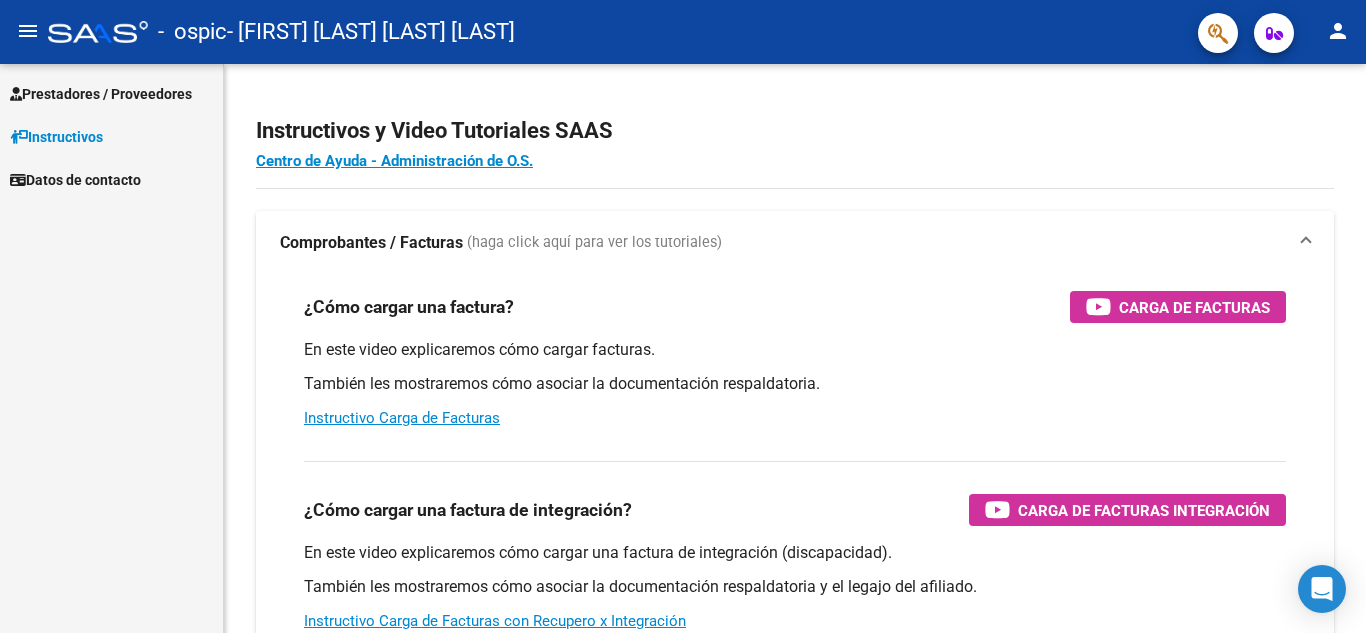 click on "Prestadores / Proveedores" at bounding box center (101, 94) 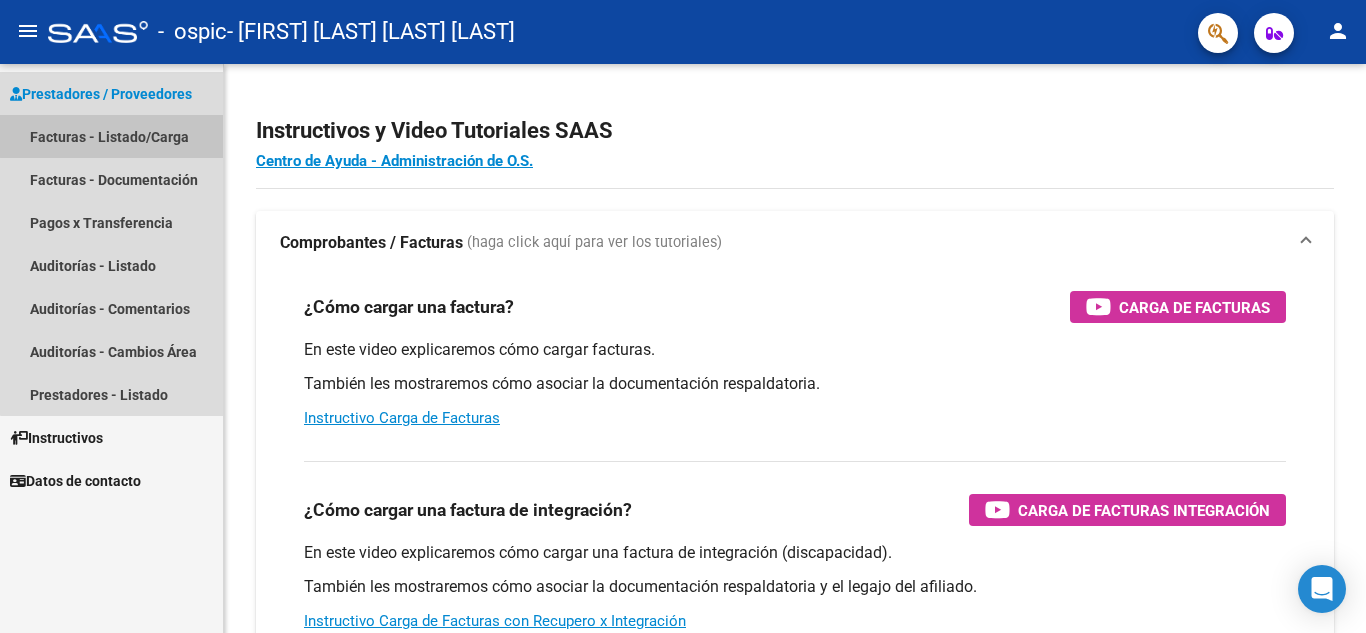click on "Facturas - Listado/Carga" at bounding box center [111, 136] 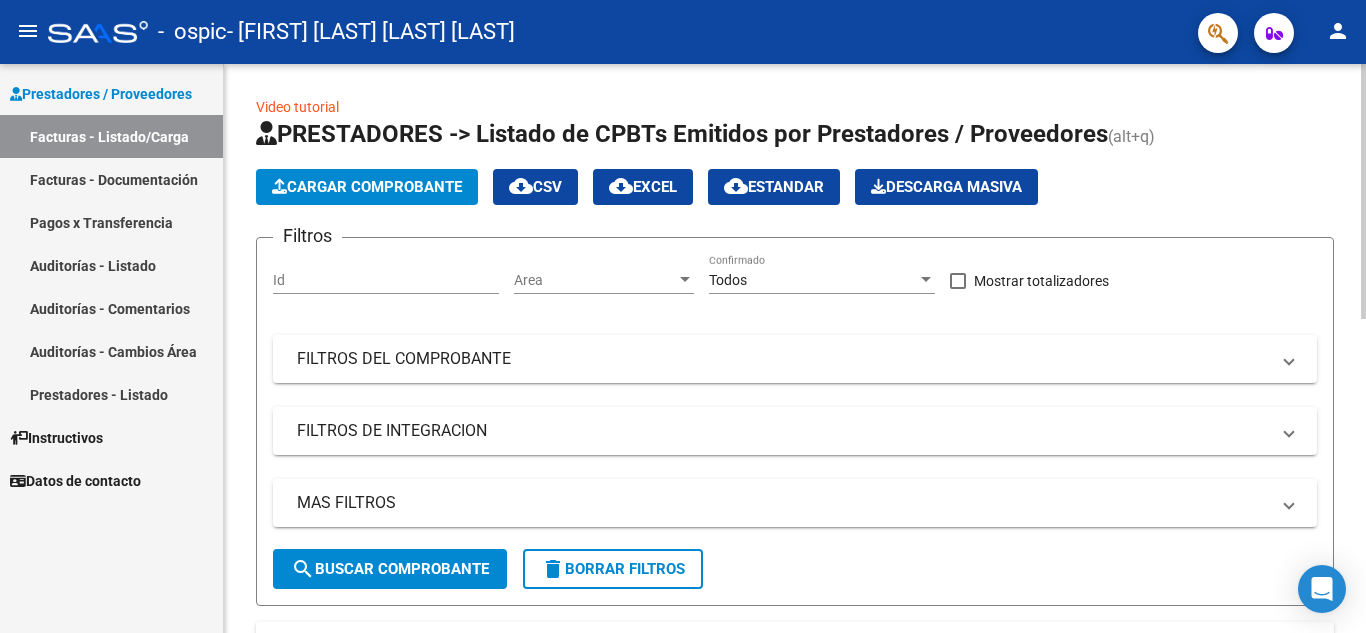 click on "Cargar Comprobante" 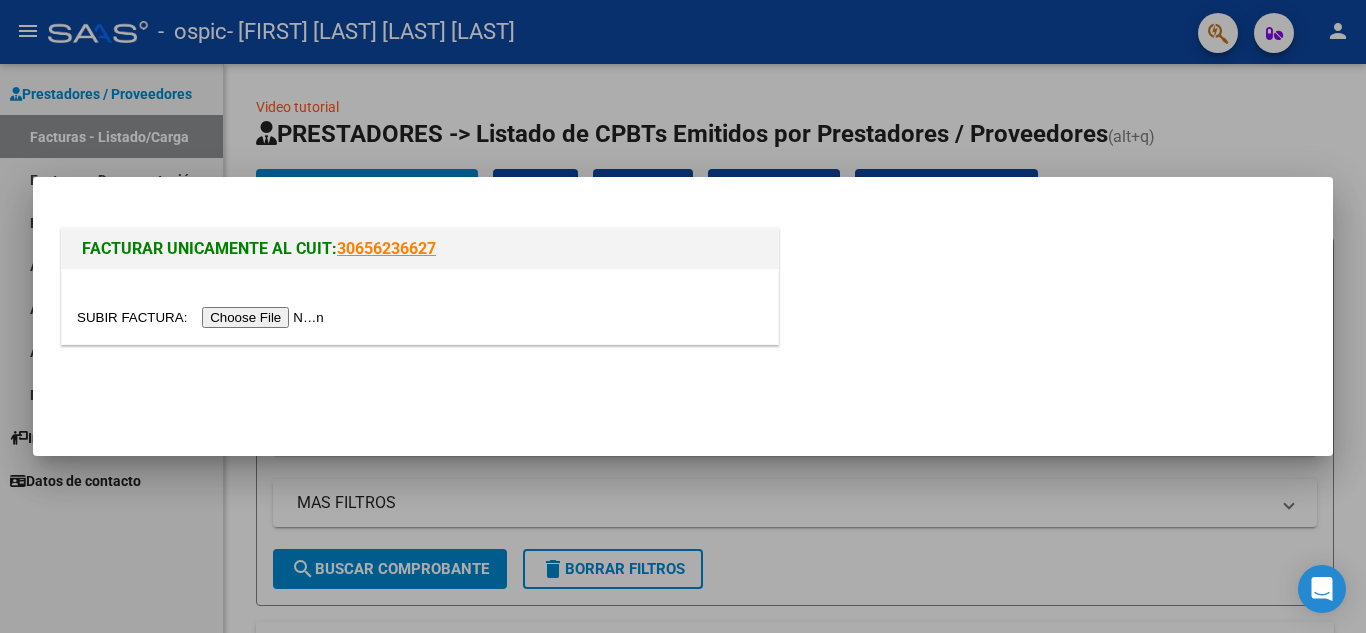 click at bounding box center (420, 306) 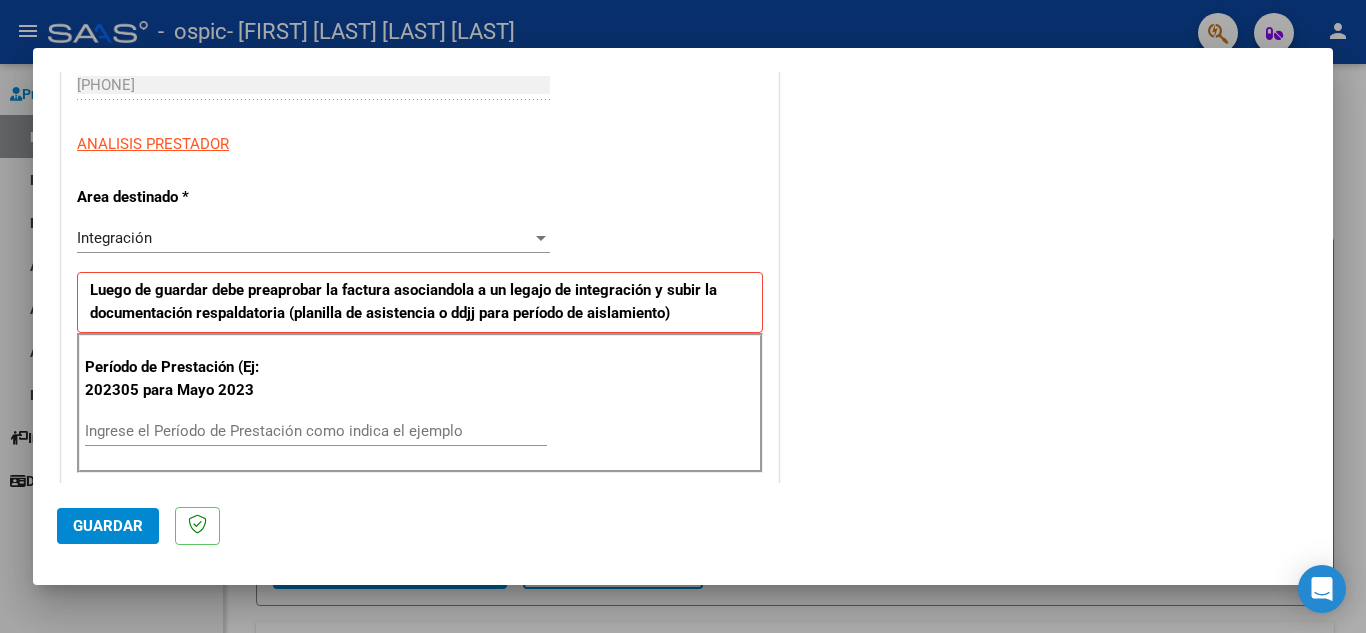 scroll, scrollTop: 440, scrollLeft: 0, axis: vertical 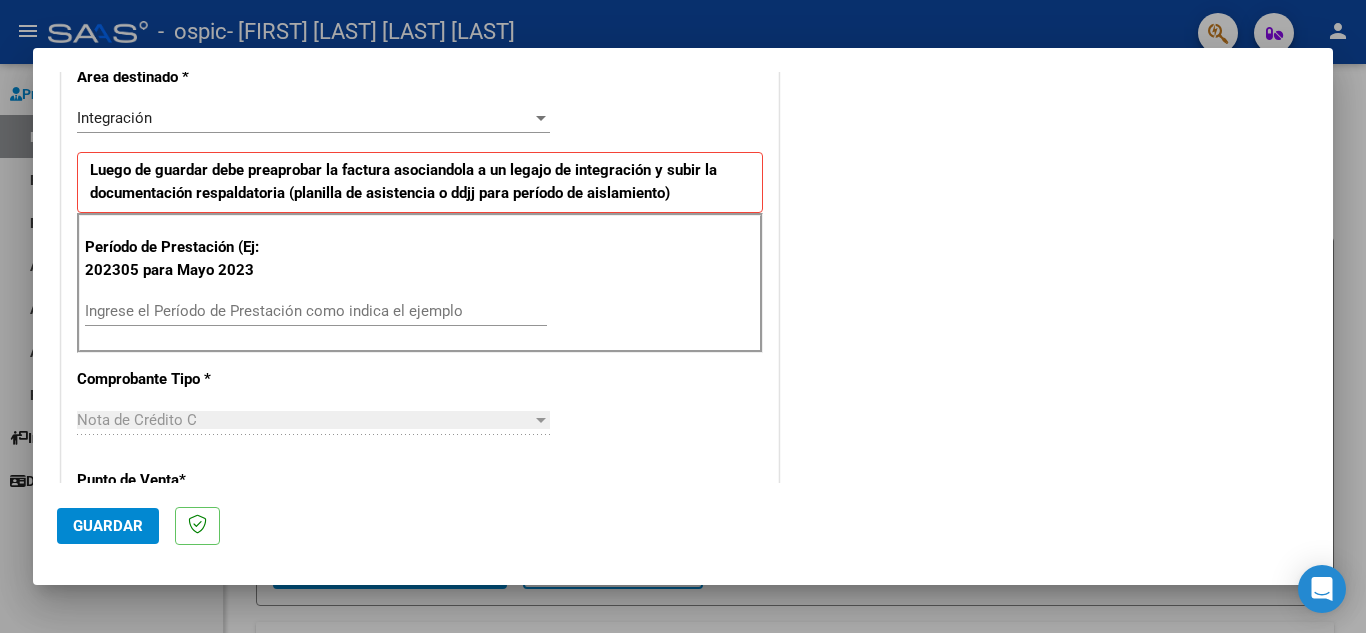 click on "Ingrese el Período de Prestación como indica el ejemplo" at bounding box center [316, 311] 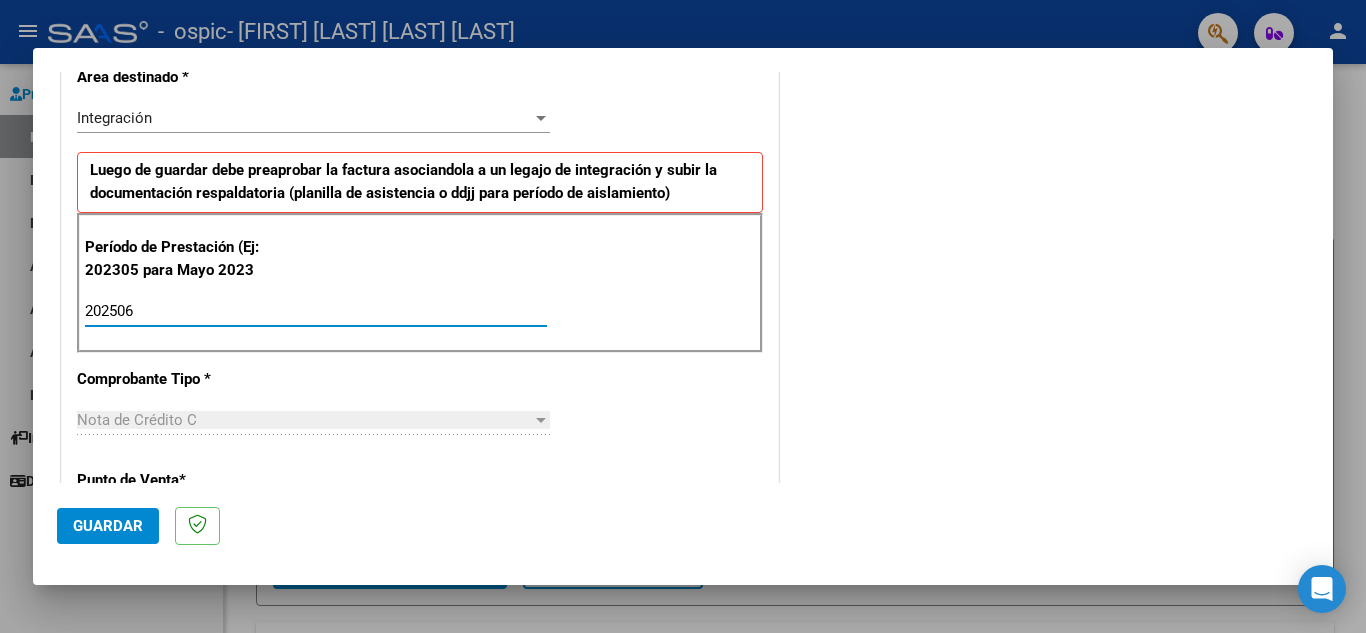 type on "202506" 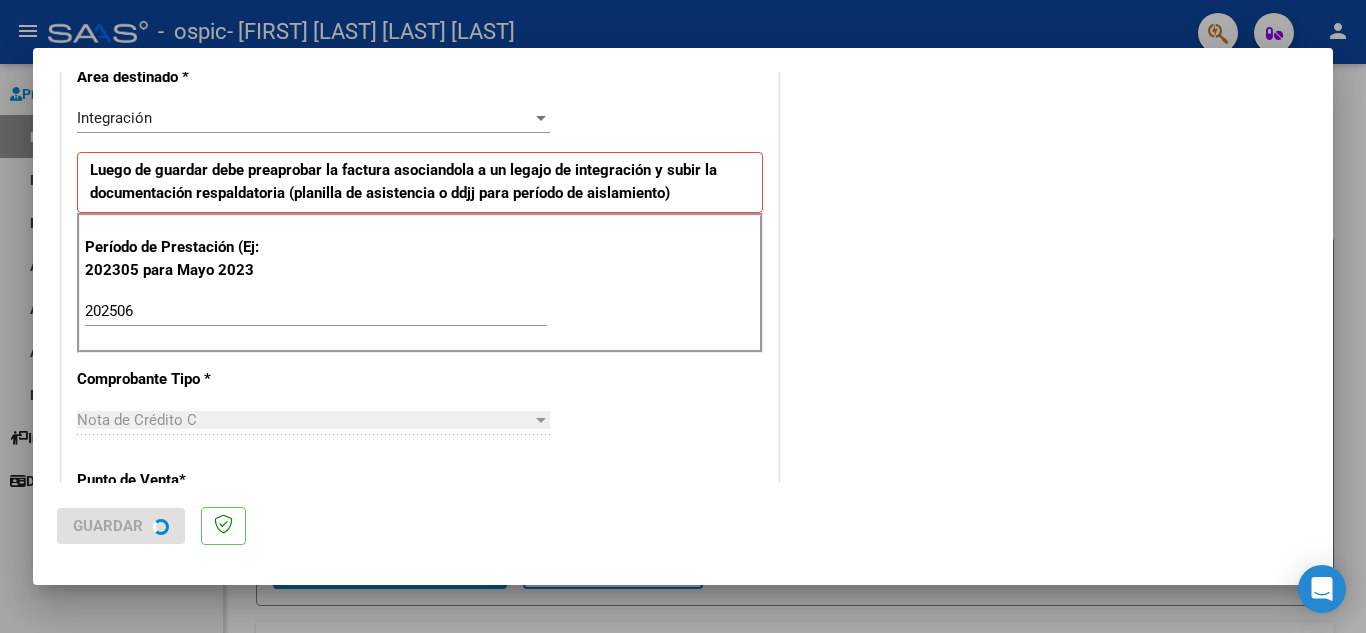 scroll, scrollTop: 0, scrollLeft: 0, axis: both 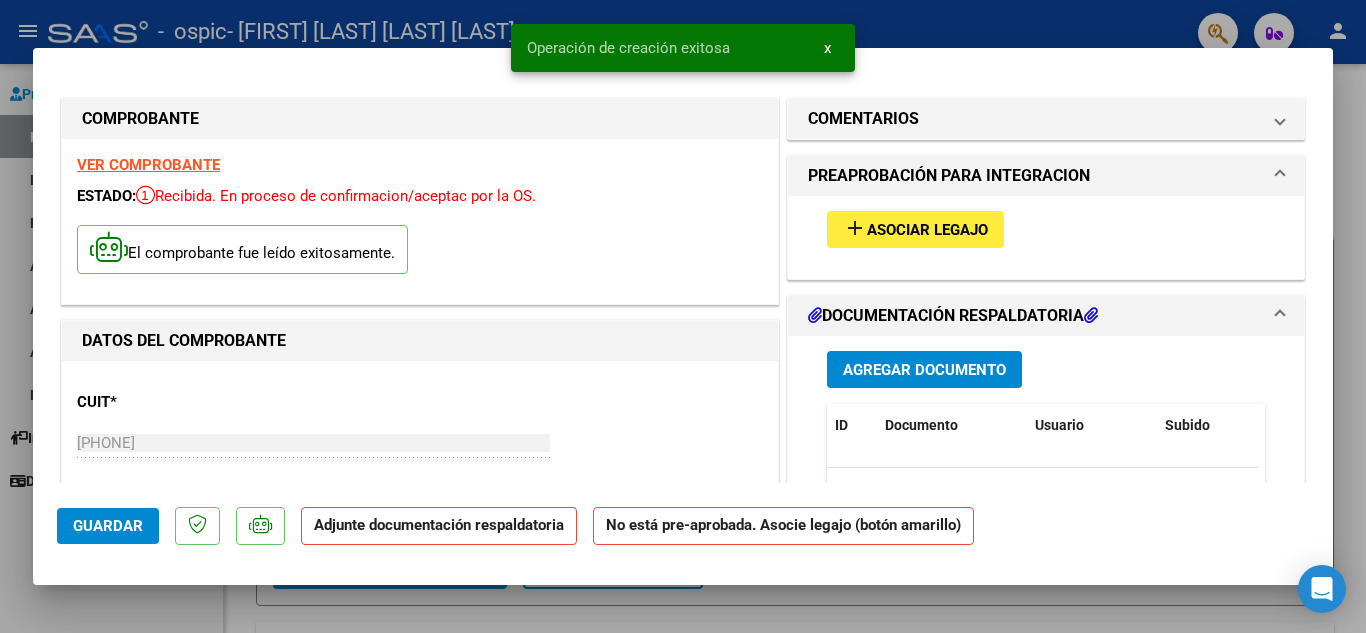 click on "Asociar Legajo" at bounding box center (927, 230) 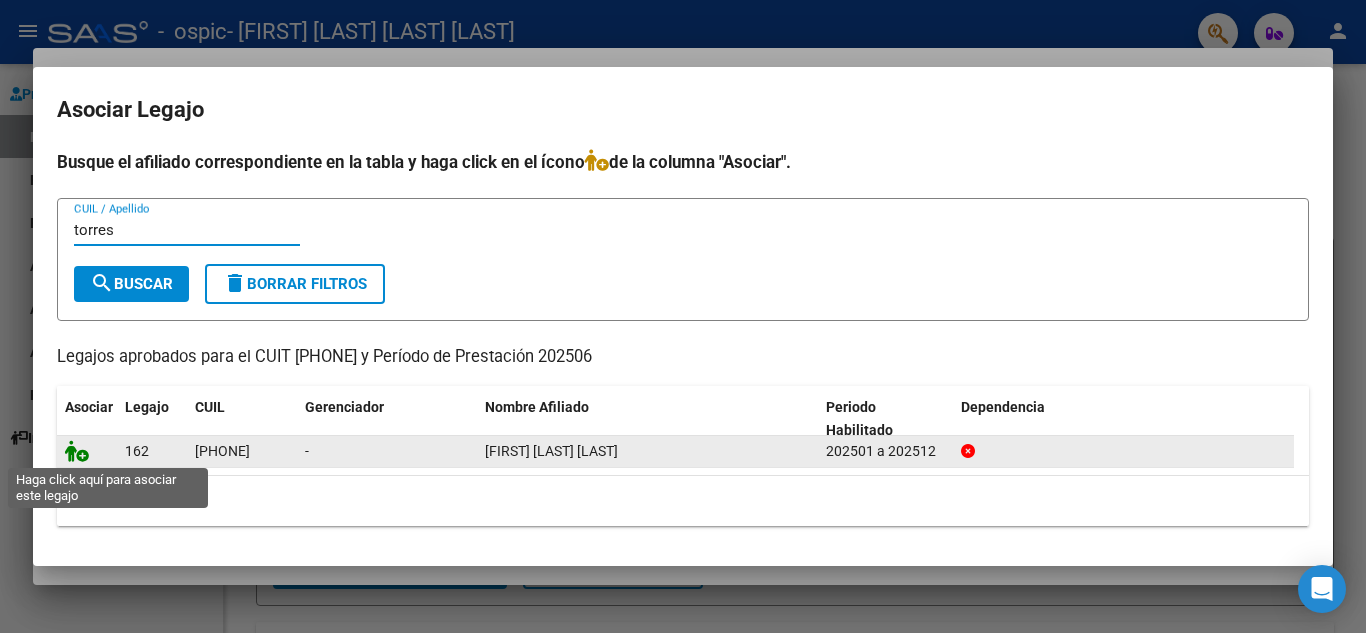 type on "torres" 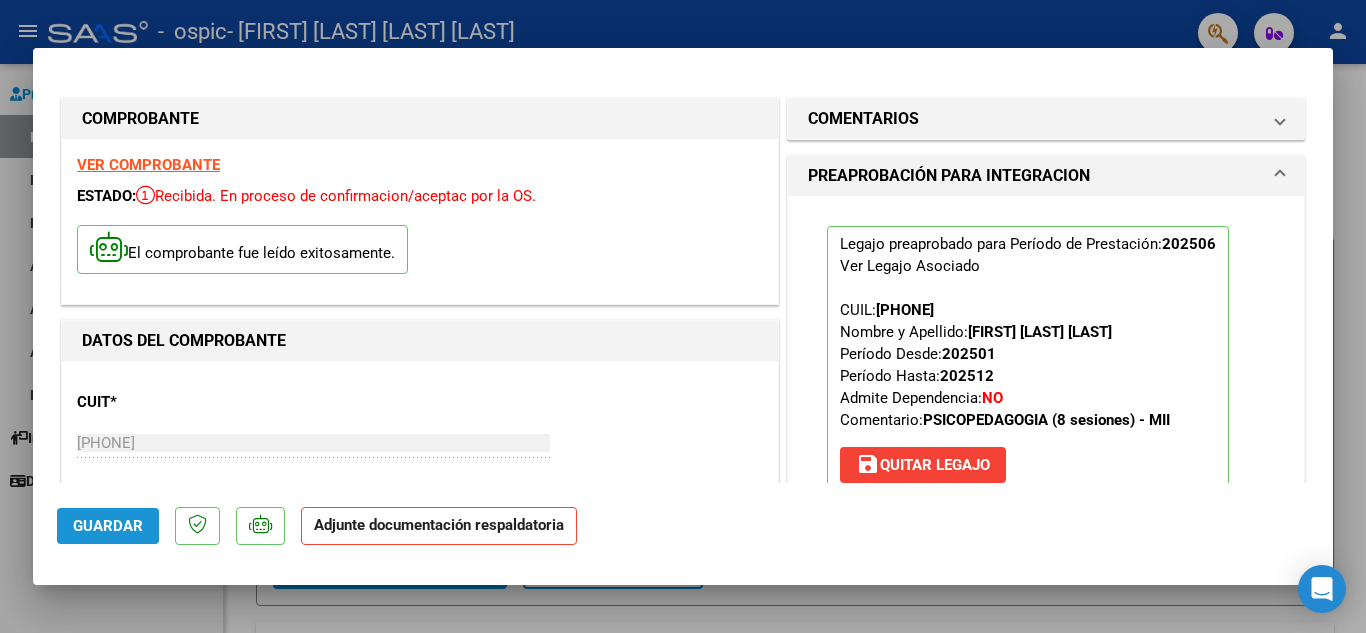 click on "Guardar" 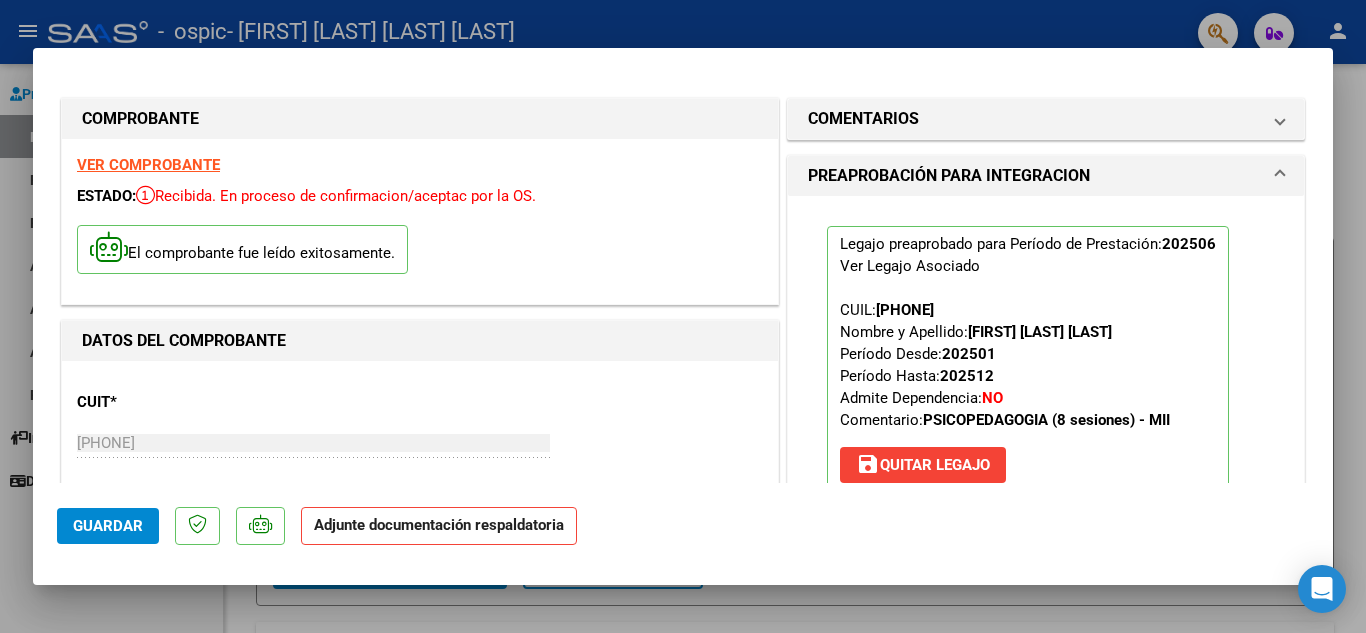 click on "Guardar" 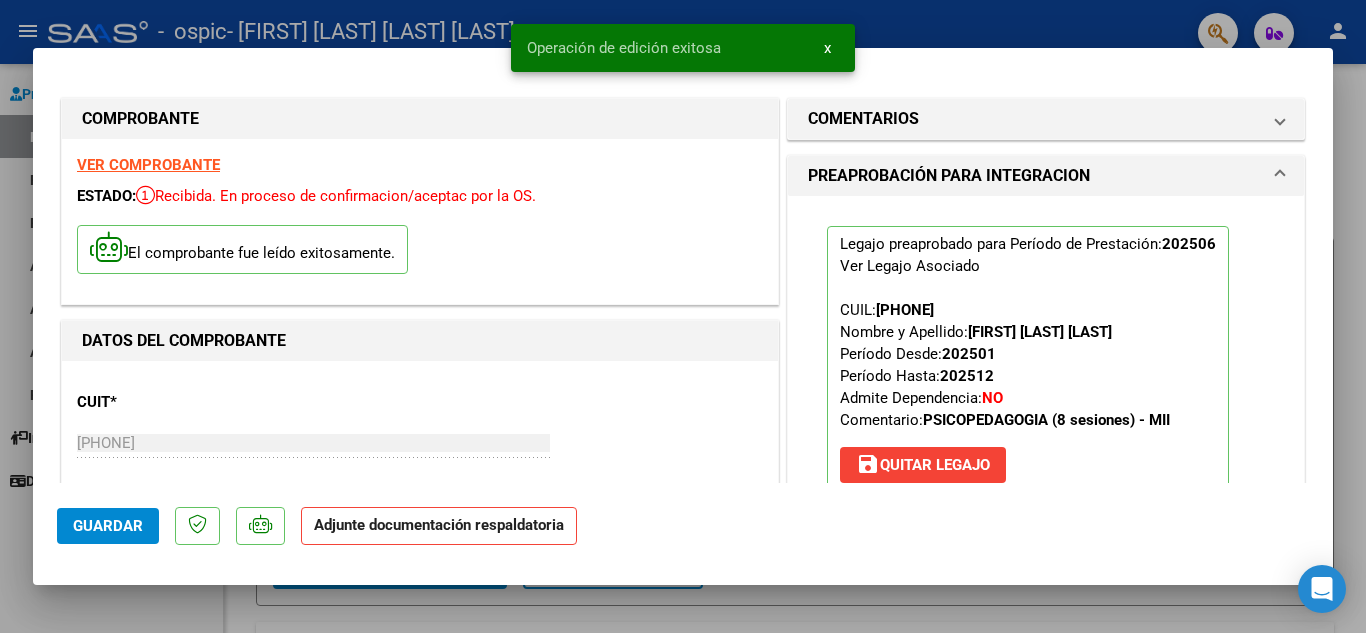 click at bounding box center [683, 316] 